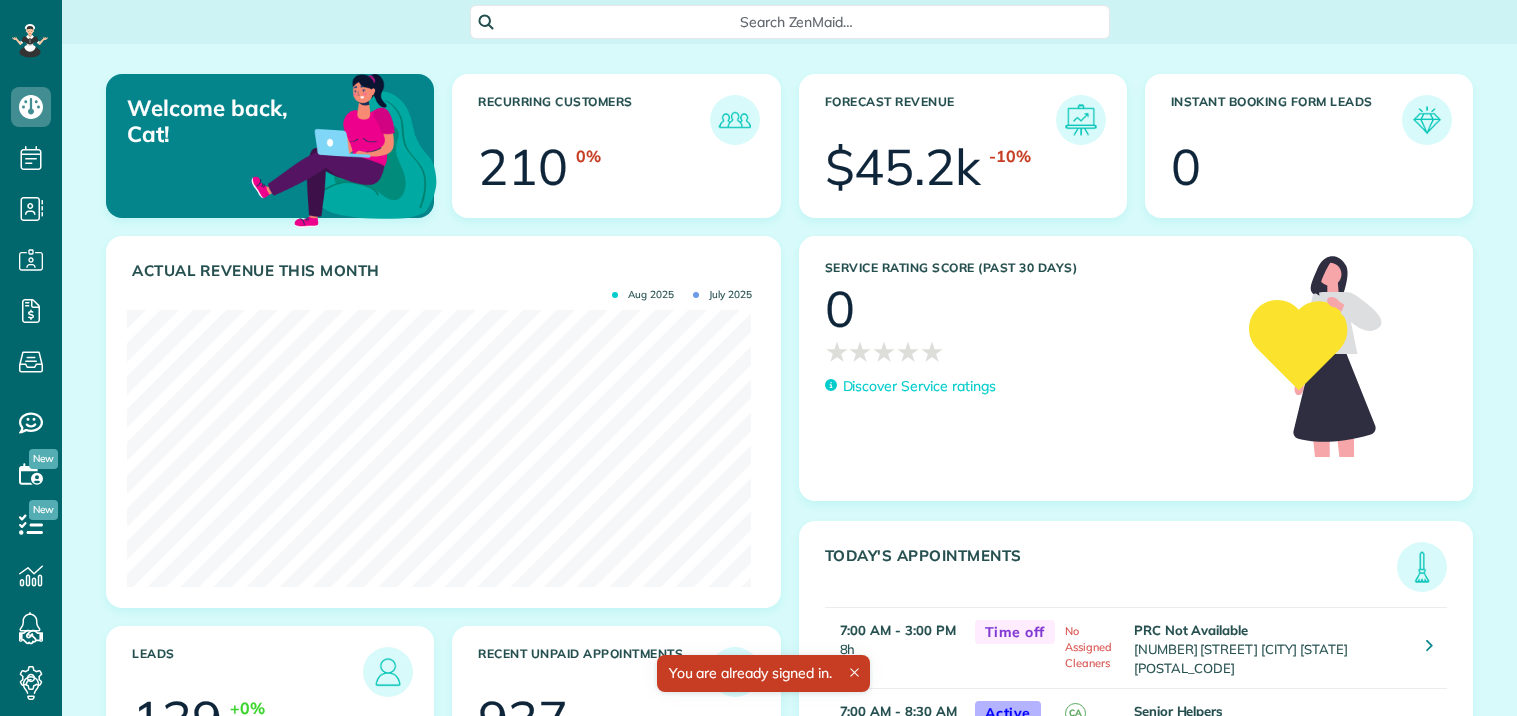 scroll, scrollTop: 0, scrollLeft: 0, axis: both 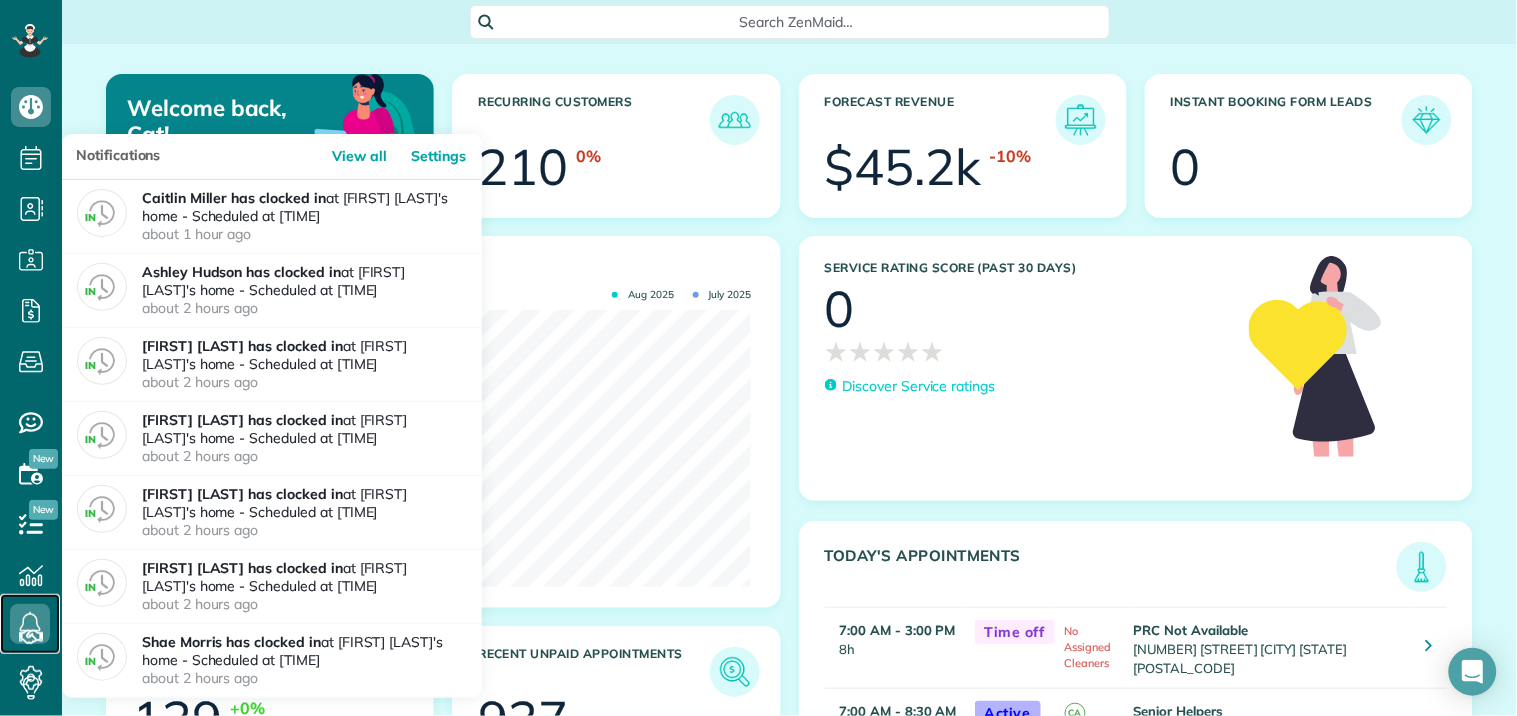 click 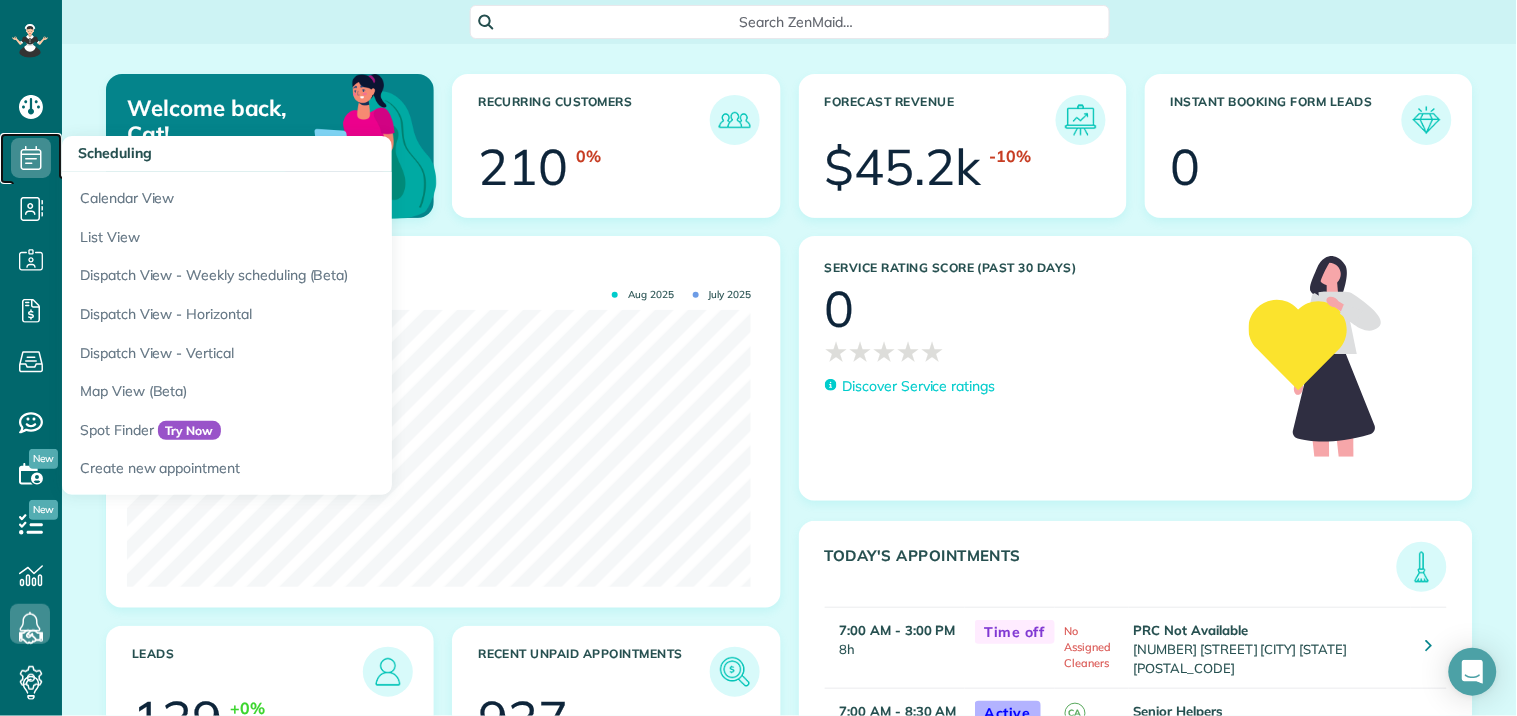 click 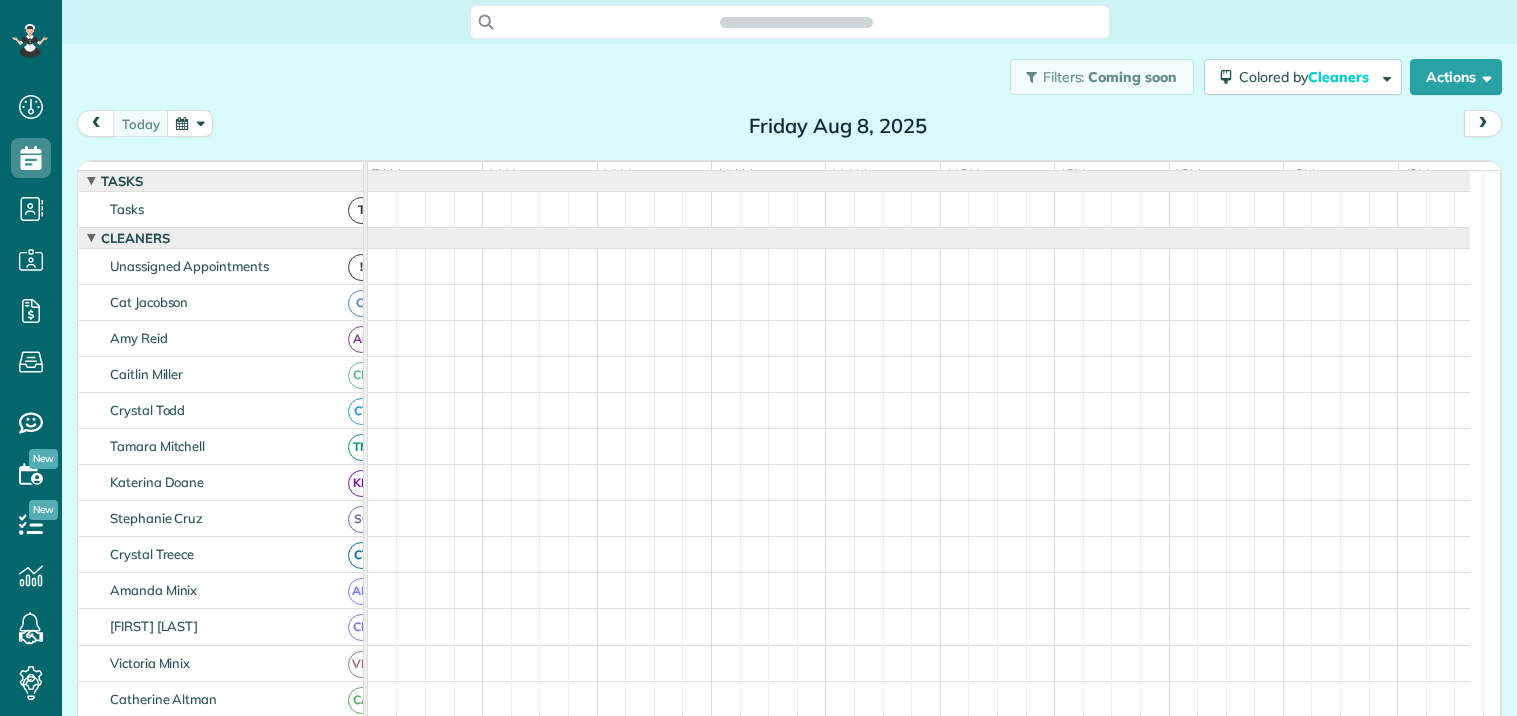 scroll, scrollTop: 0, scrollLeft: 0, axis: both 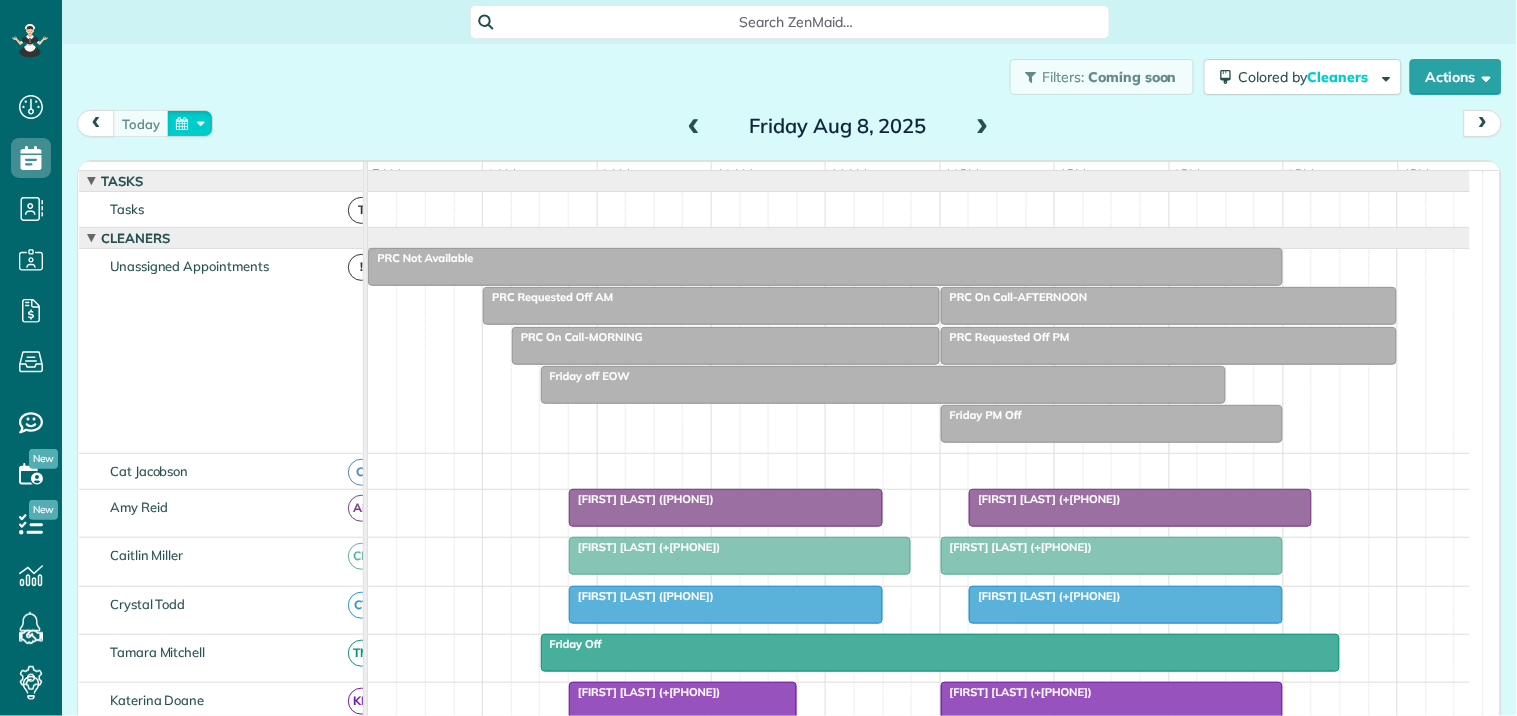 click at bounding box center [190, 123] 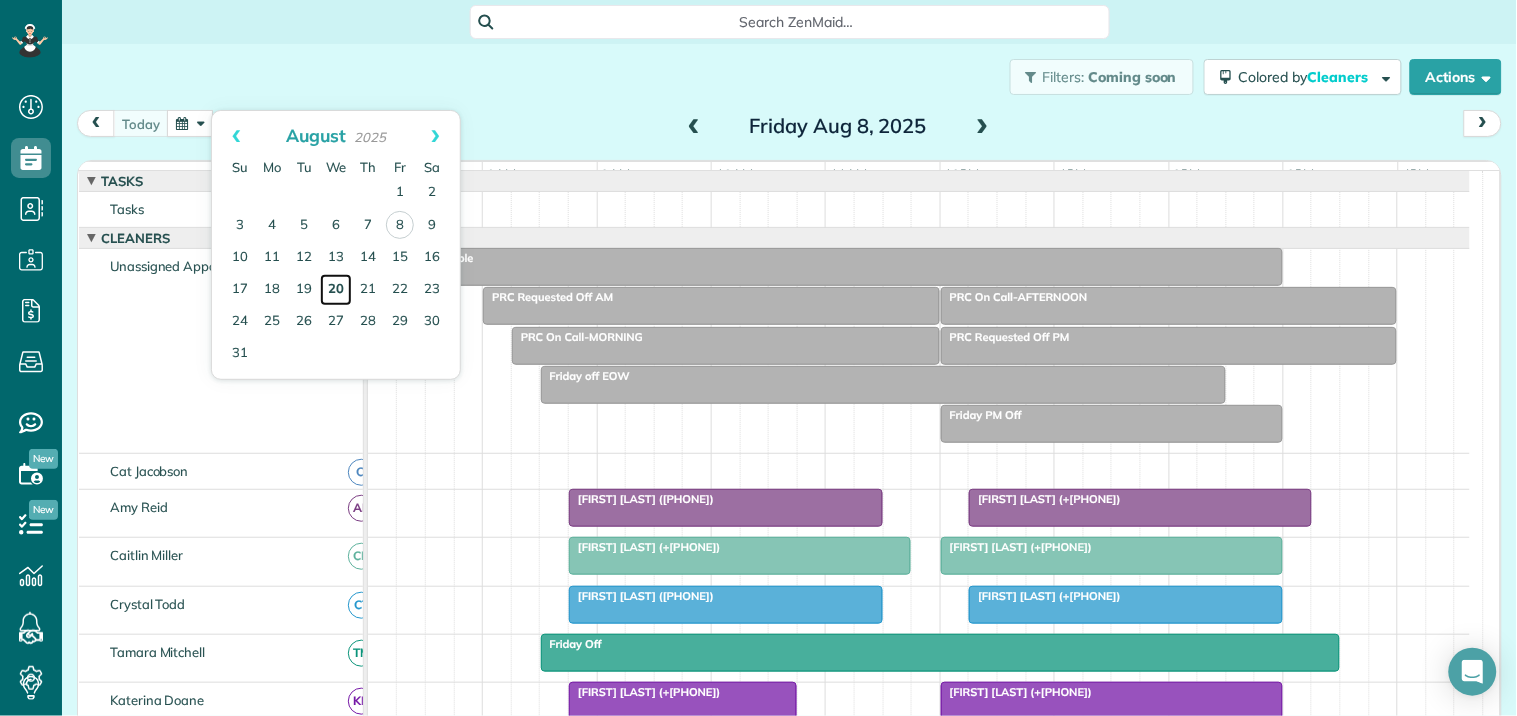 click on "20" at bounding box center (336, 290) 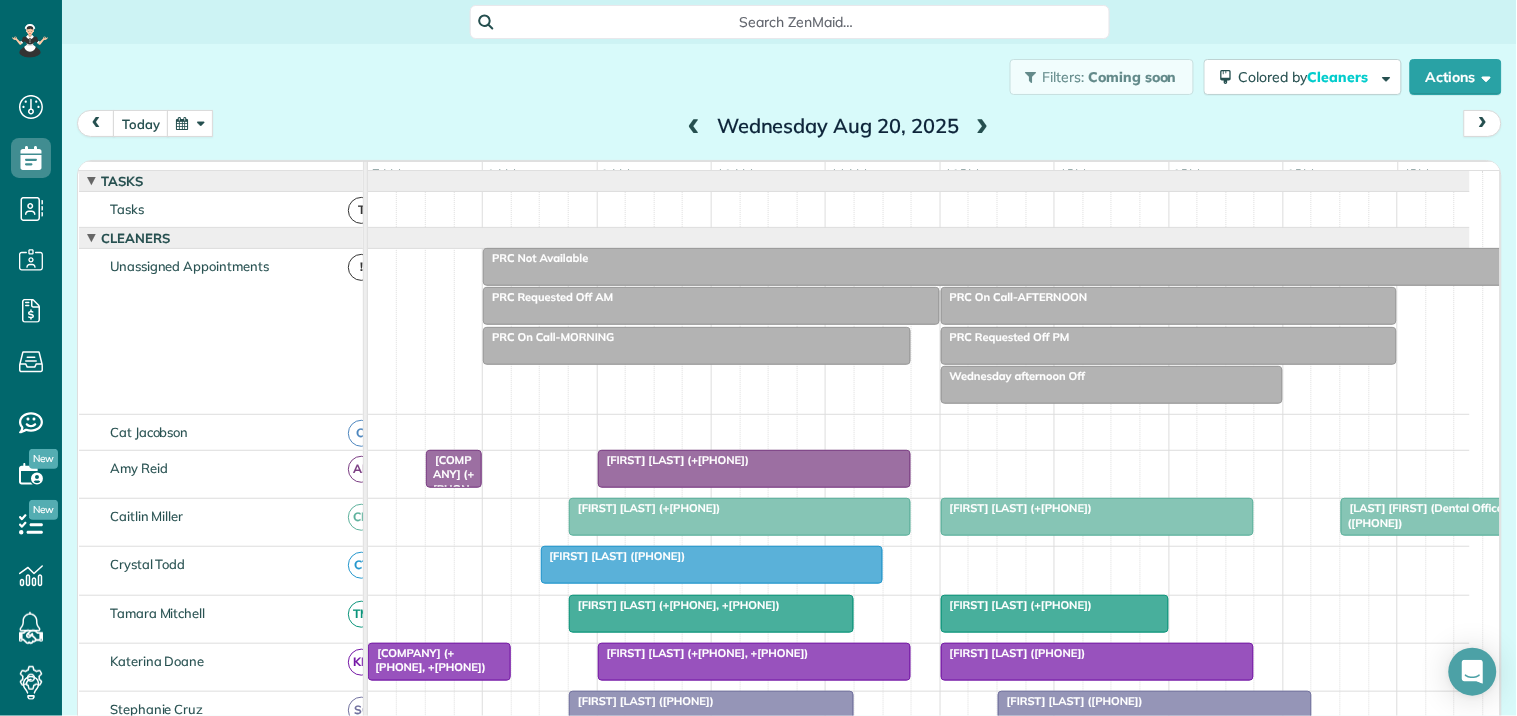 scroll, scrollTop: 73, scrollLeft: 0, axis: vertical 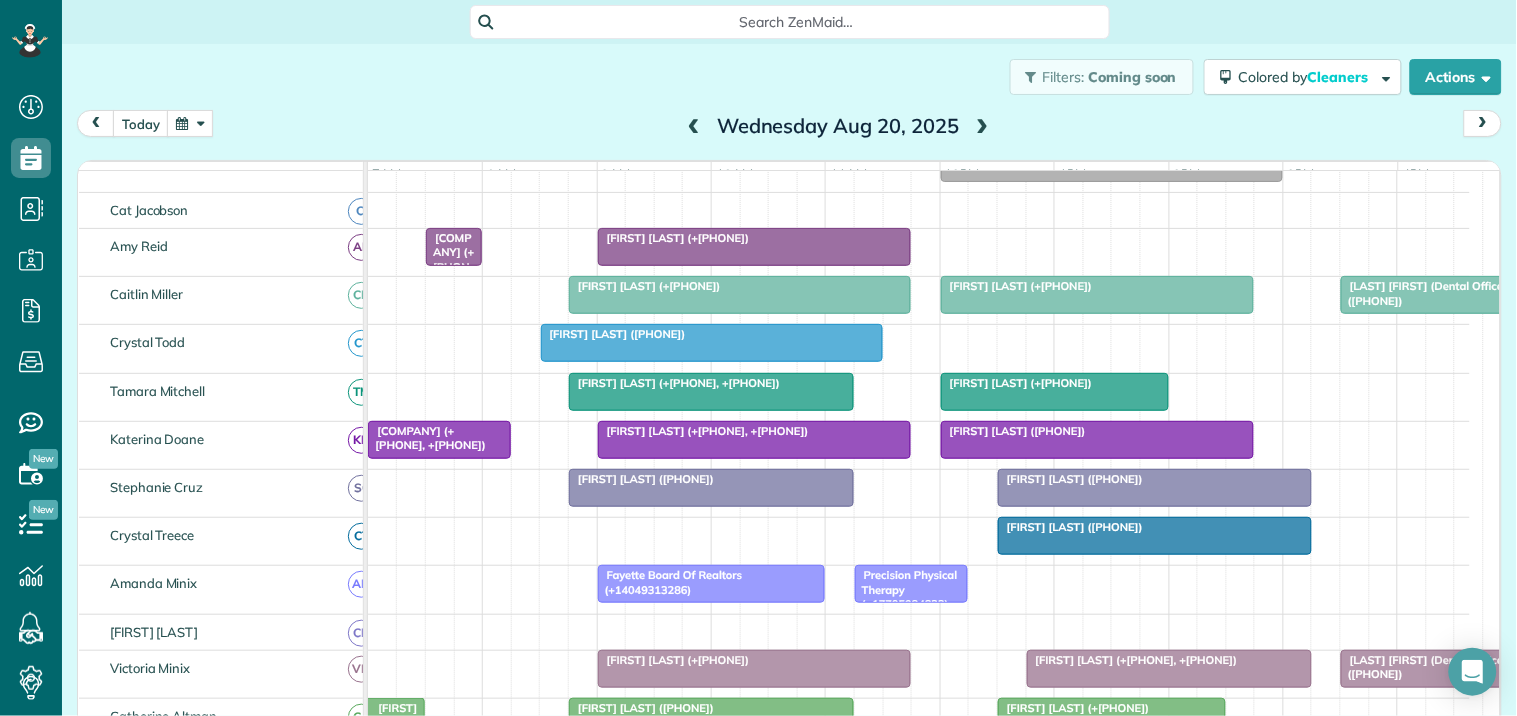 click on "Gallopade (+17706314222, +16786411860) Ken Weaver (+17707316097)" at bounding box center (919, 252) 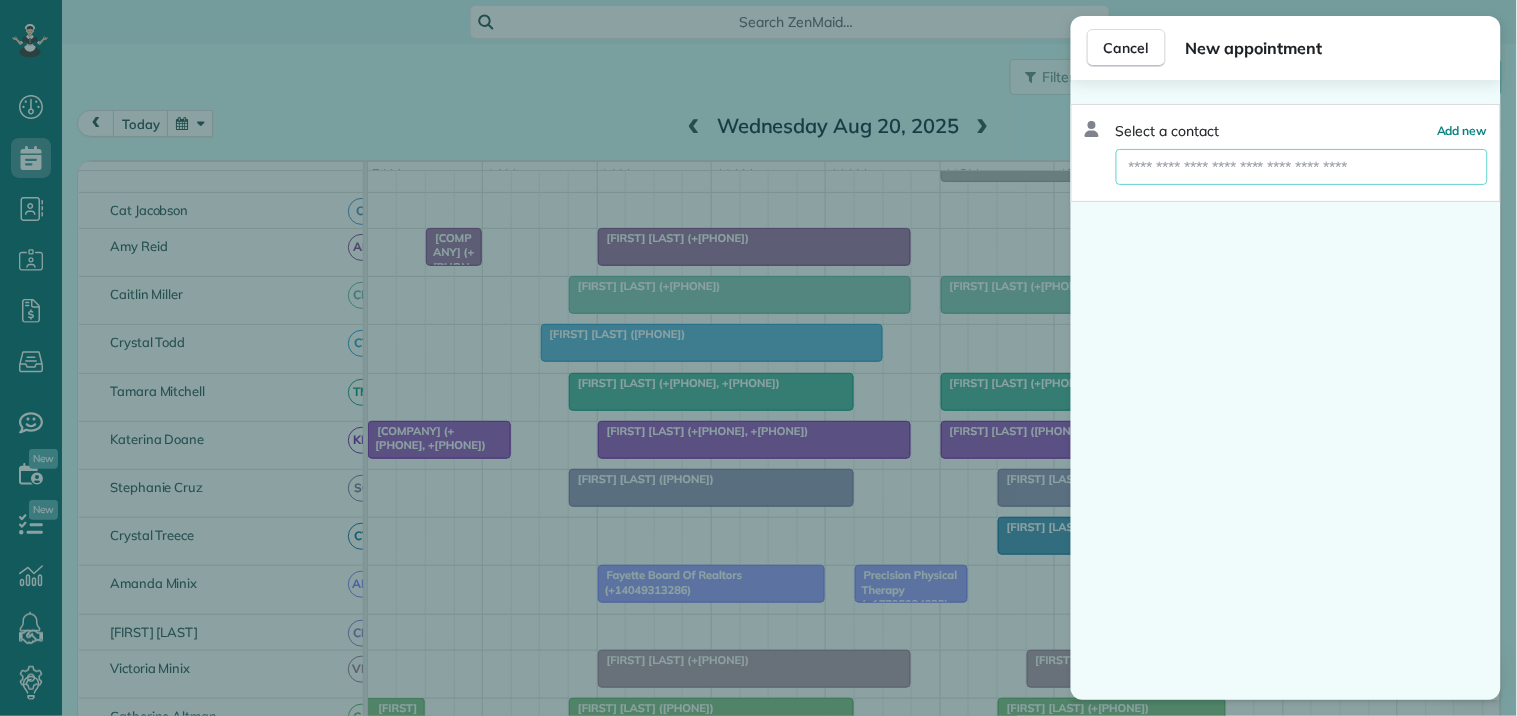 click at bounding box center [1302, 167] 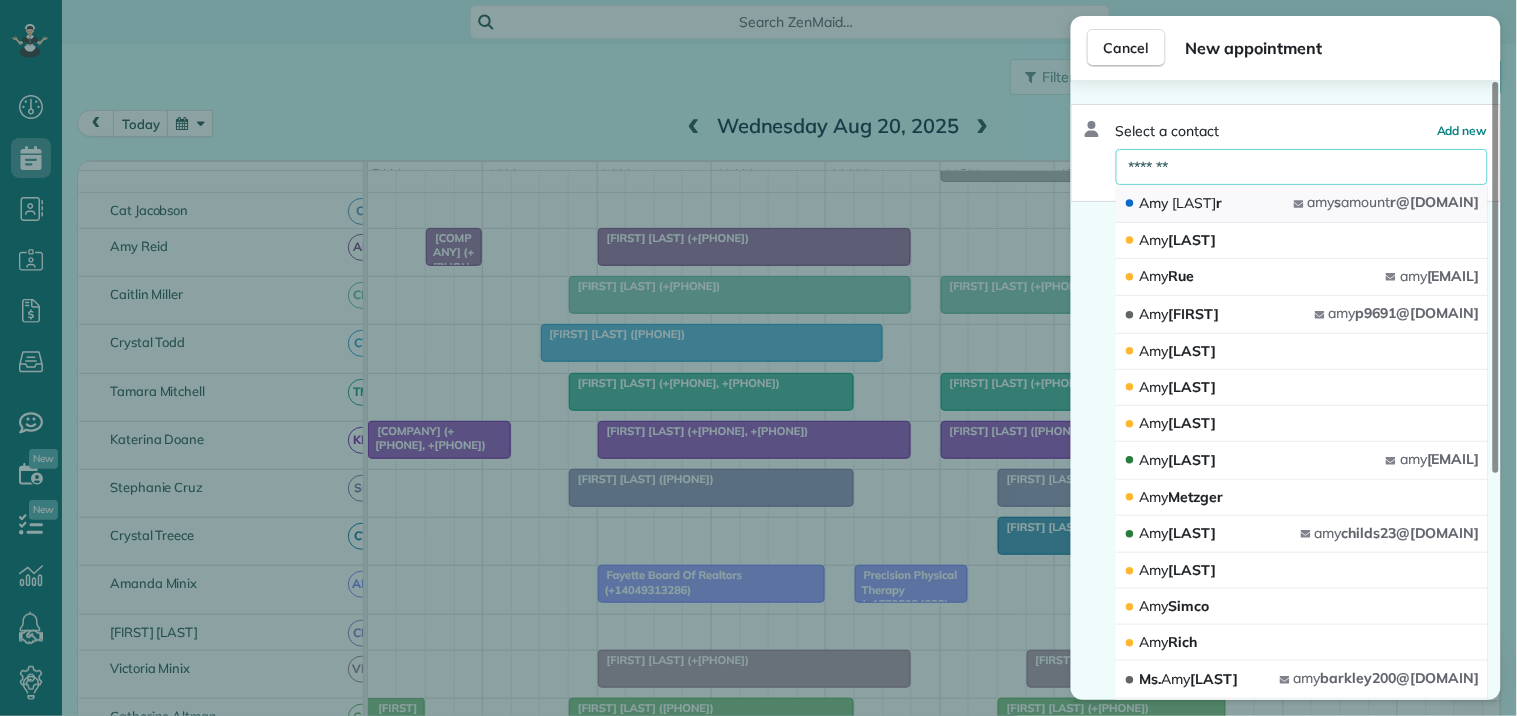 type on "*******" 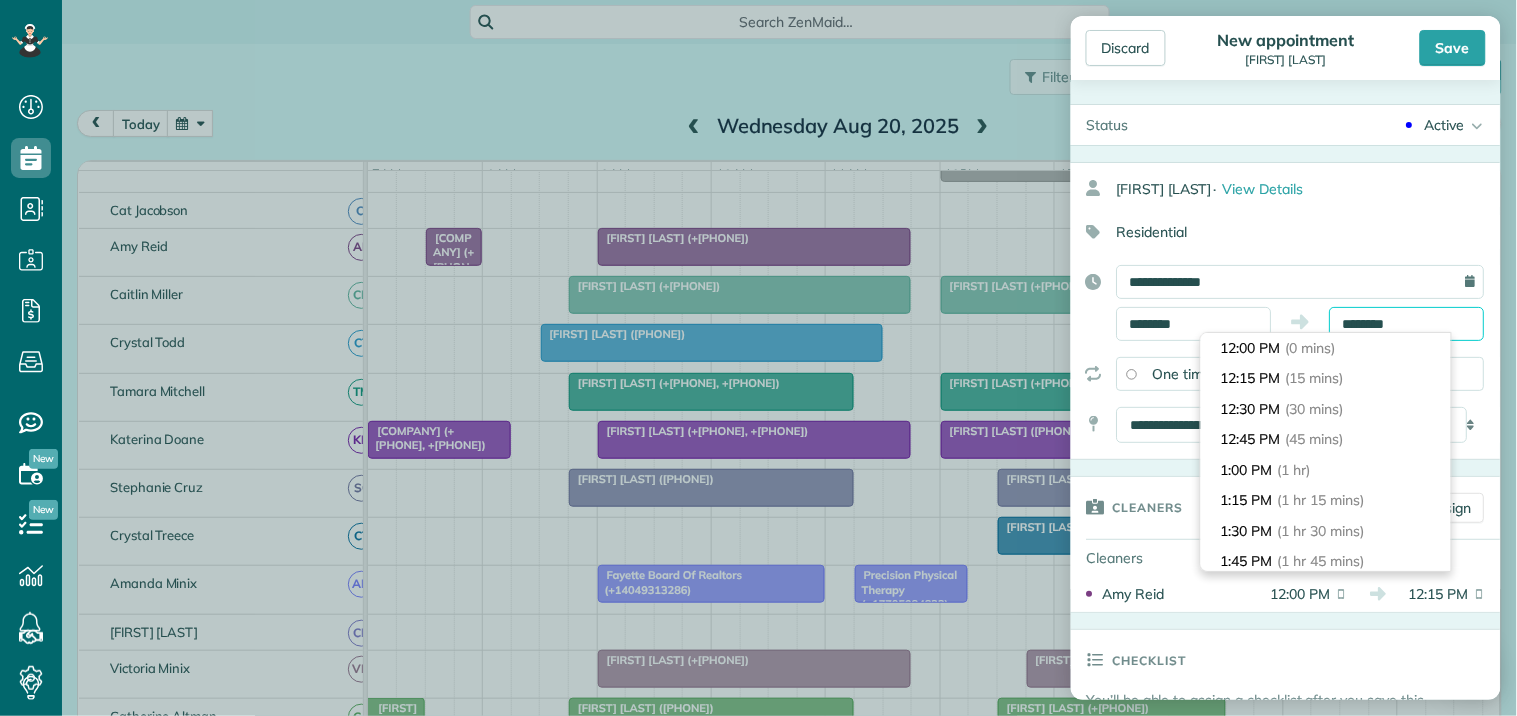 click on "********" at bounding box center (1407, 324) 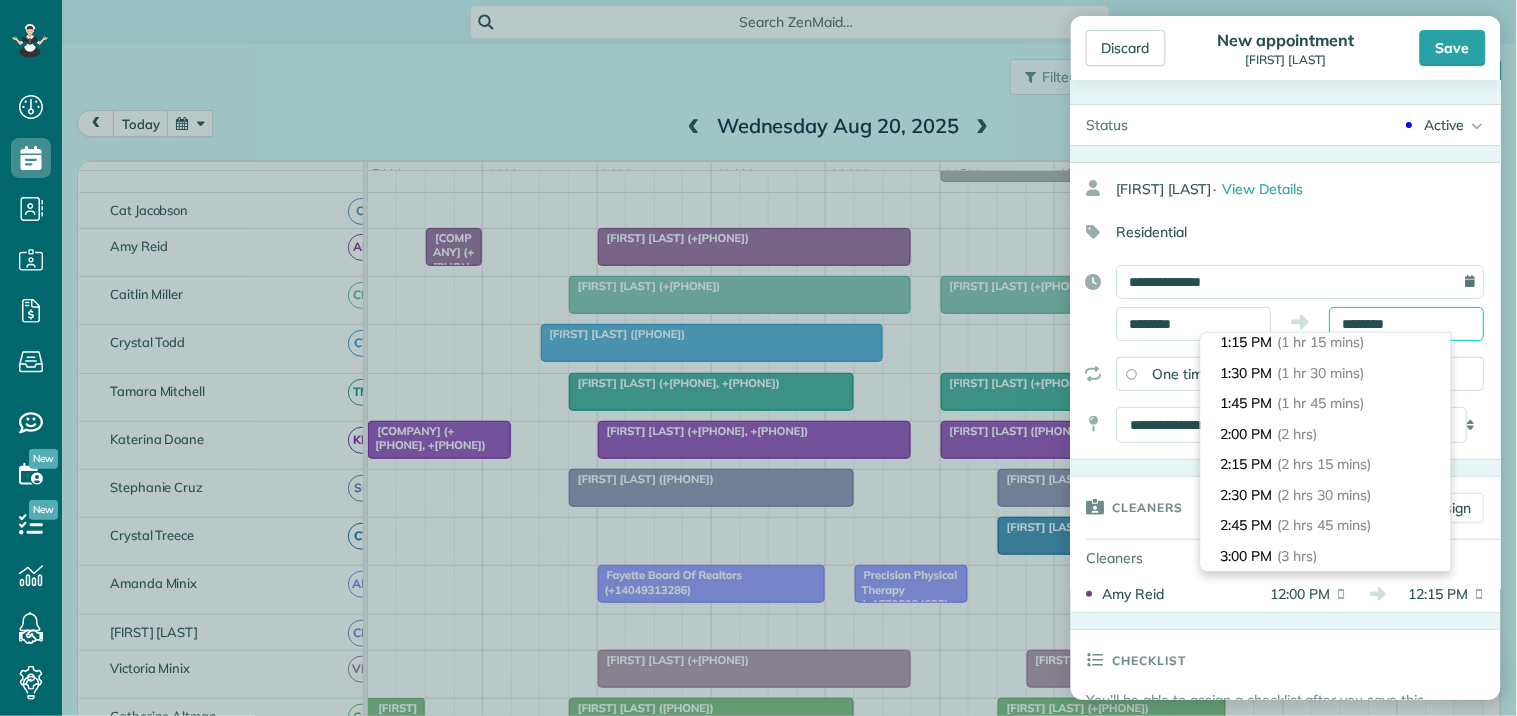 scroll, scrollTop: 222, scrollLeft: 0, axis: vertical 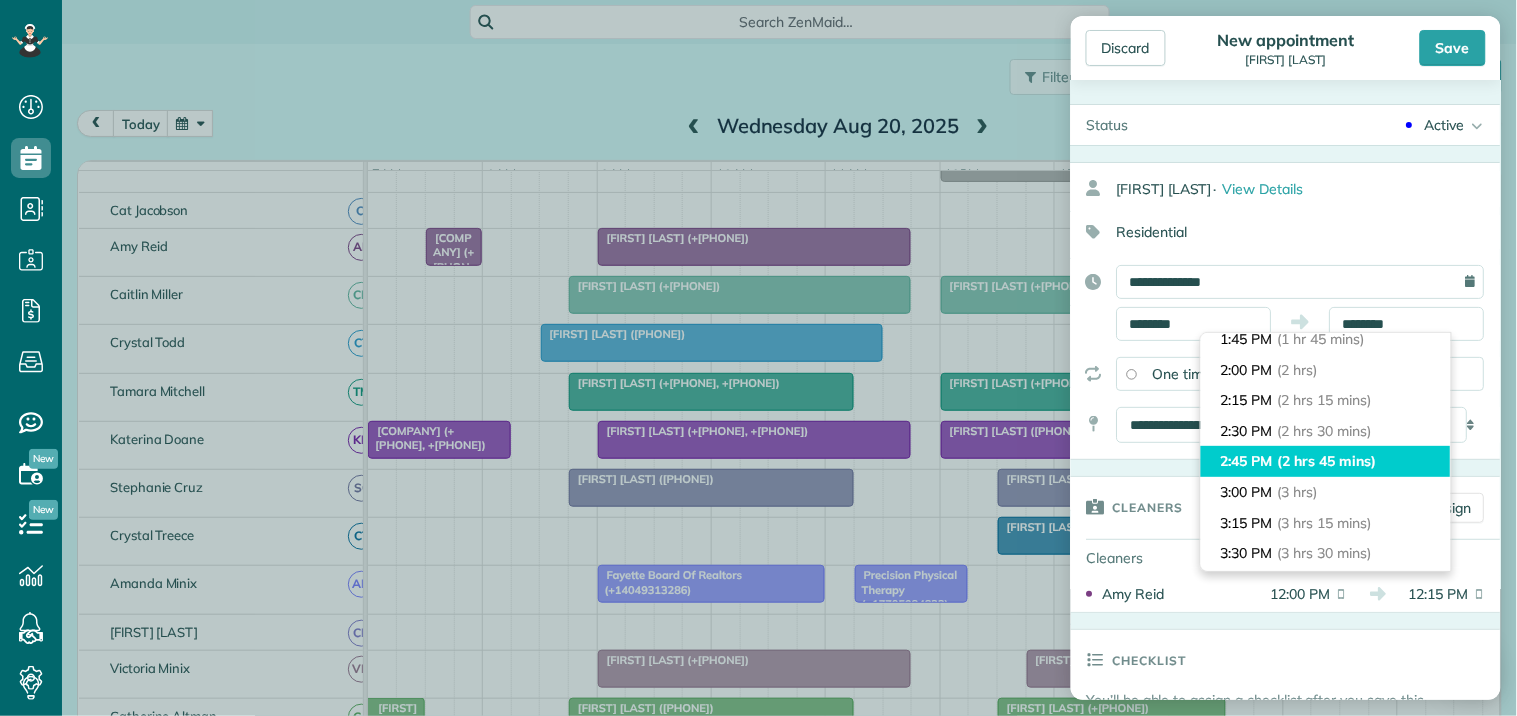 type on "*******" 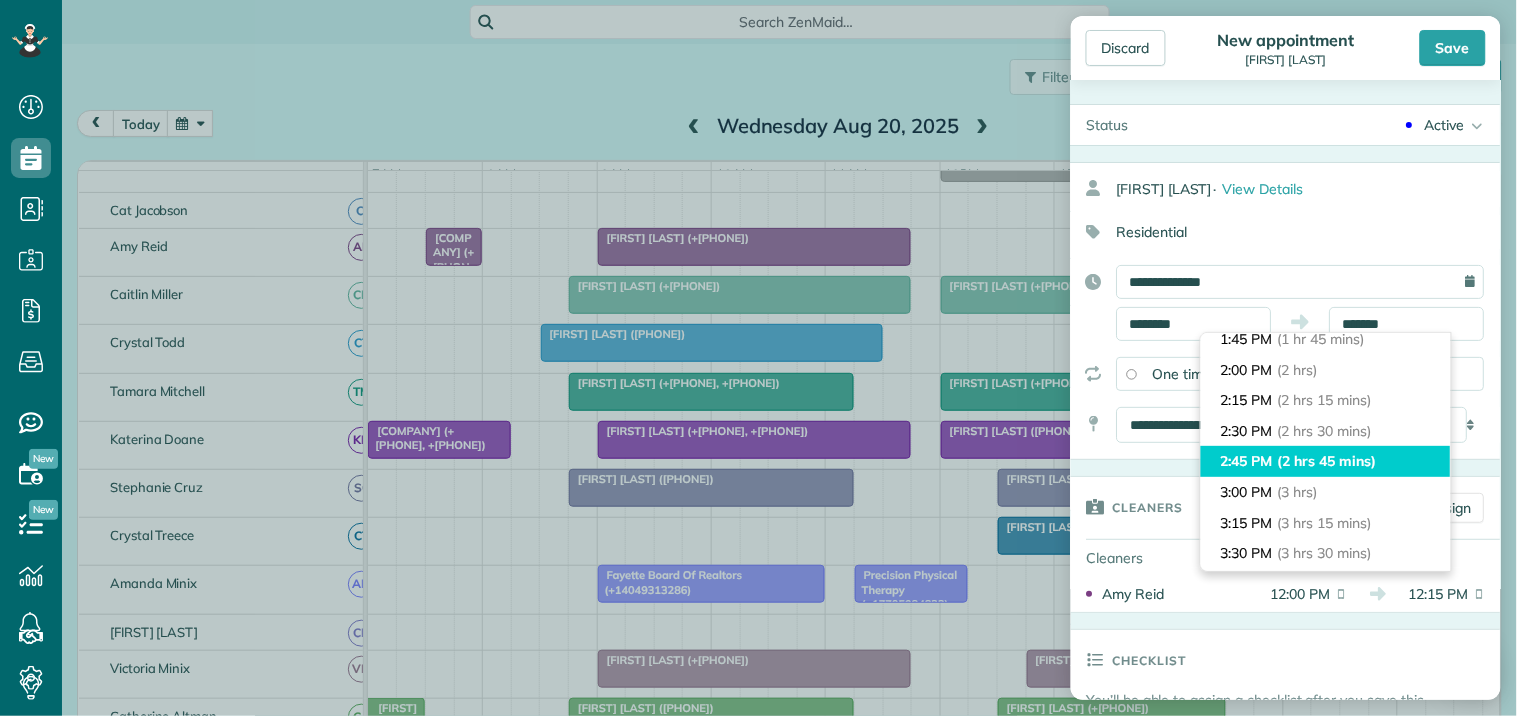 click on "(2 hrs 45 mins)" at bounding box center [1327, 461] 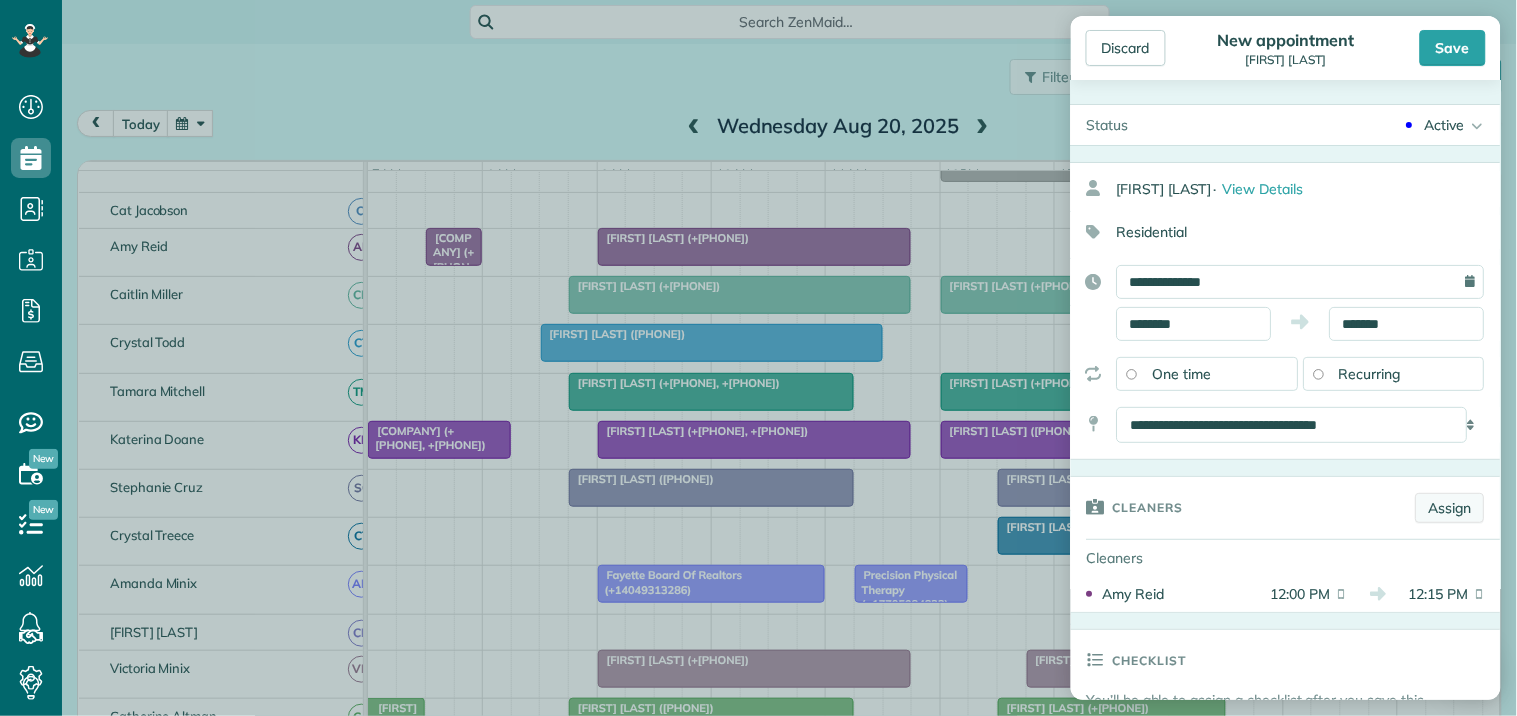 click on "Assign" at bounding box center (1450, 508) 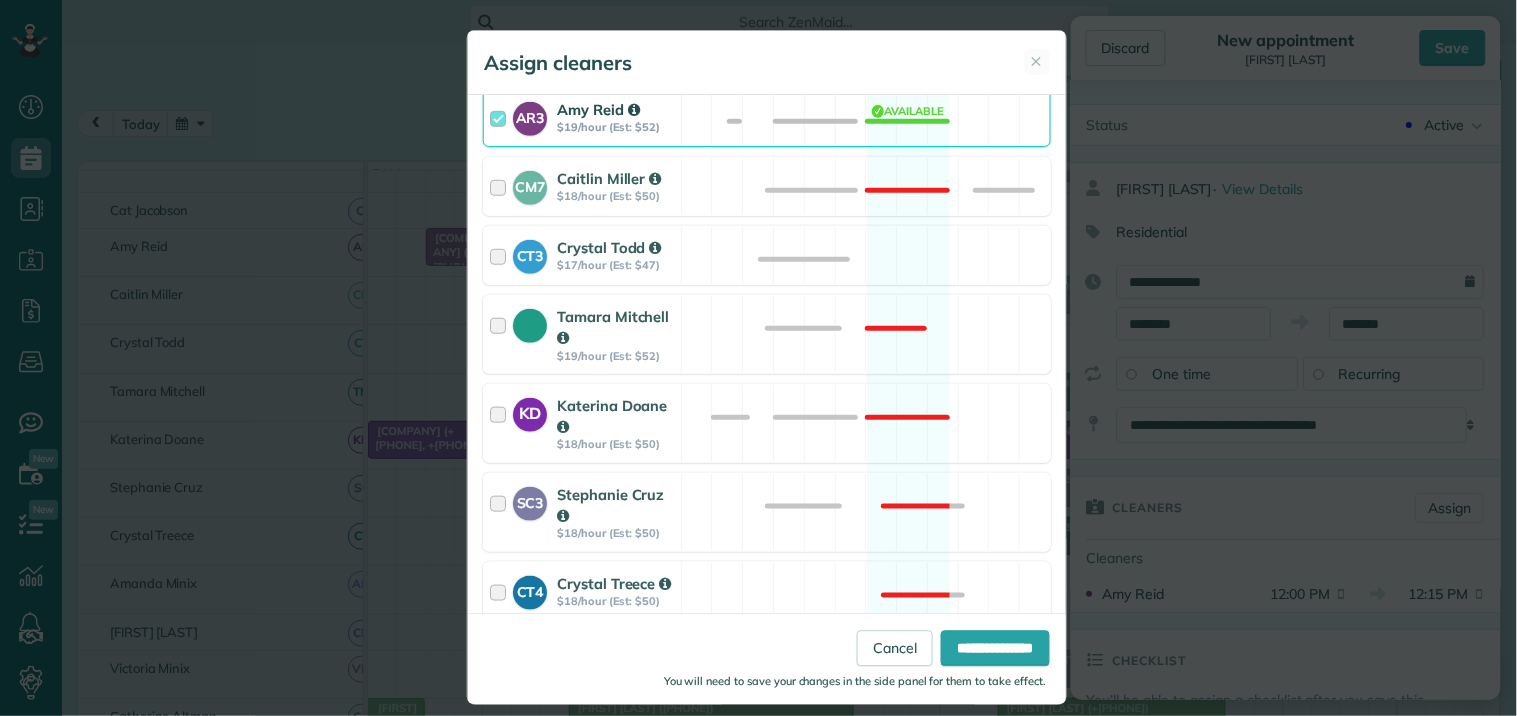 scroll, scrollTop: 333, scrollLeft: 0, axis: vertical 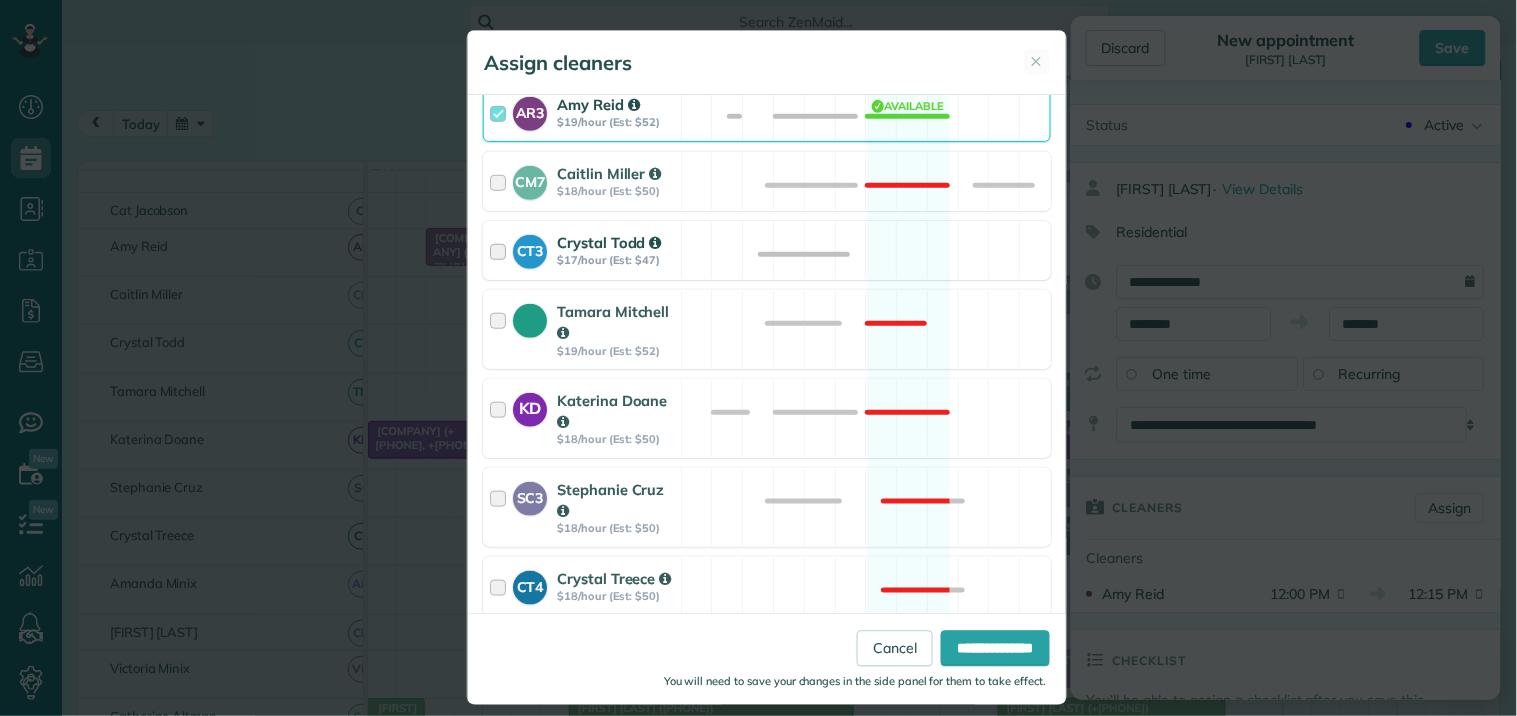 click on "CT3
Crystal Todd
$17/hour (Est: $47)
Available" at bounding box center [767, 250] 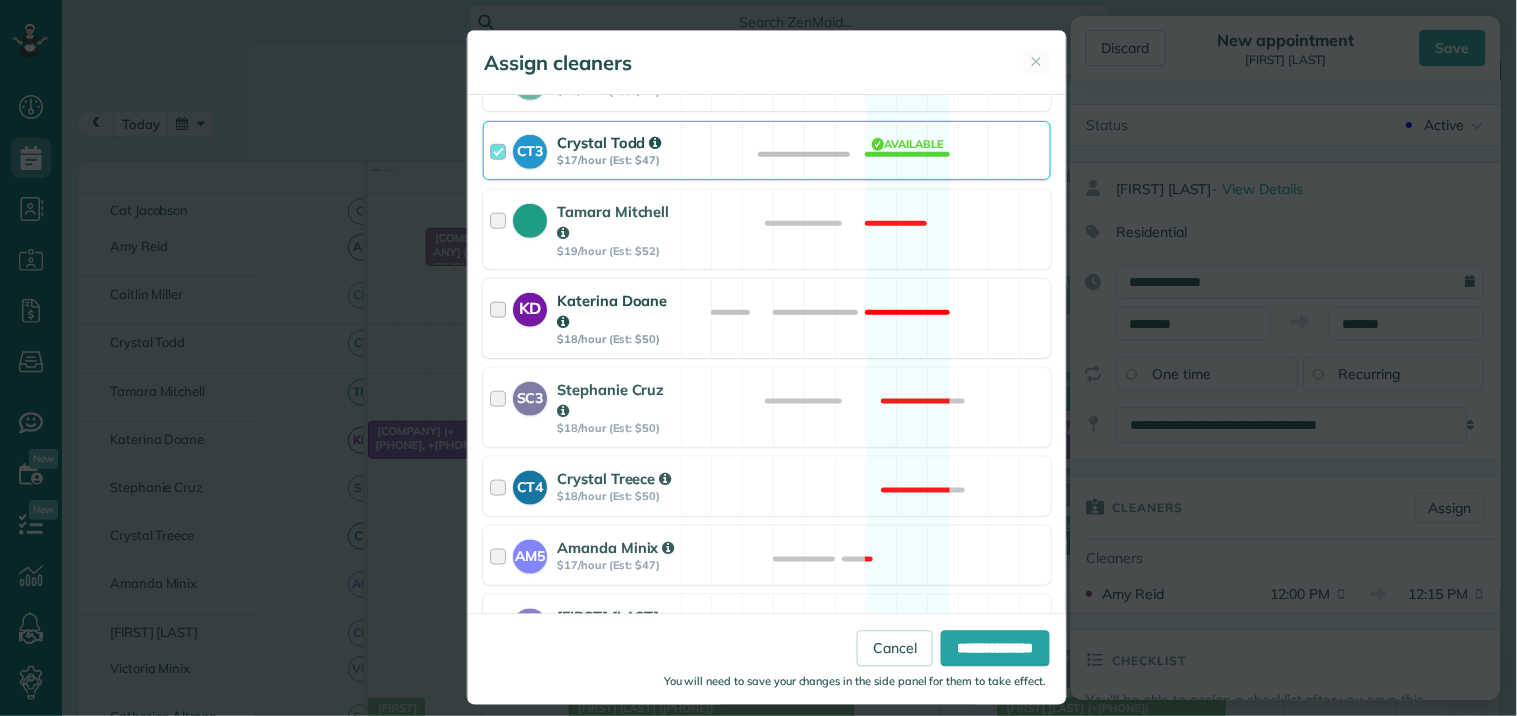 scroll, scrollTop: 555, scrollLeft: 0, axis: vertical 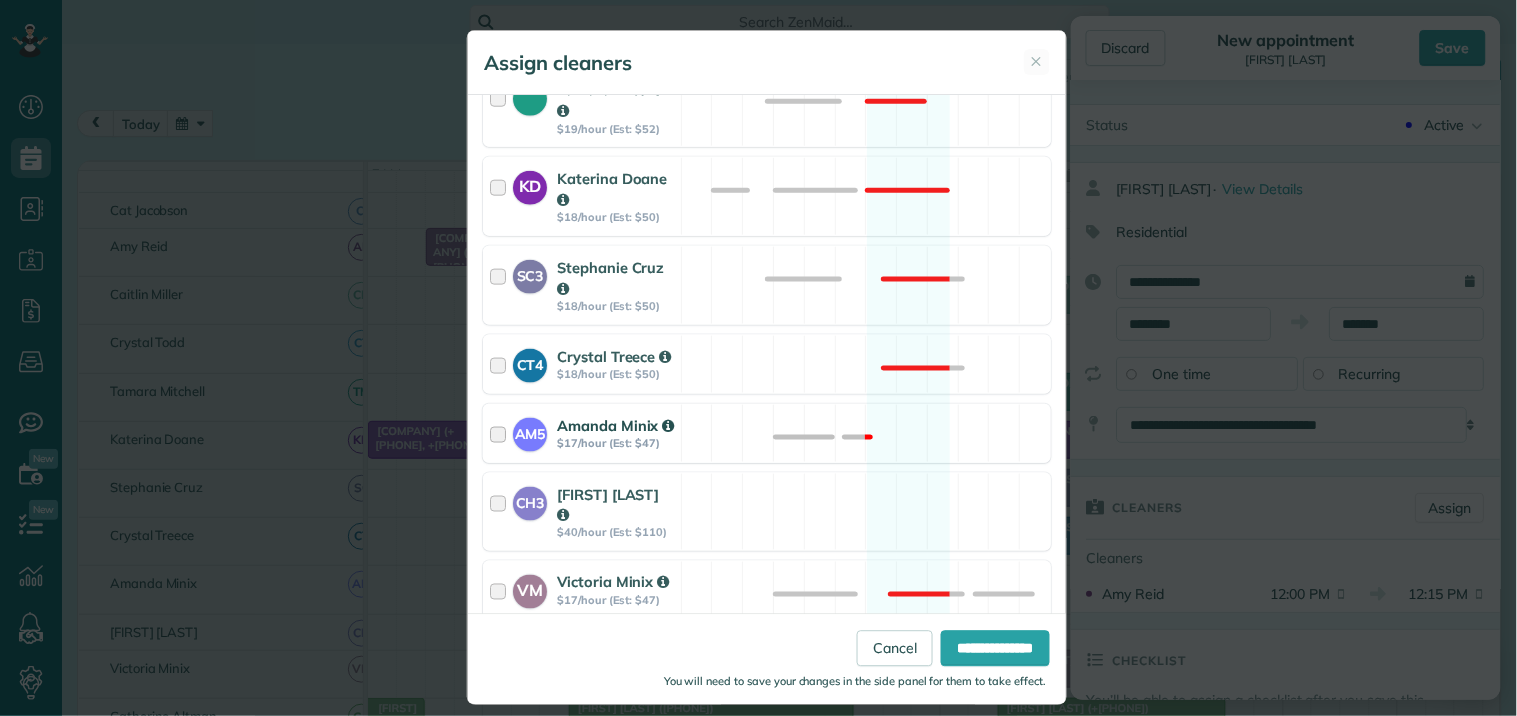 click on "AM5
Amanda Minix
$17/hour (Est: $47)
Not available" at bounding box center (767, 433) 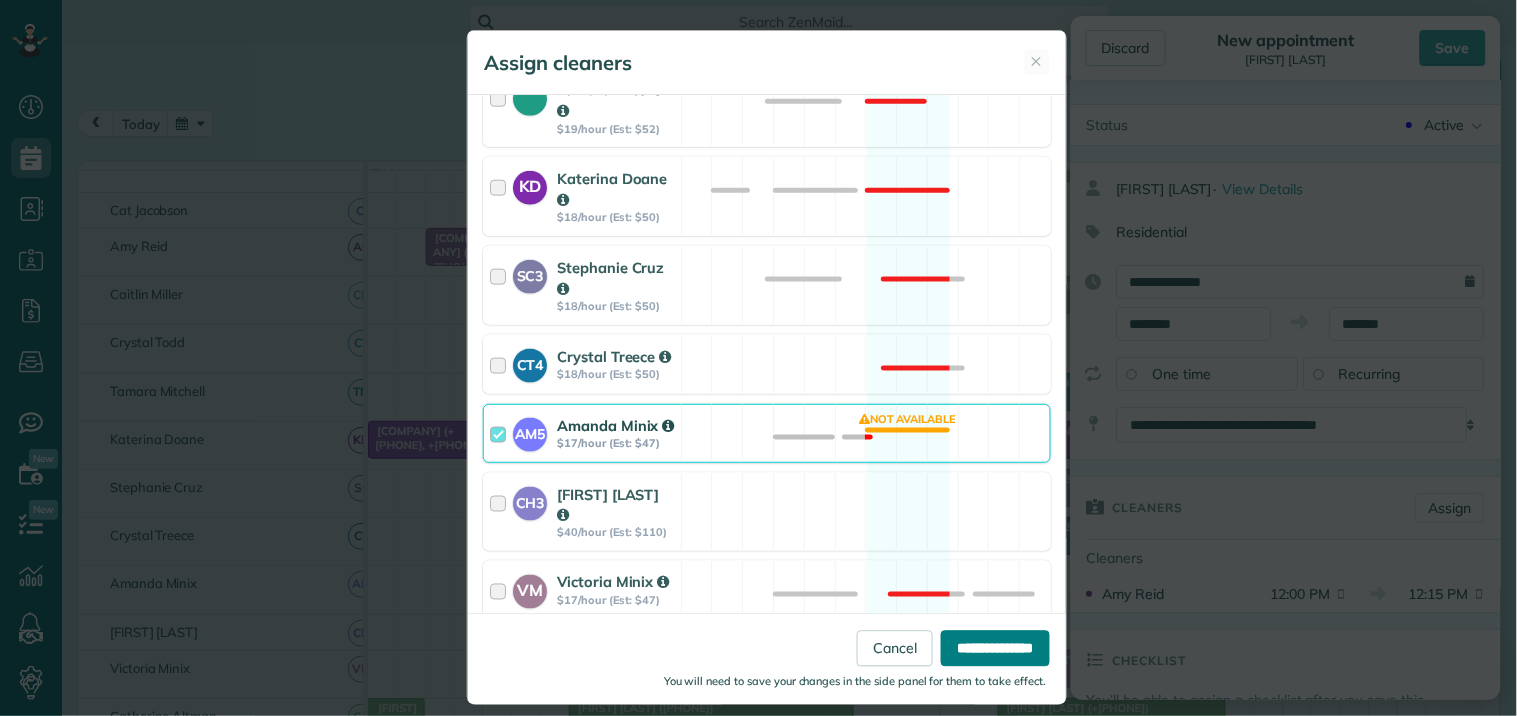 click on "**********" at bounding box center (995, 649) 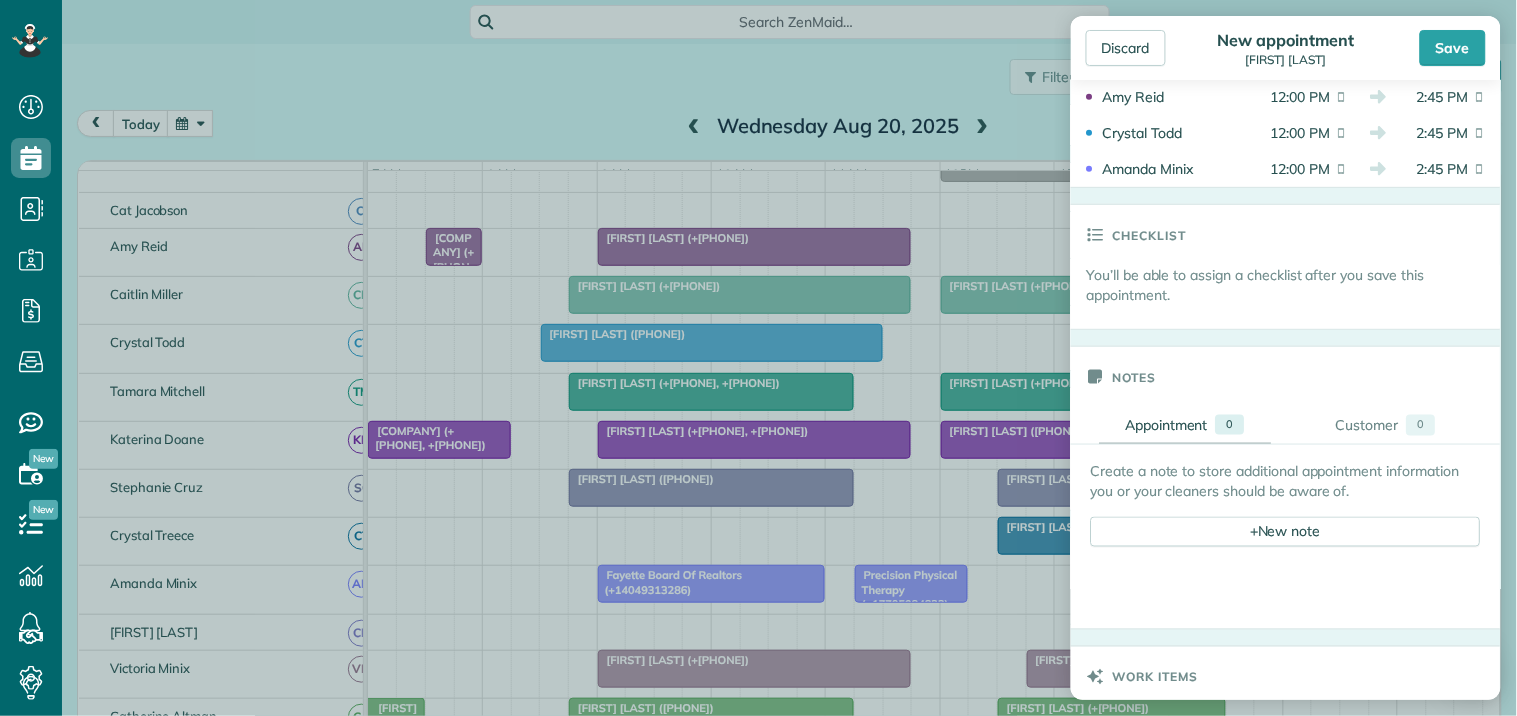 scroll, scrollTop: 555, scrollLeft: 0, axis: vertical 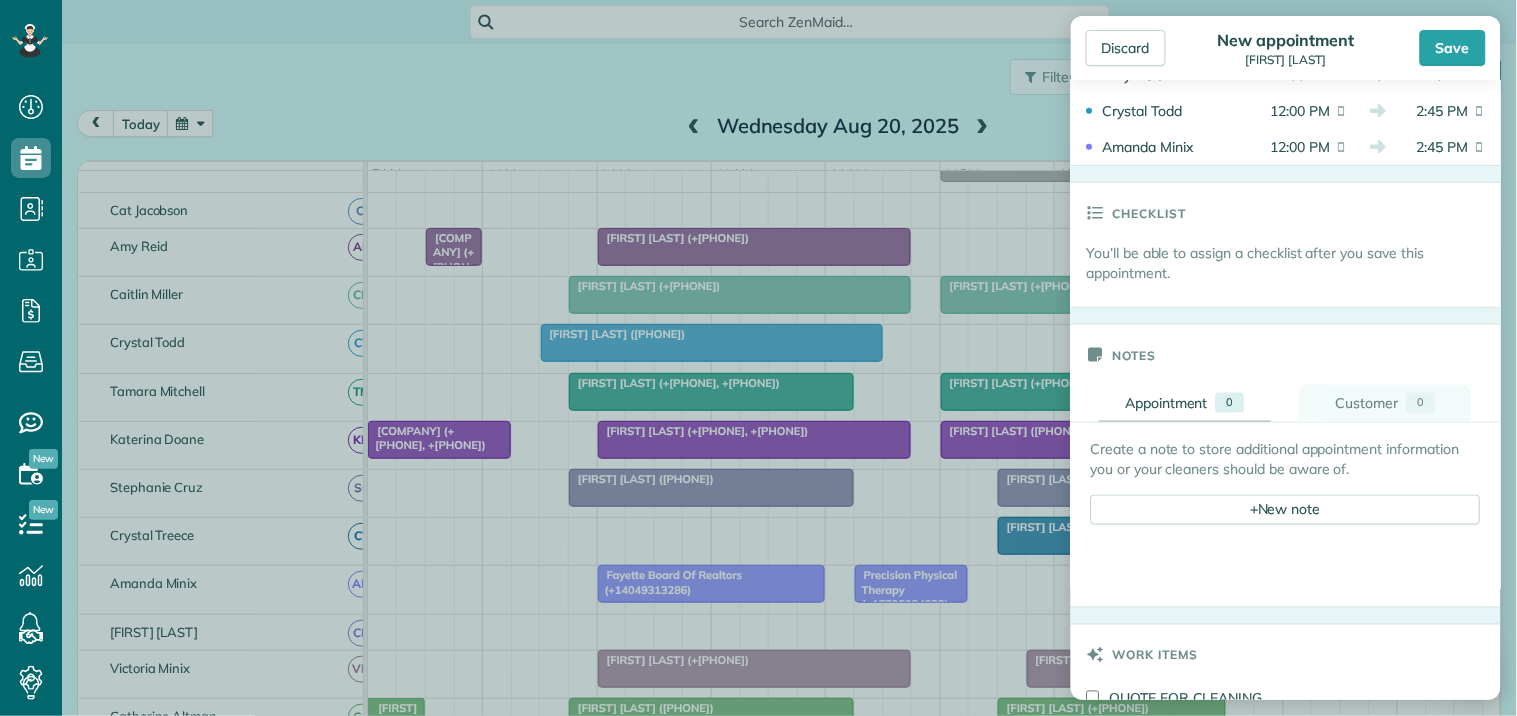 click on "Customer" at bounding box center (1367, 403) 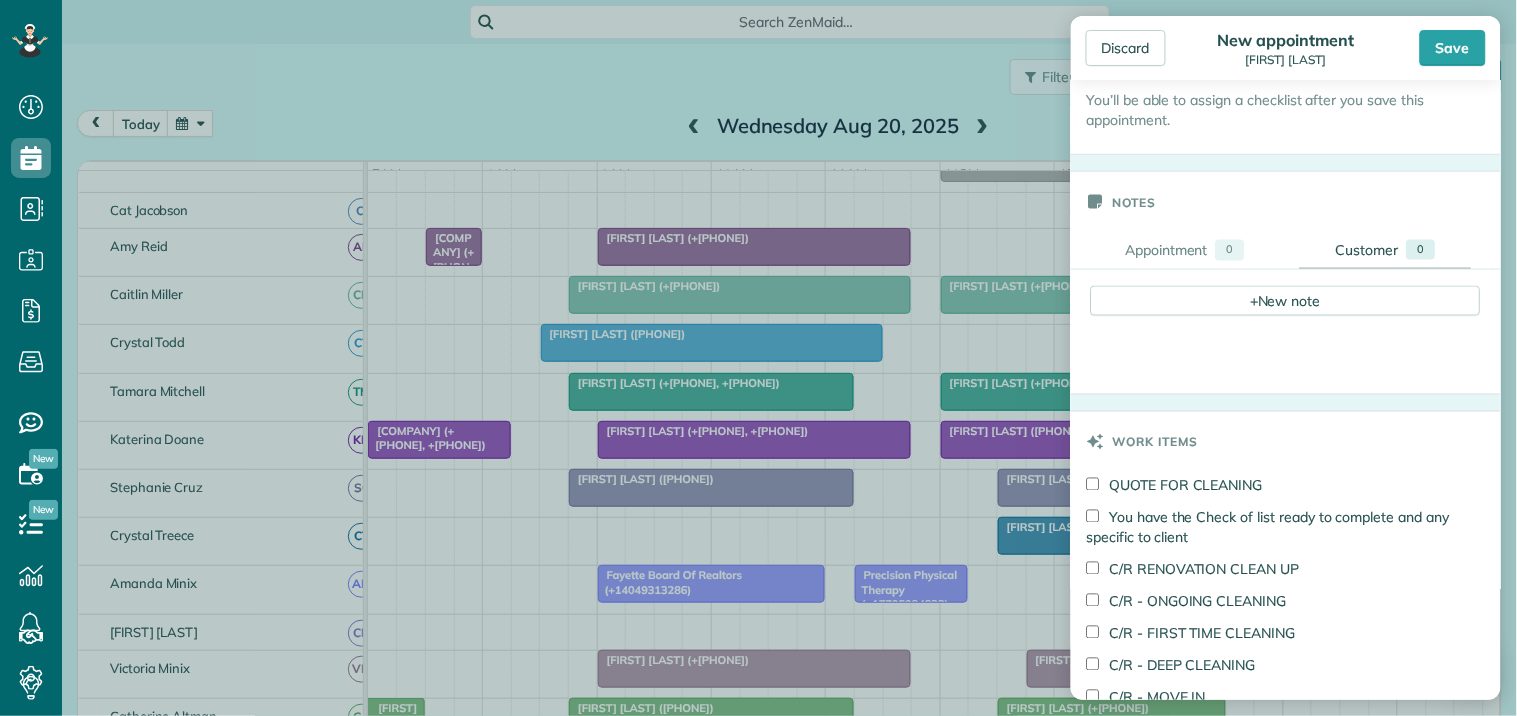 scroll, scrollTop: 777, scrollLeft: 0, axis: vertical 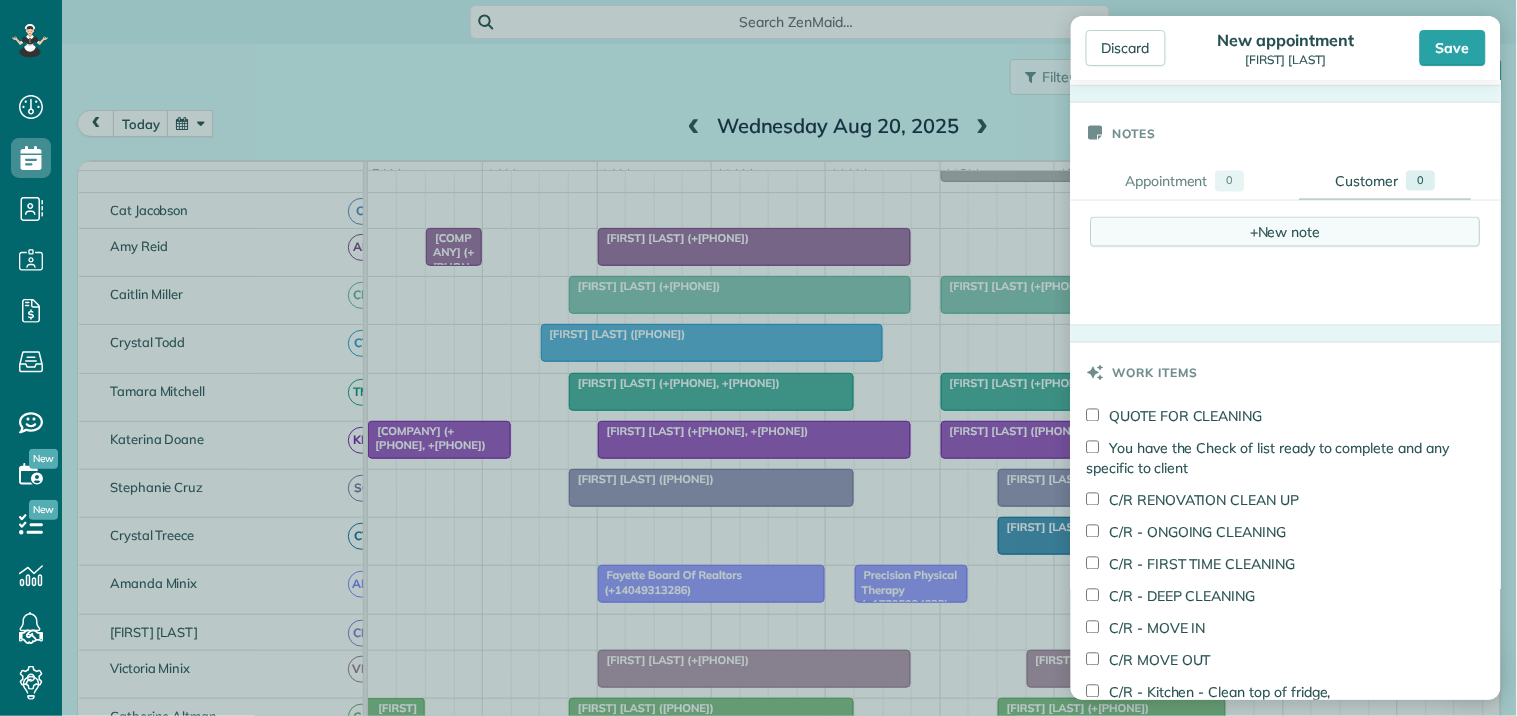 click on "+
New note" at bounding box center [1286, 232] 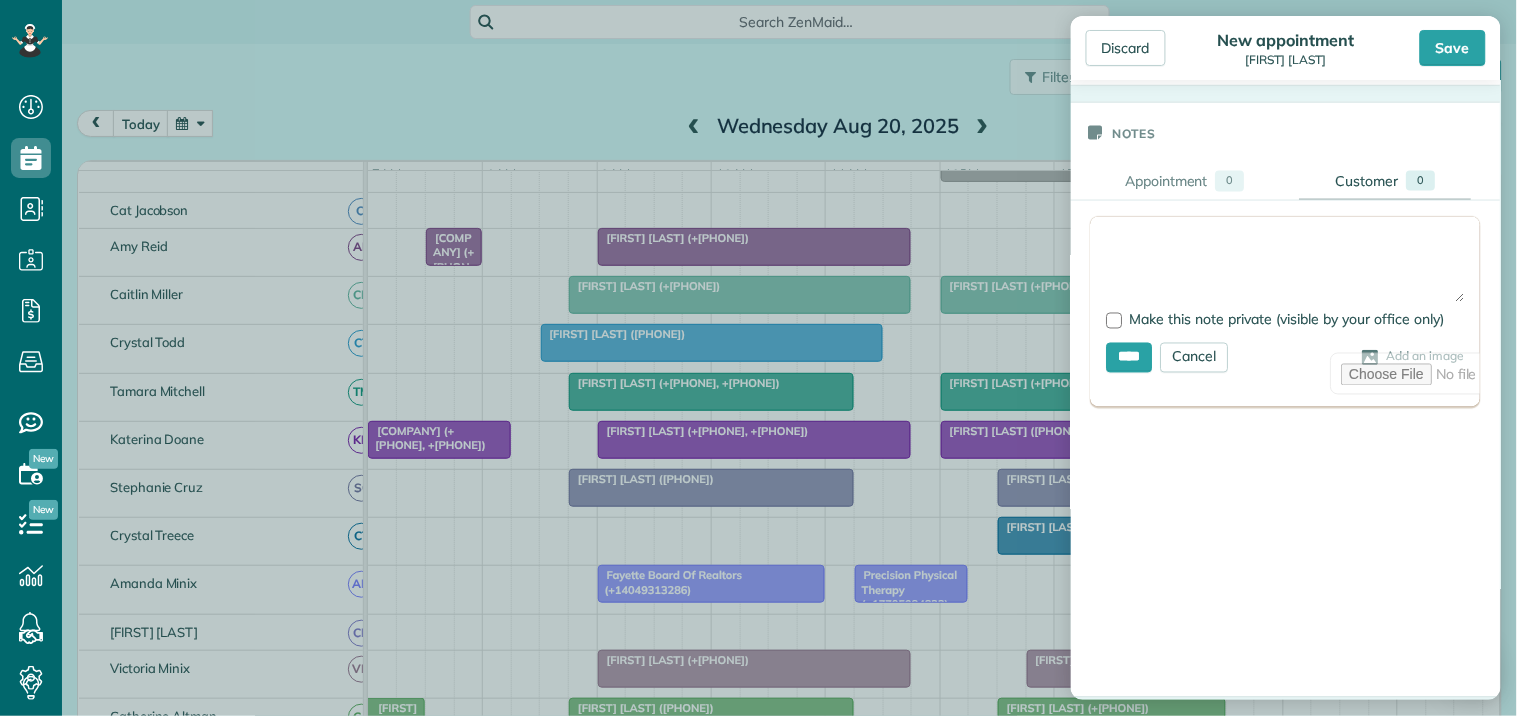 click at bounding box center (1286, 268) 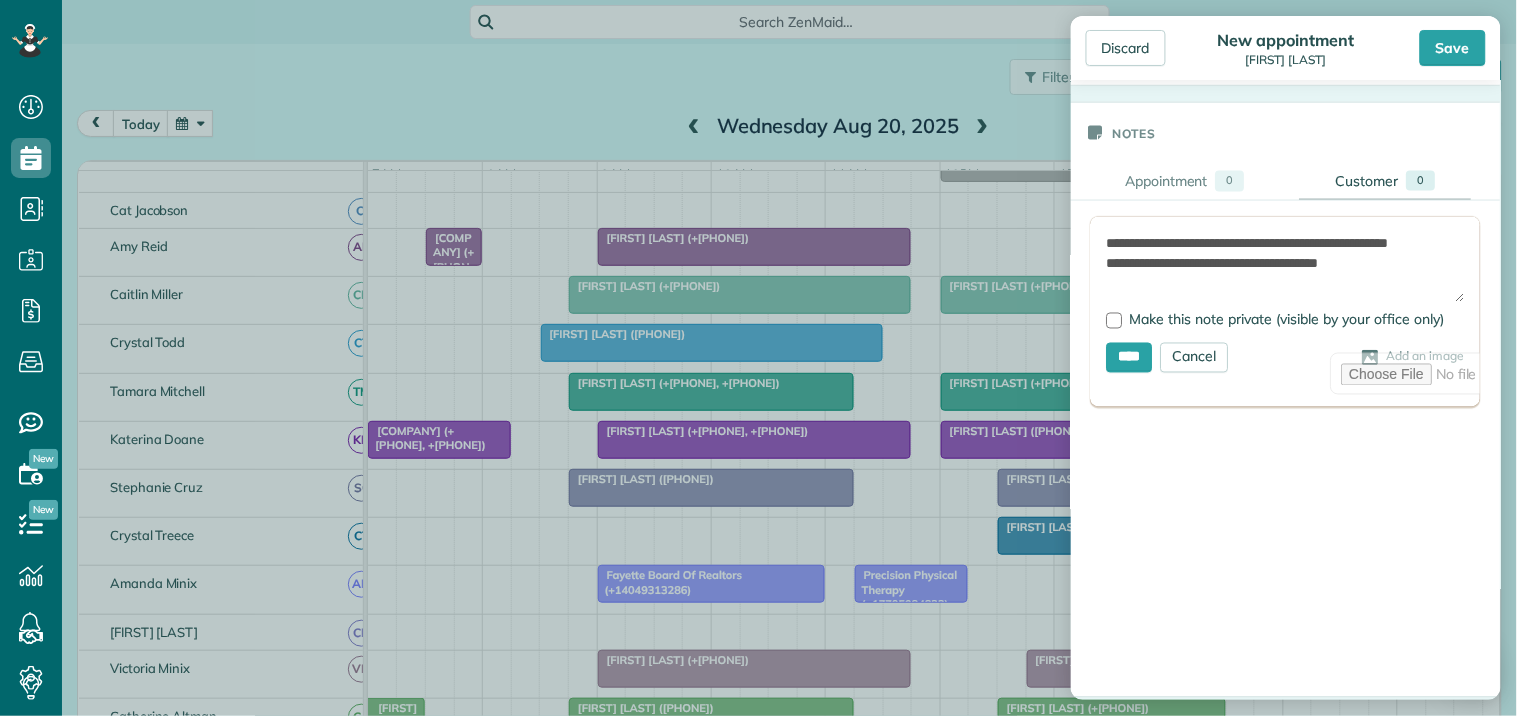 click on "**********" at bounding box center [1286, 312] 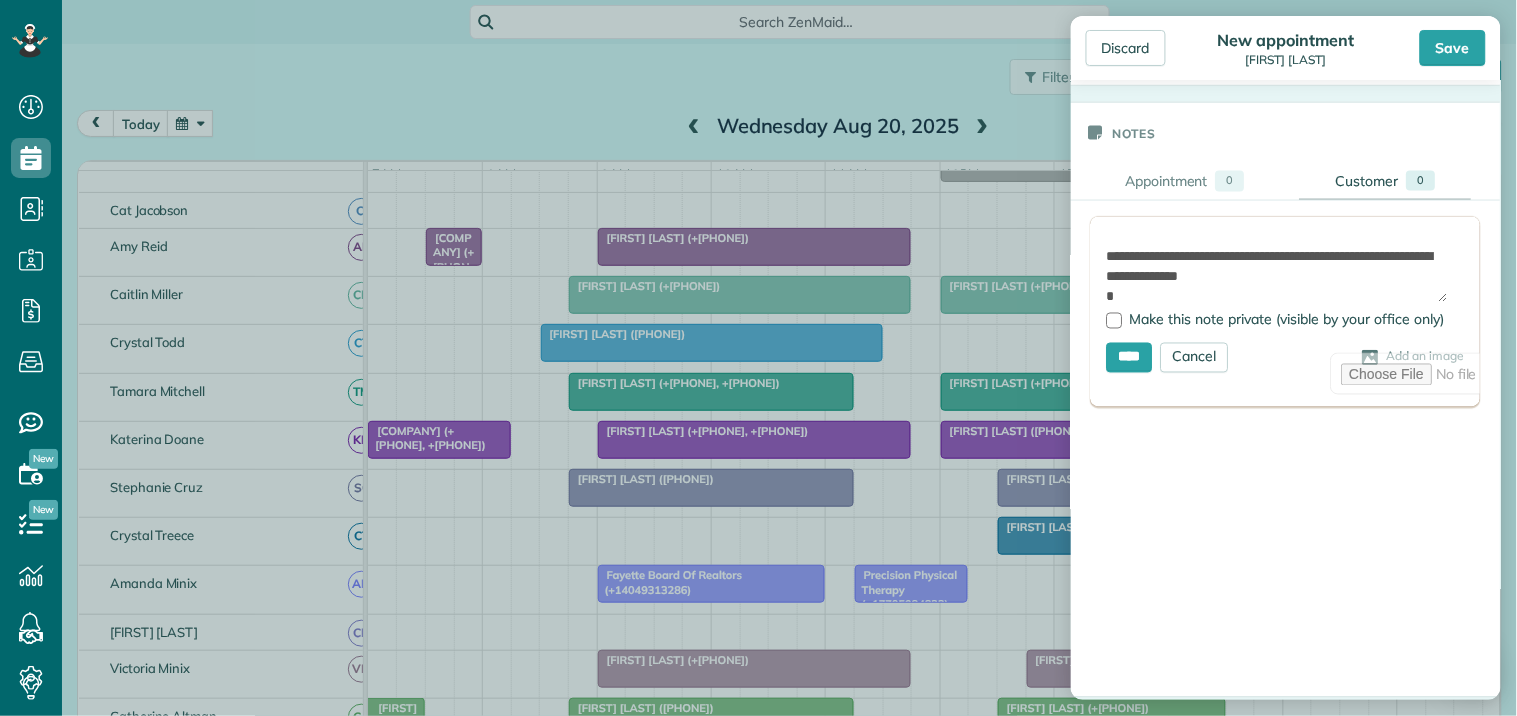 scroll, scrollTop: 47, scrollLeft: 0, axis: vertical 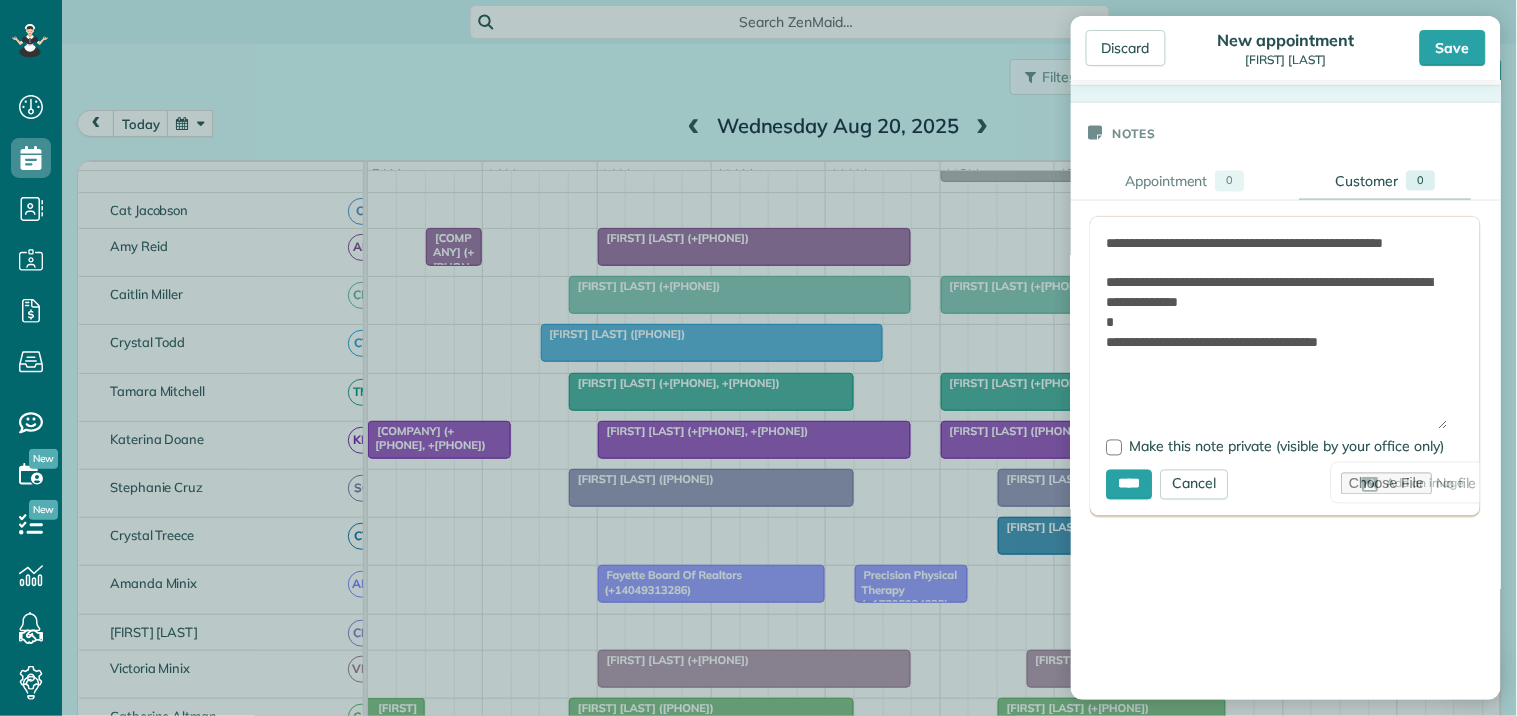 drag, startPoint x: 1444, startPoint y: 301, endPoint x: 1461, endPoint y: 436, distance: 136.06616 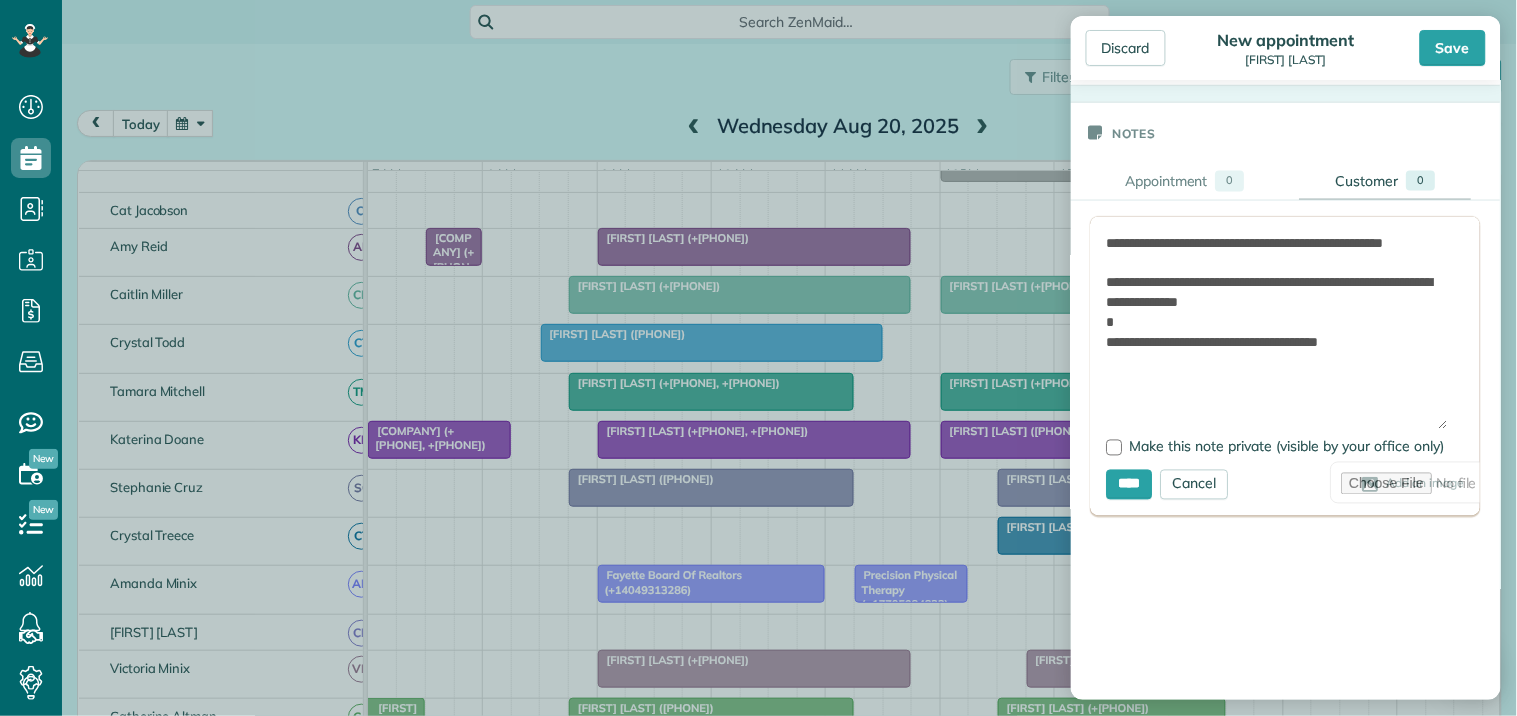 click on "**********" at bounding box center (1286, 366) 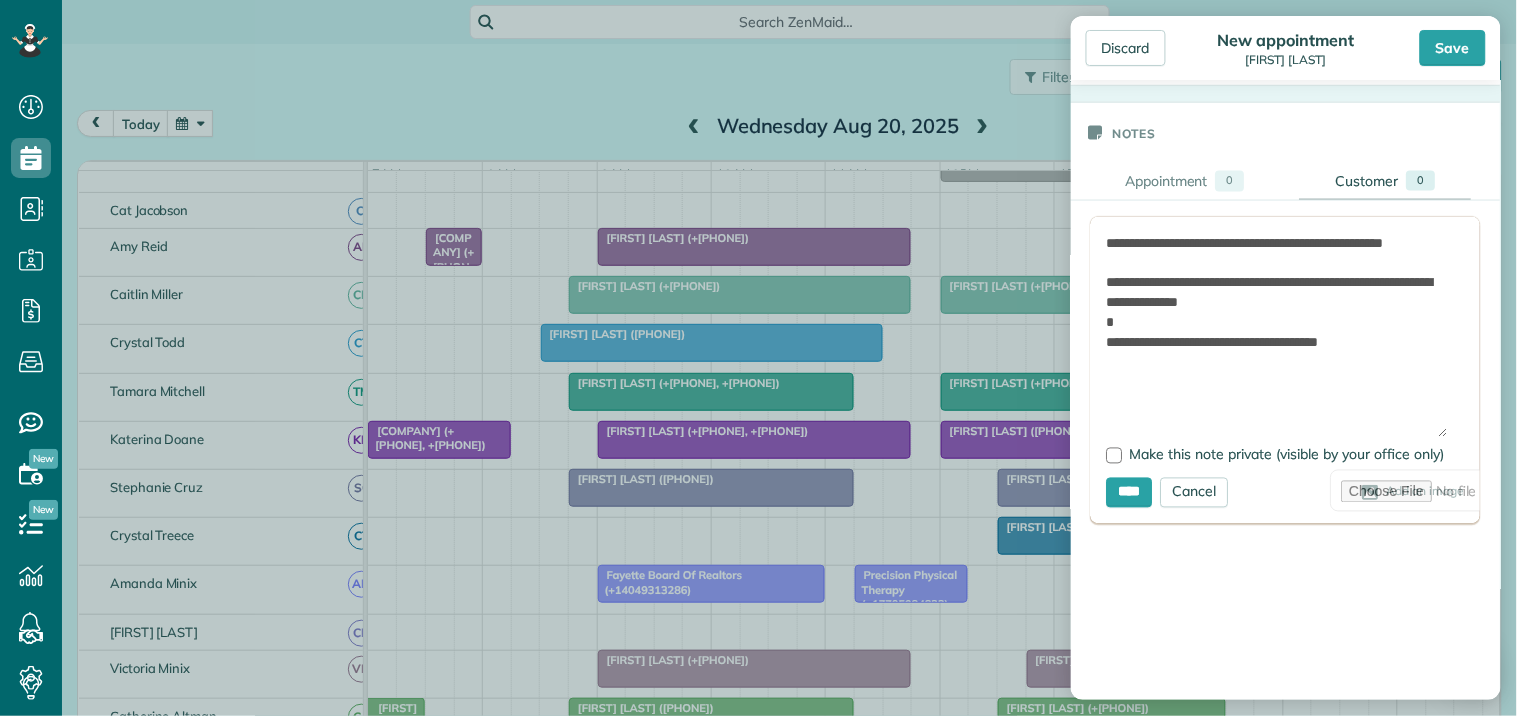 click on "**********" at bounding box center [1277, 335] 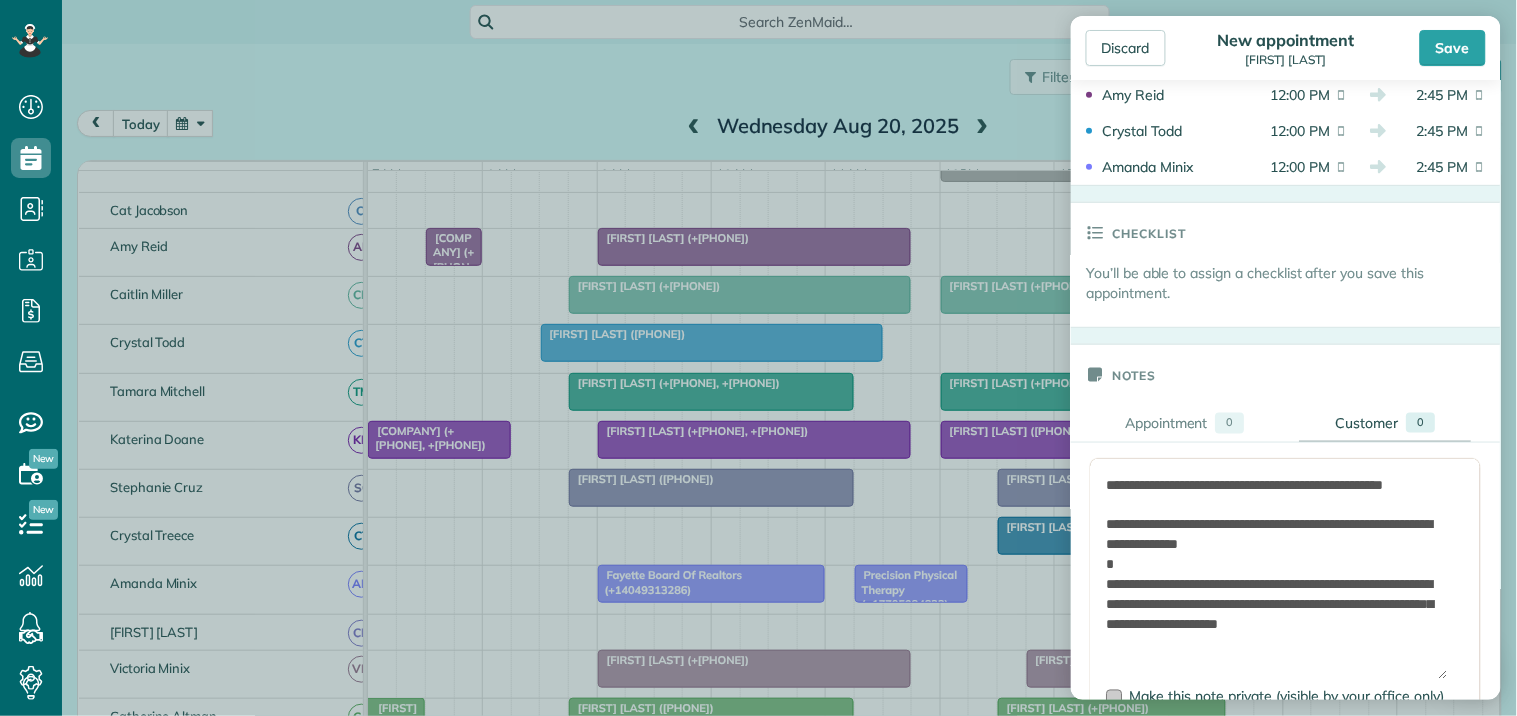 scroll, scrollTop: 777, scrollLeft: 0, axis: vertical 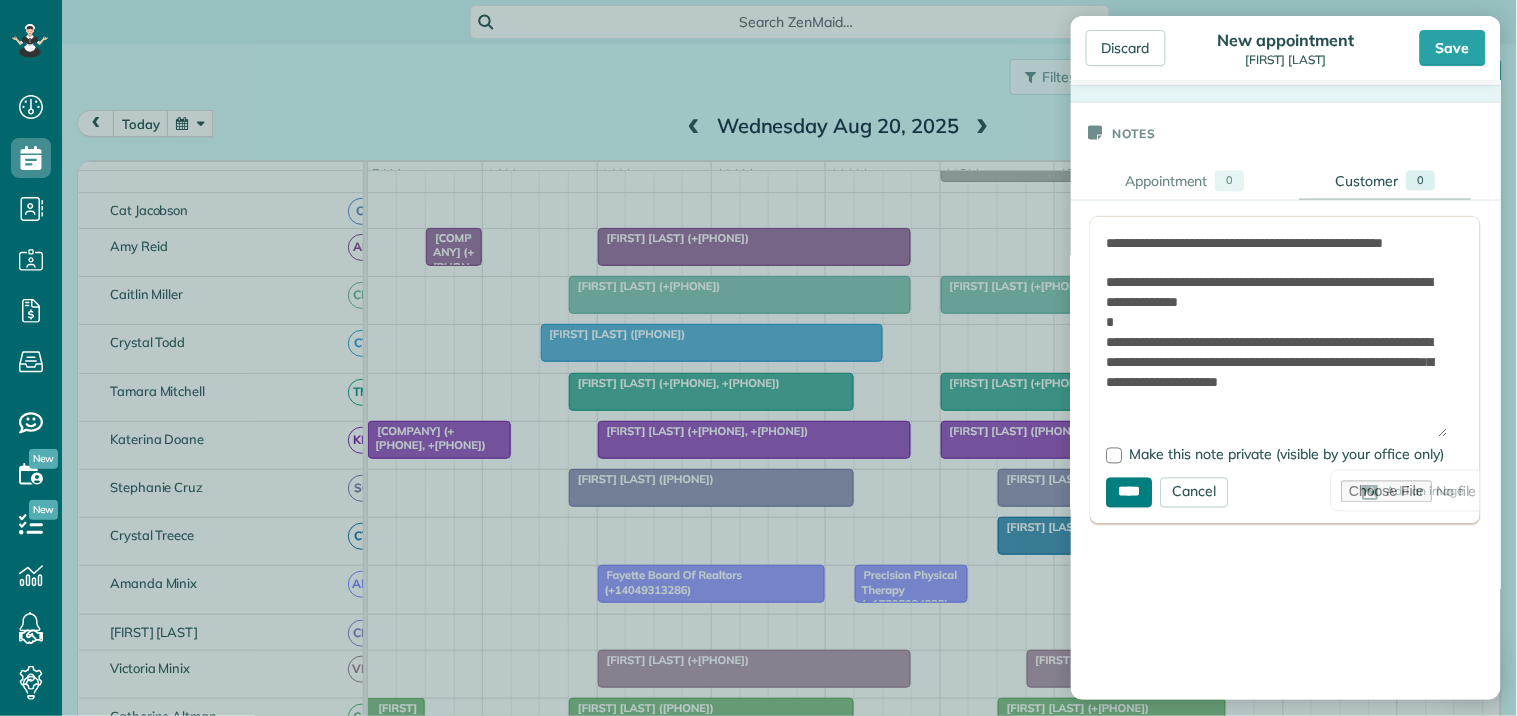type on "**********" 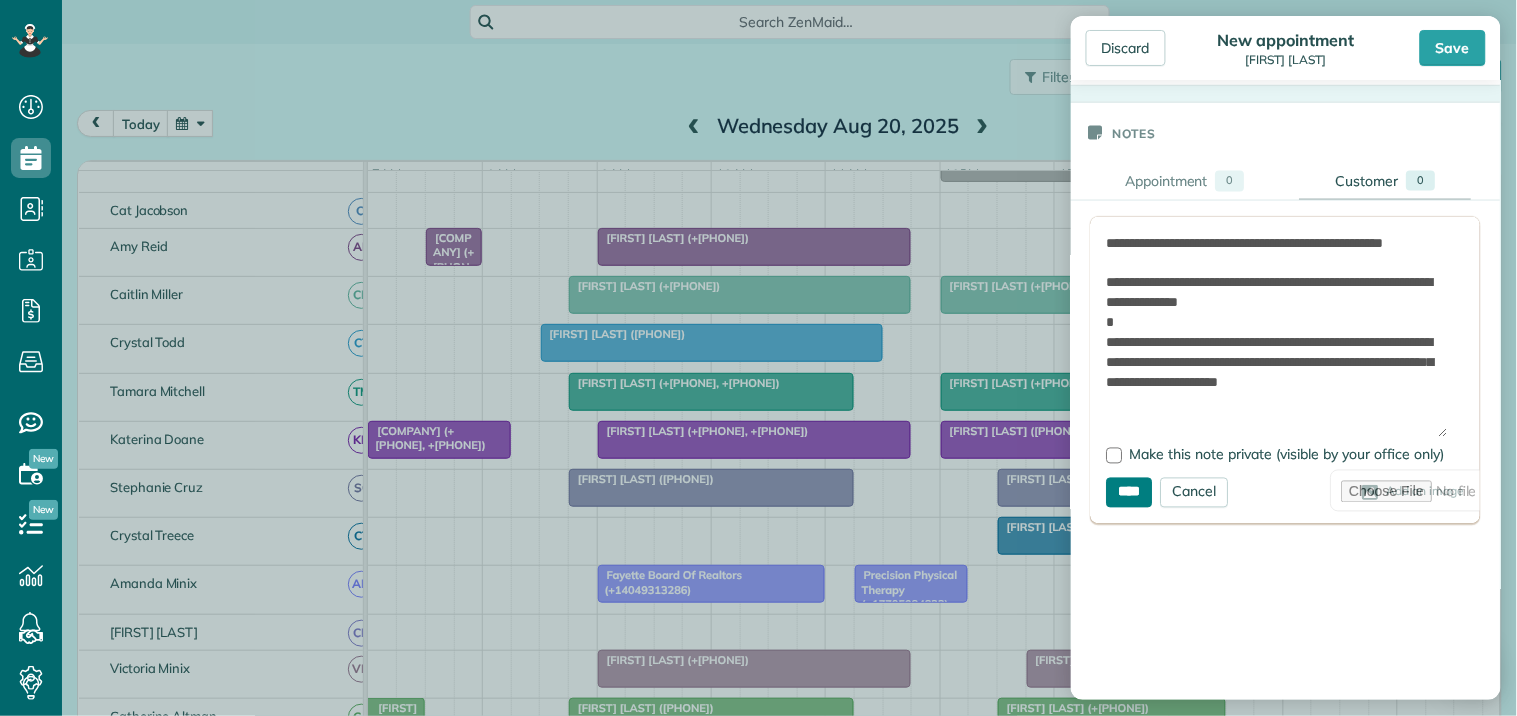 click on "****" at bounding box center (1130, 493) 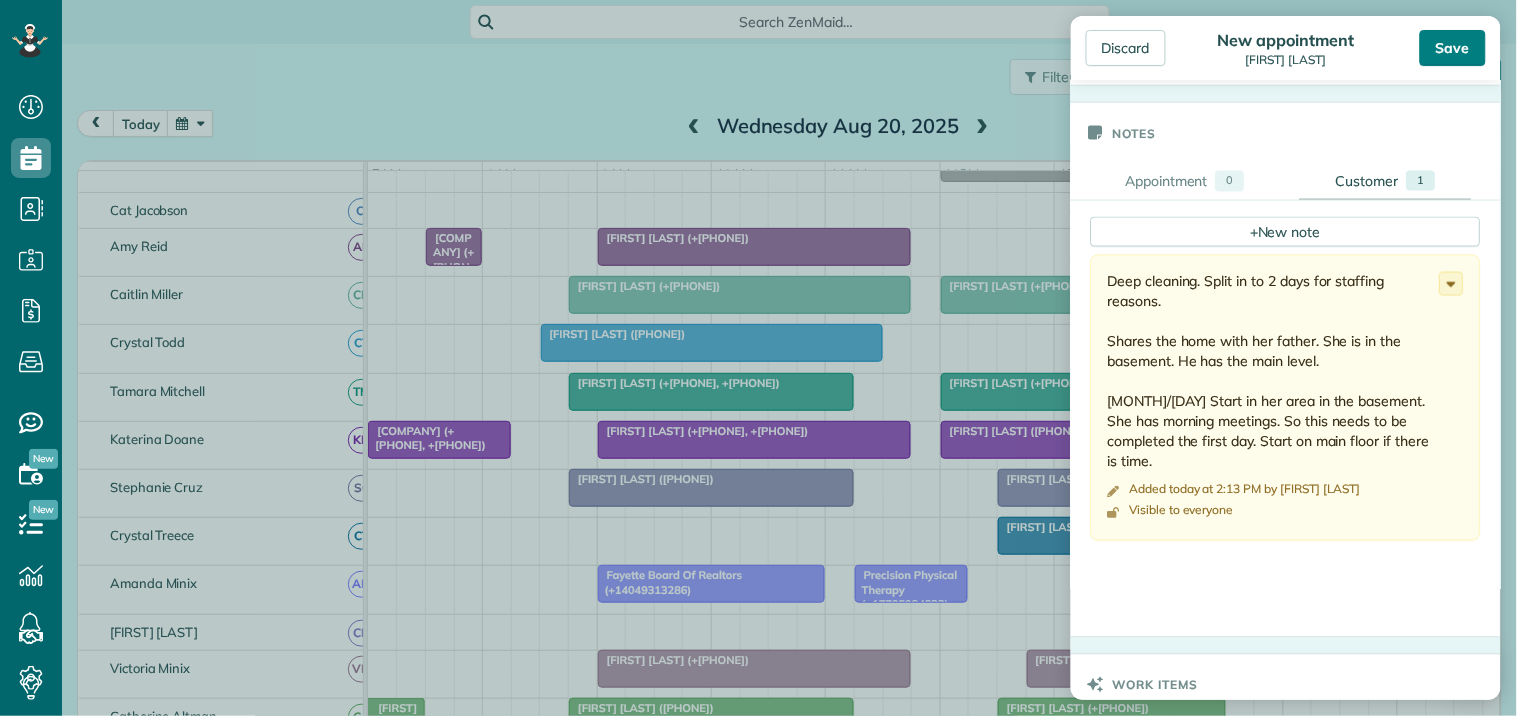 click on "Save" at bounding box center (1453, 48) 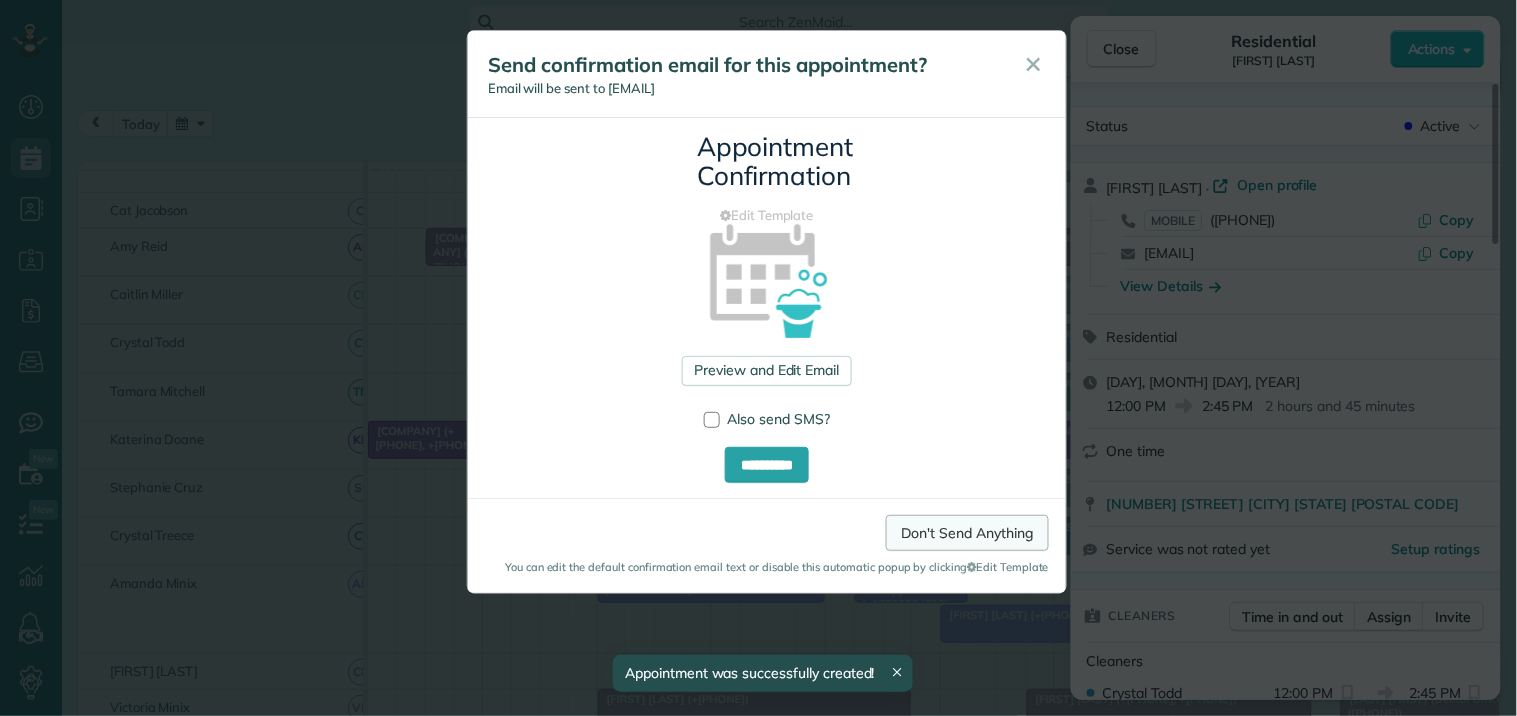 click on "Don't Send Anything" at bounding box center (967, 533) 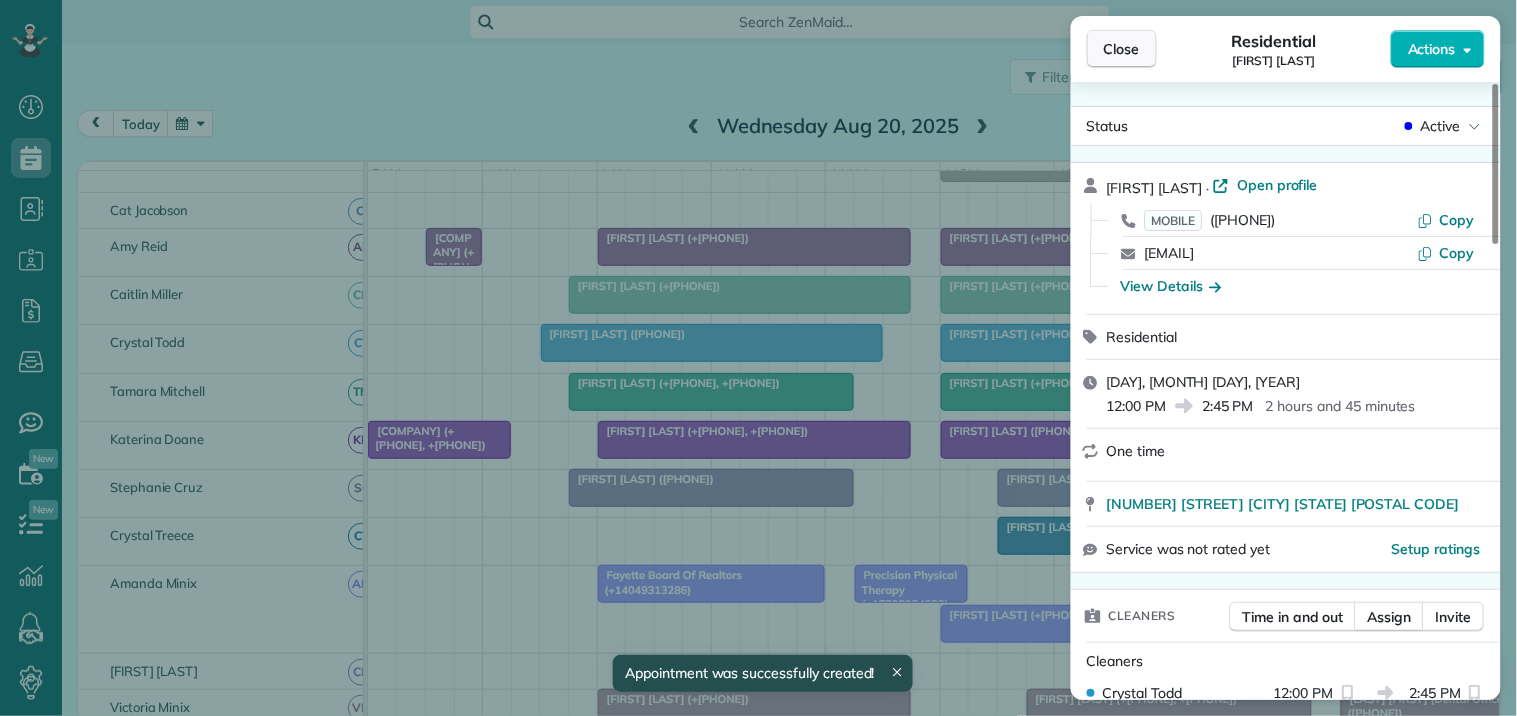 click on "Close" at bounding box center [1122, 49] 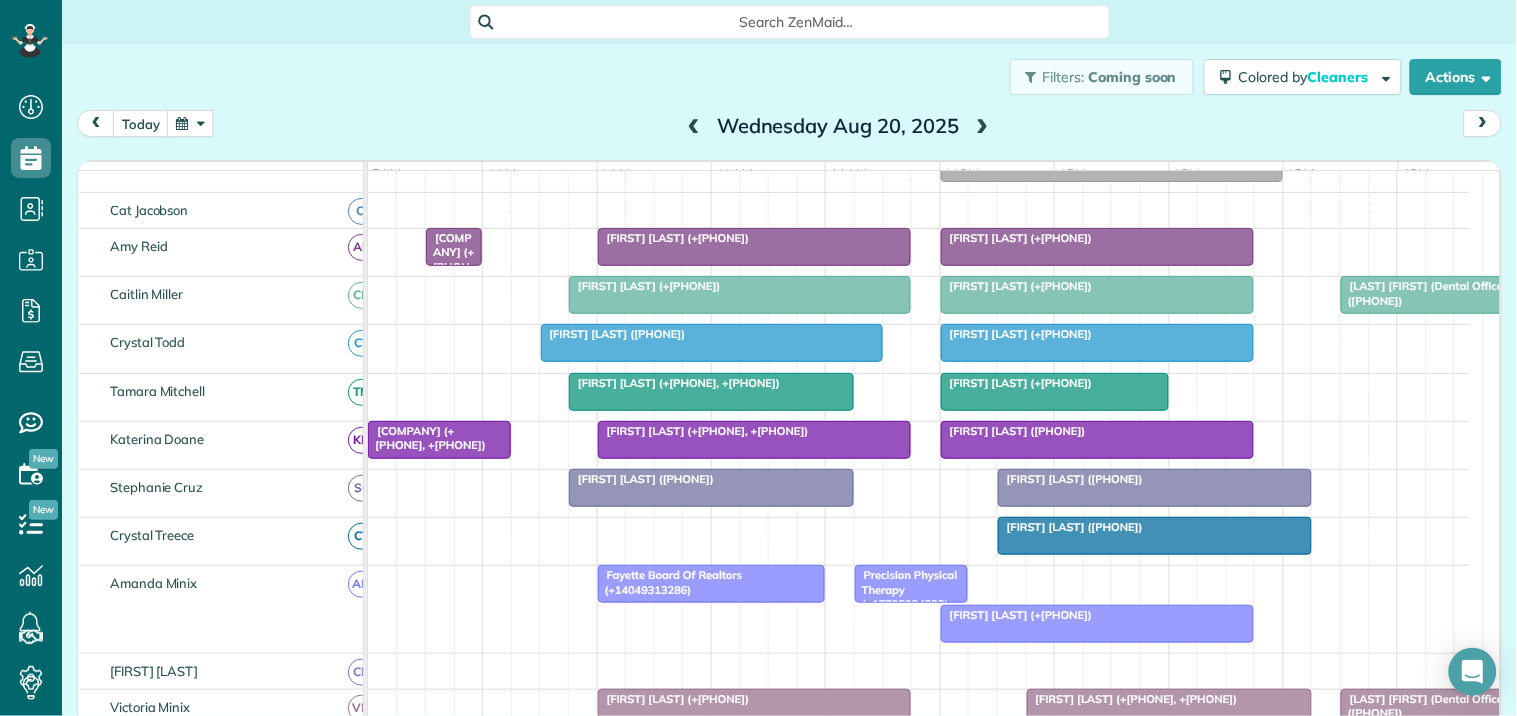 click at bounding box center (983, 127) 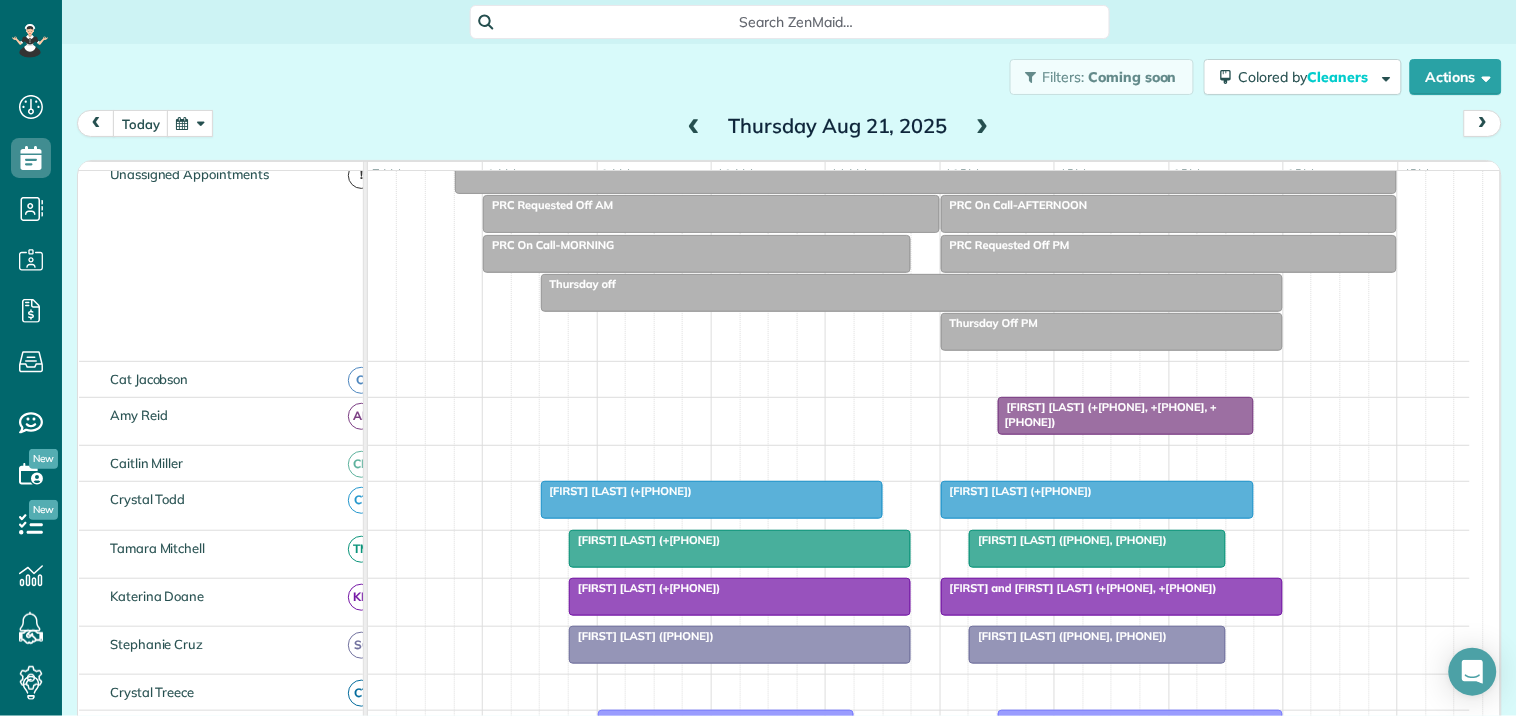 scroll, scrollTop: 261, scrollLeft: 0, axis: vertical 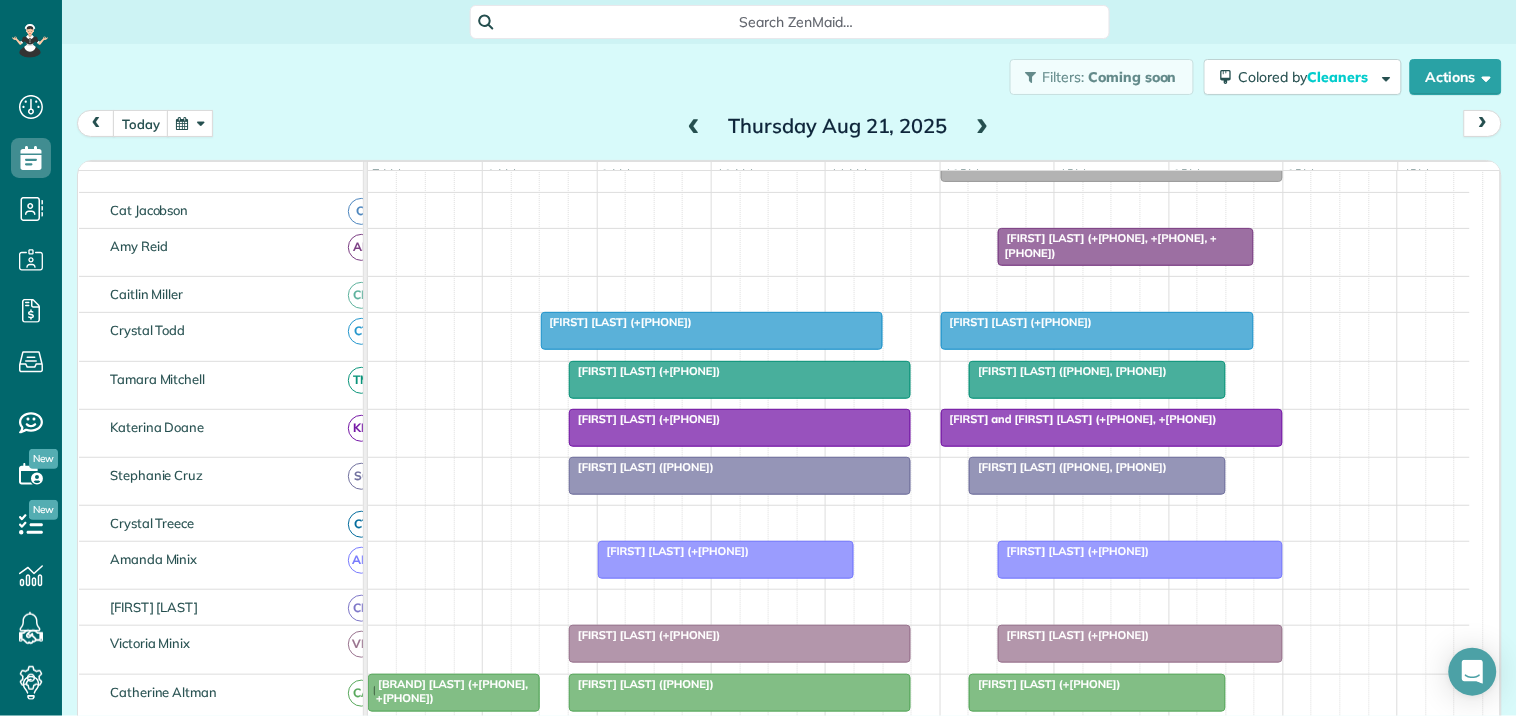 click on "Margaret Hopke (+14703890725, +17703022232, +15046107604)" at bounding box center (919, 252) 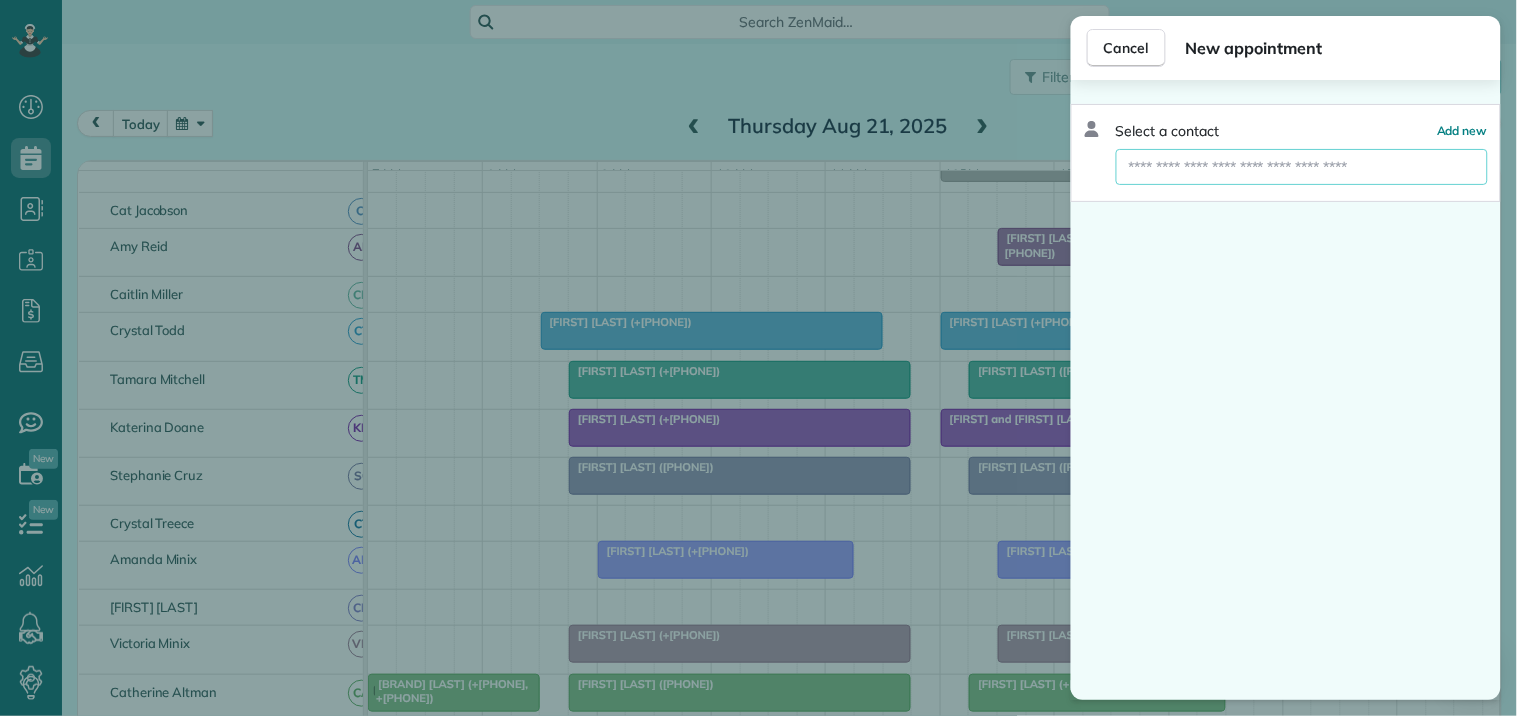 click at bounding box center (1302, 167) 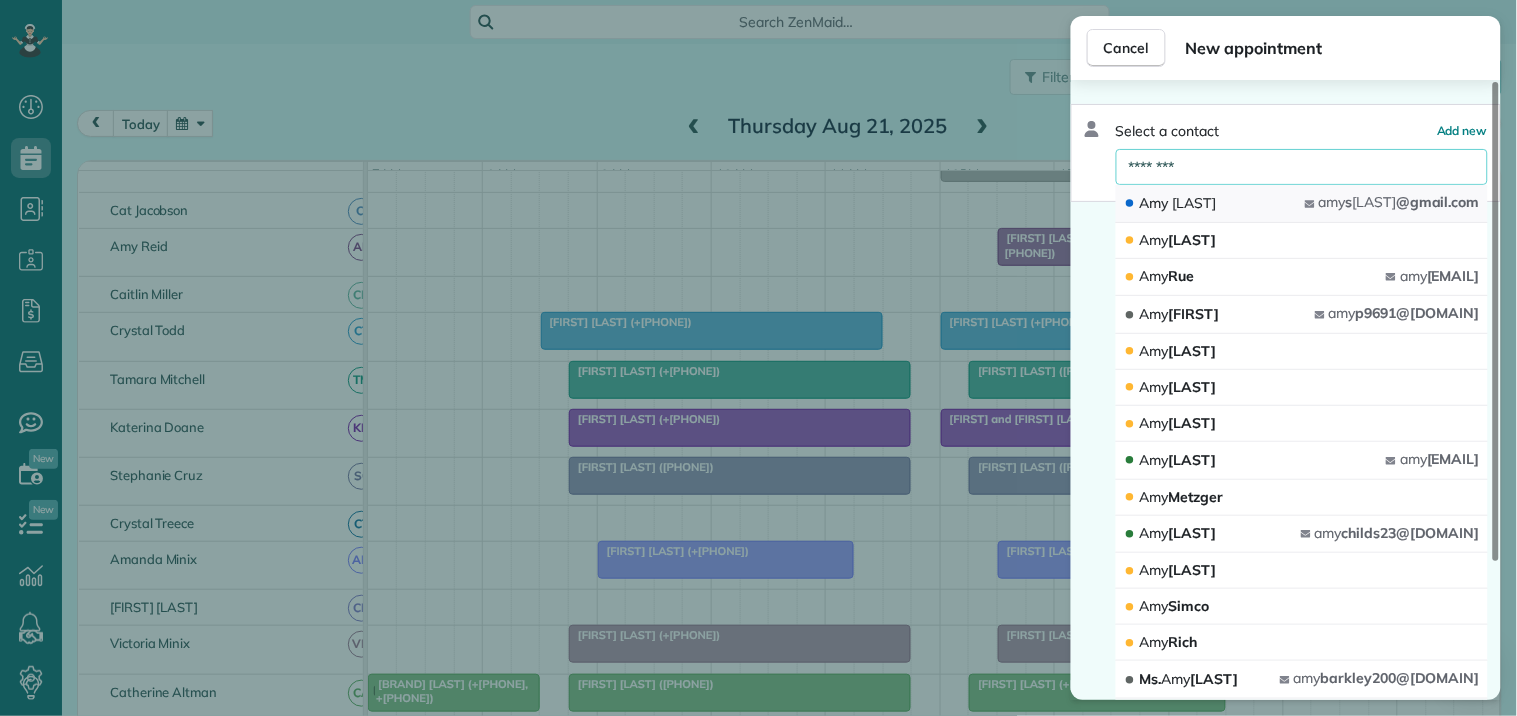 type on "********" 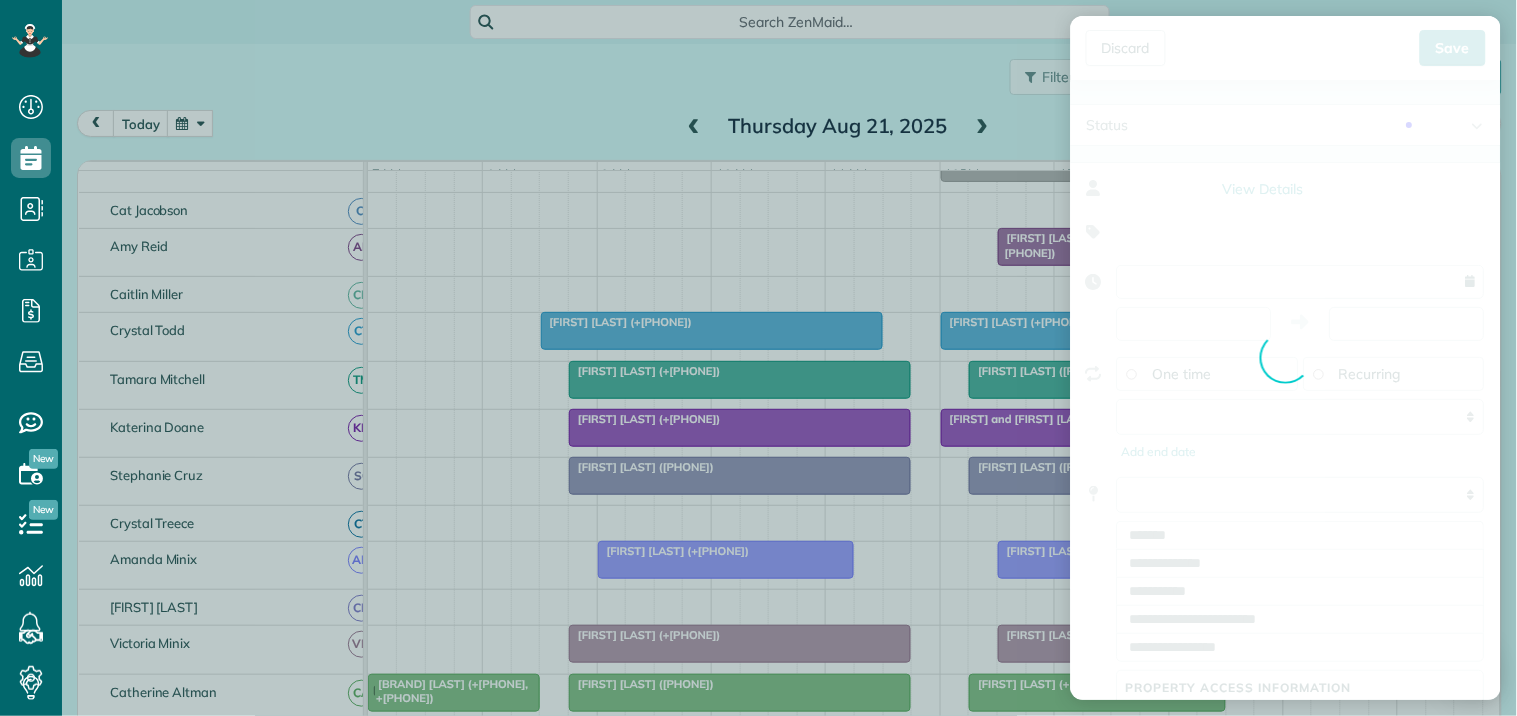 type on "**********" 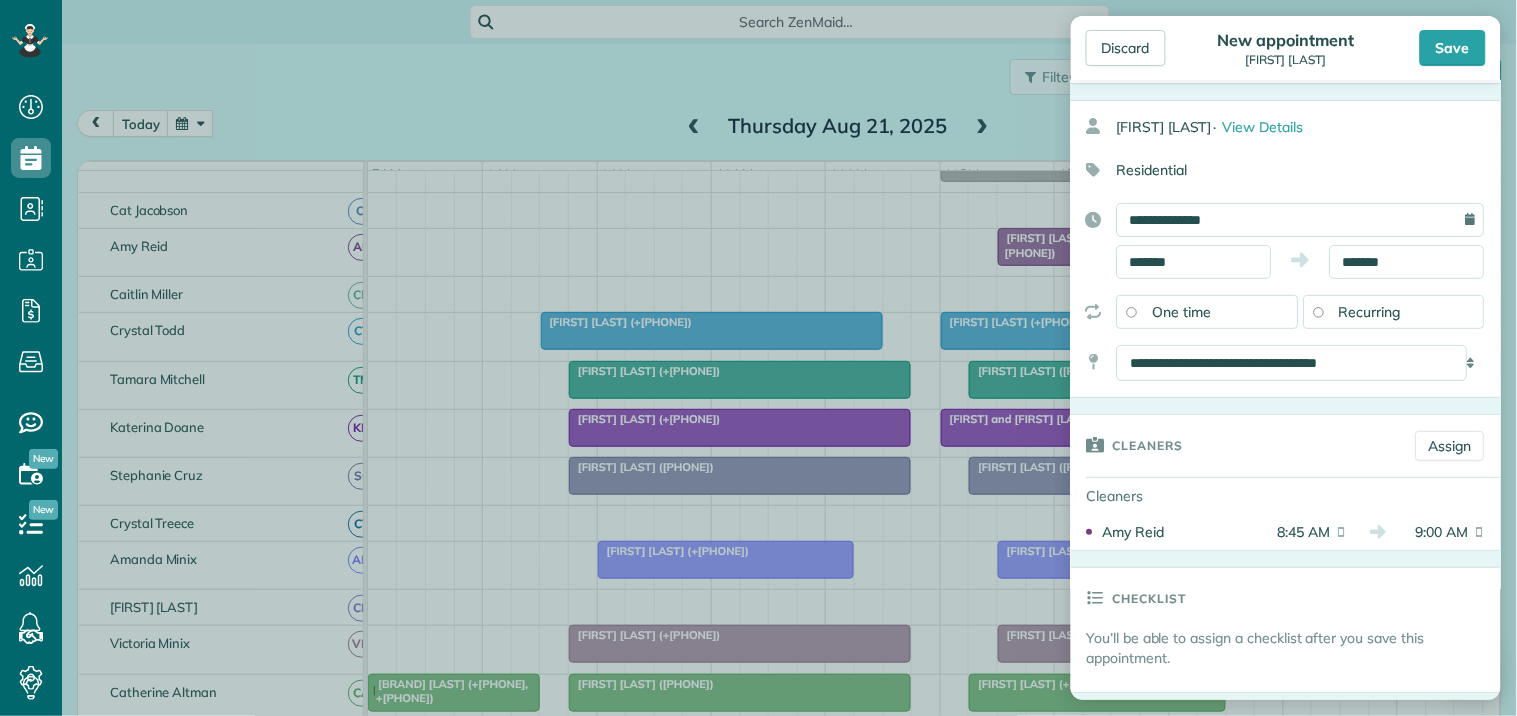 scroll, scrollTop: 222, scrollLeft: 0, axis: vertical 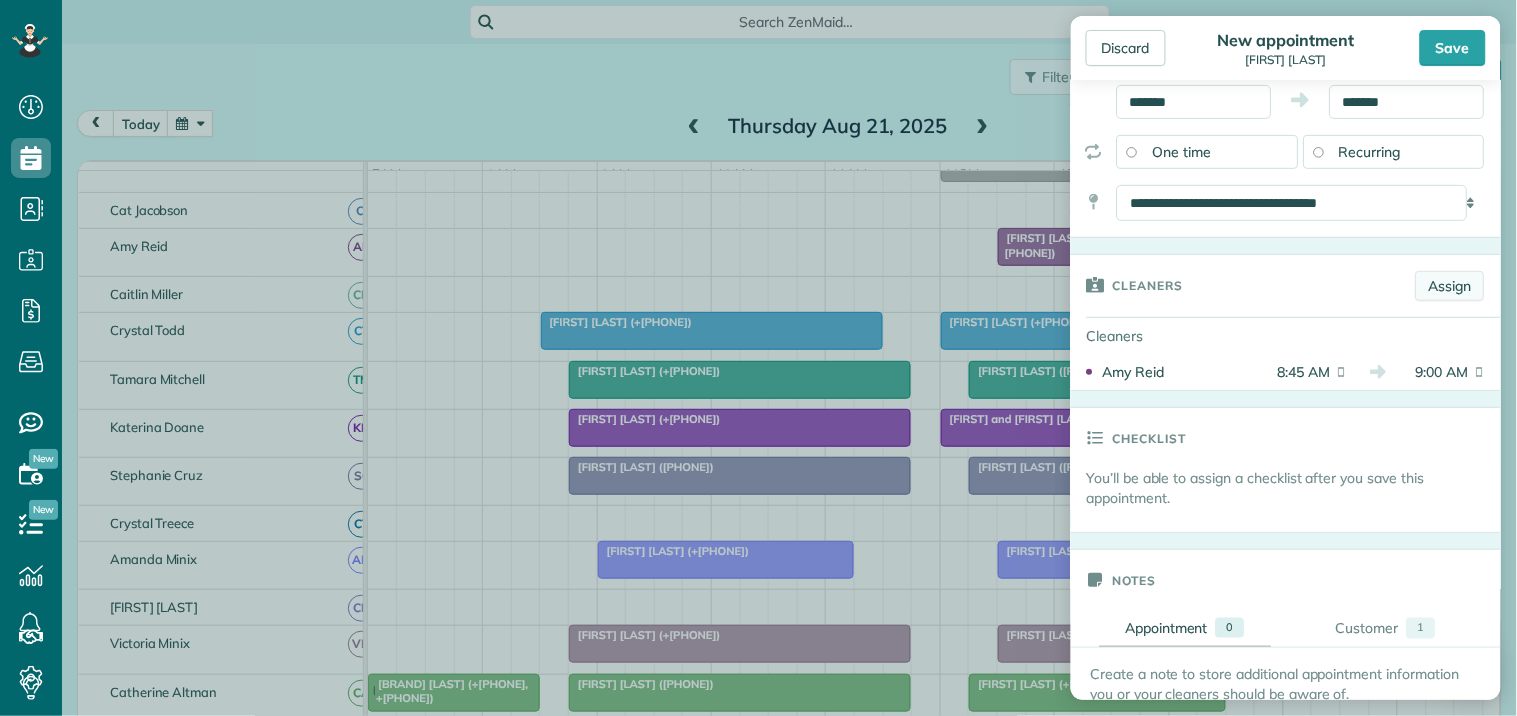 click on "Assign" at bounding box center [1450, 286] 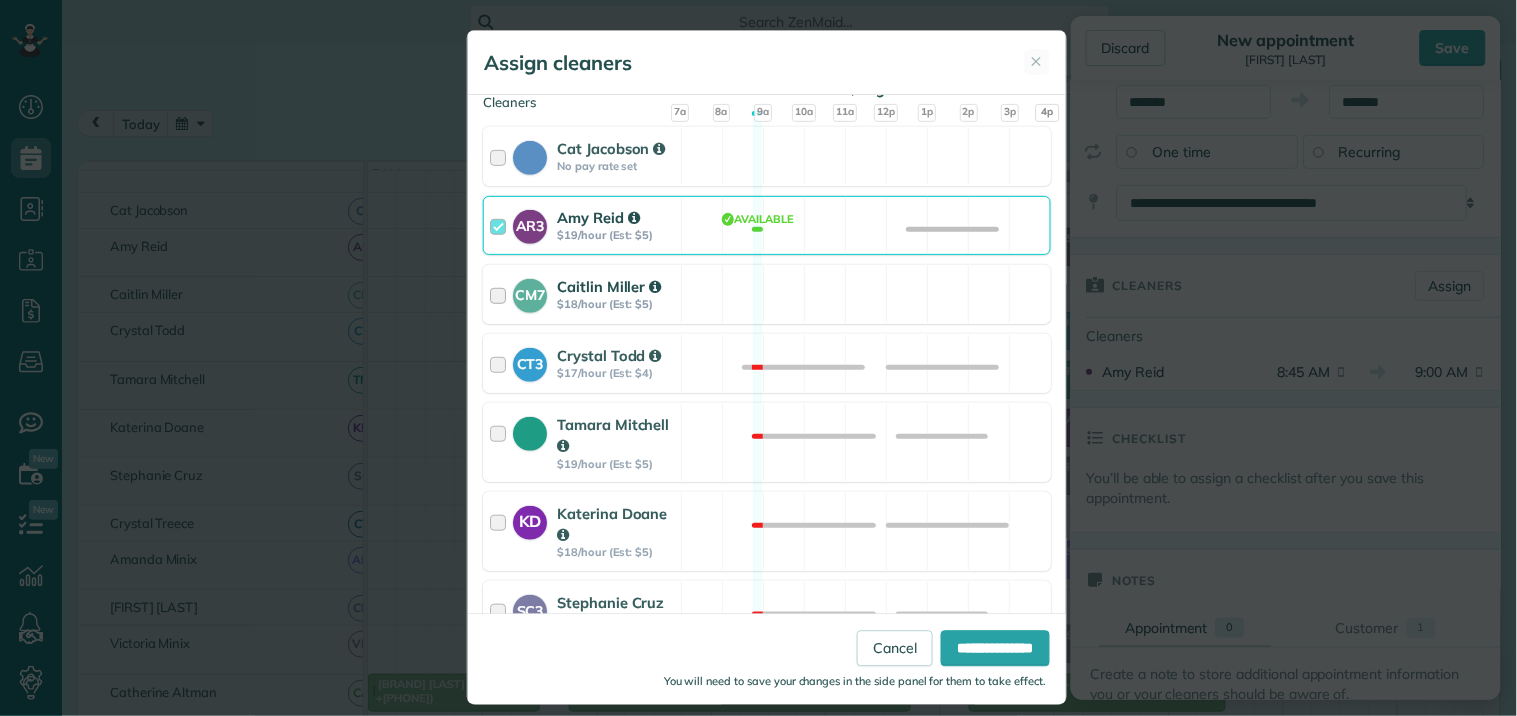 scroll, scrollTop: 222, scrollLeft: 0, axis: vertical 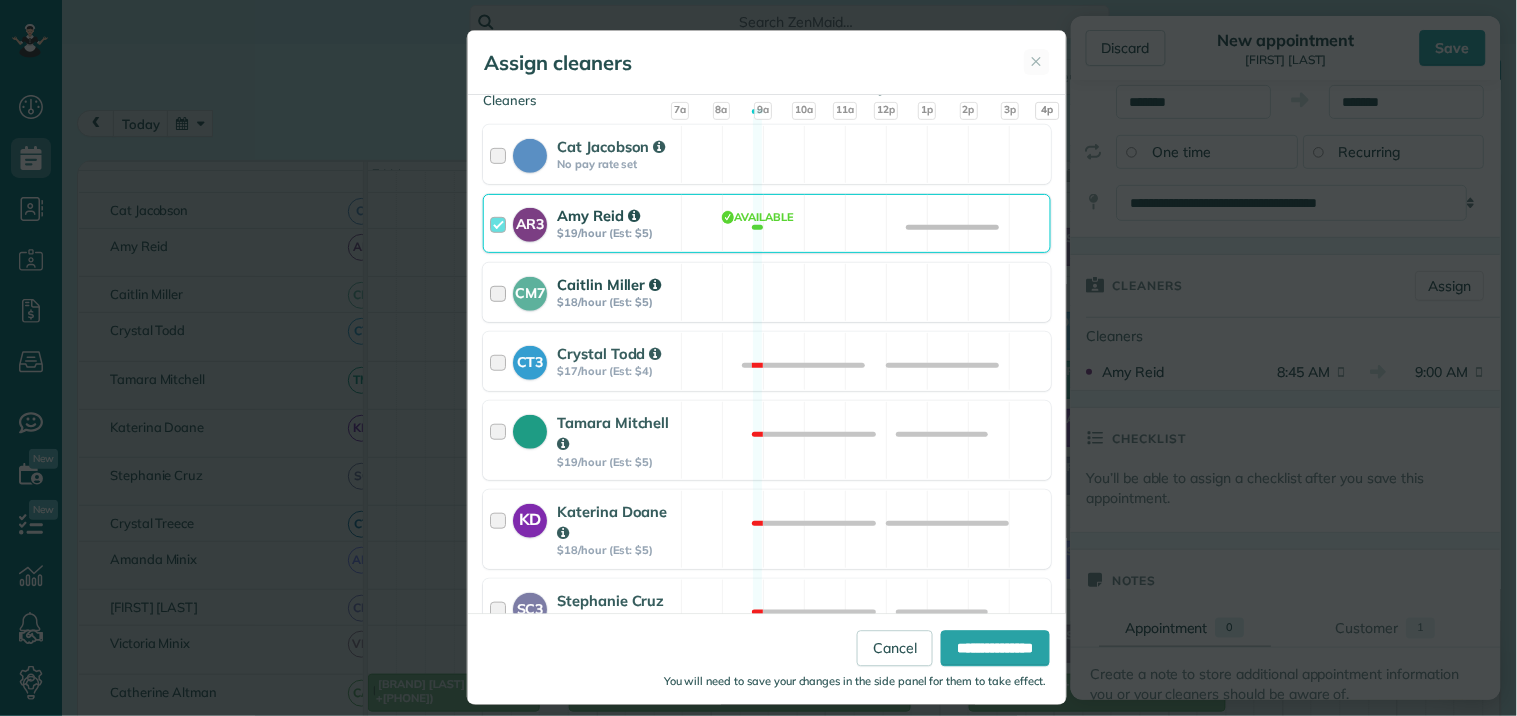 click on "CM7
Caitlin Miller
$18/hour (Est: $5)
Available" at bounding box center (767, 292) 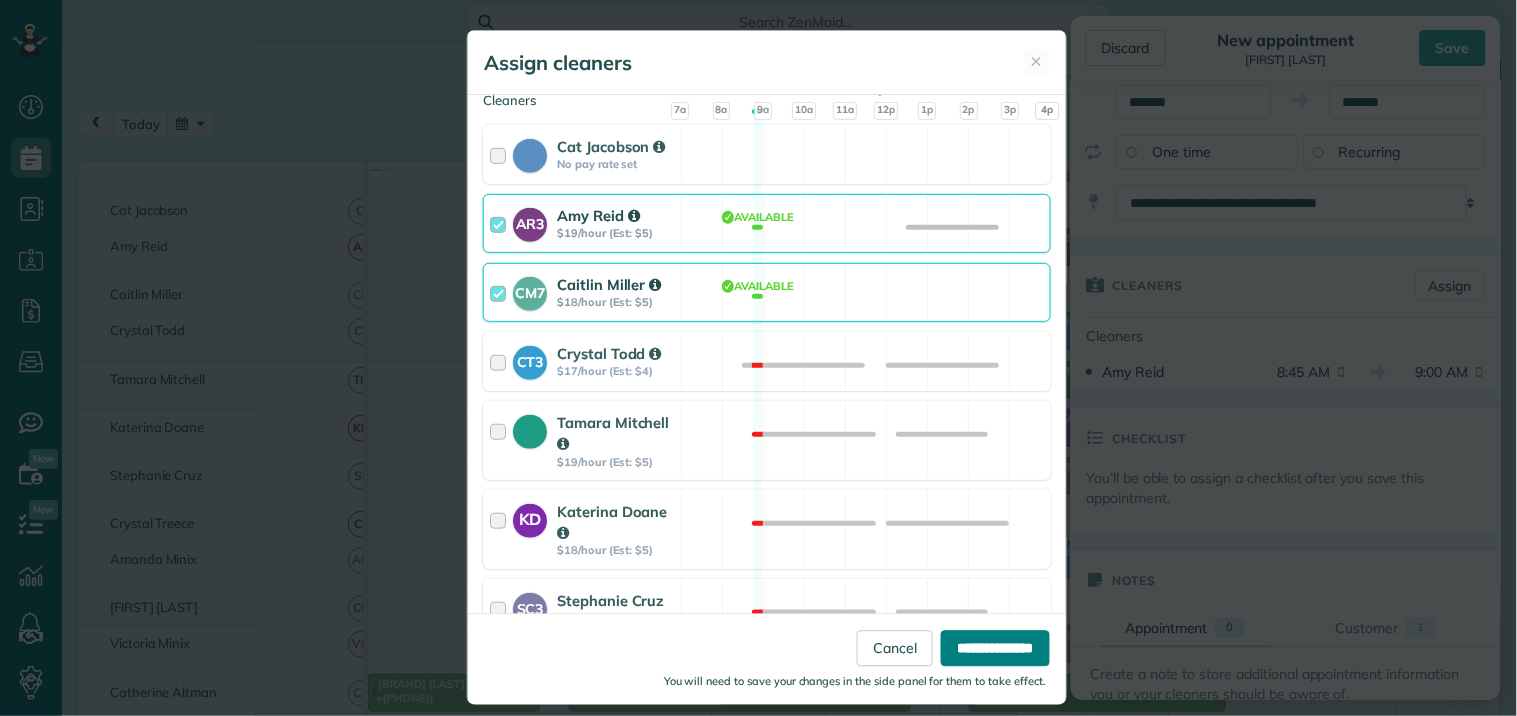 click on "**********" at bounding box center [995, 649] 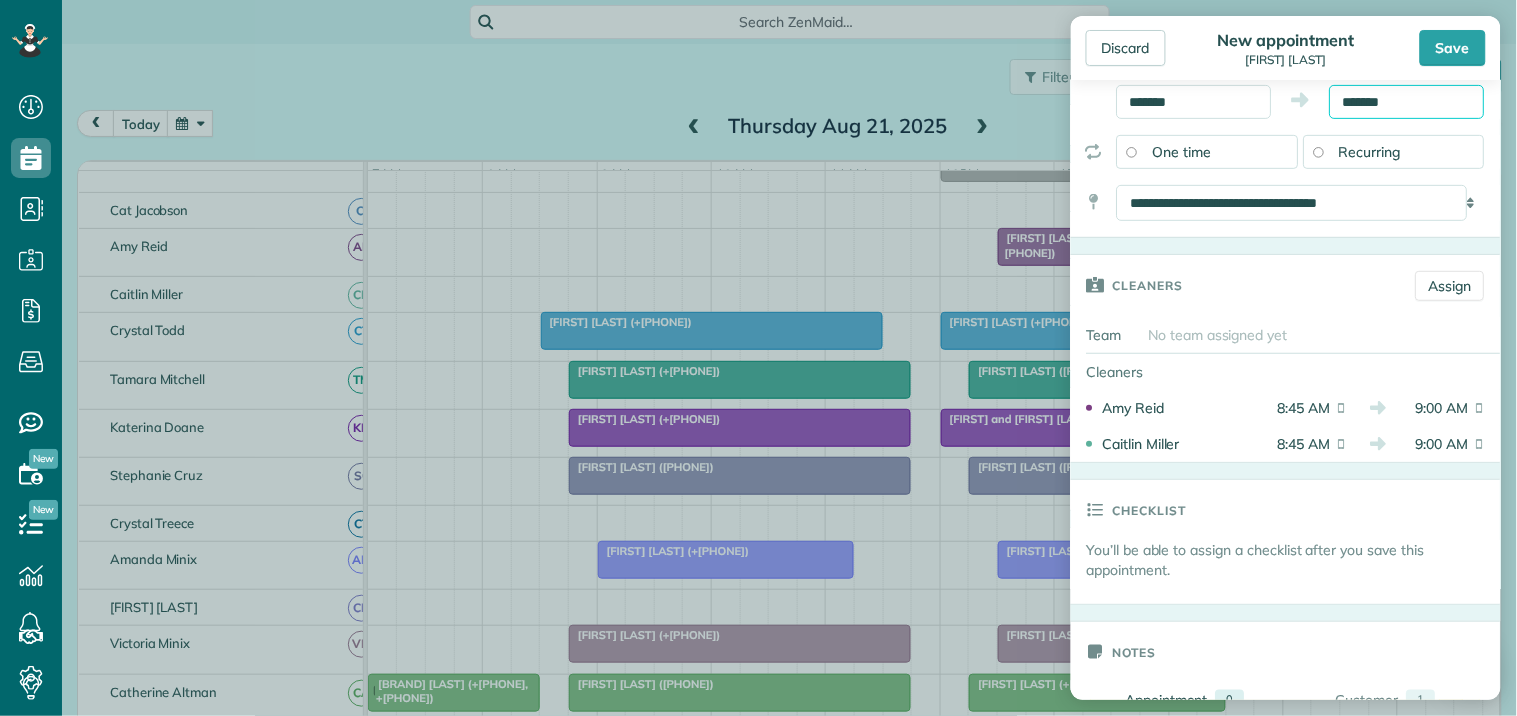click on "*******" at bounding box center [1407, 102] 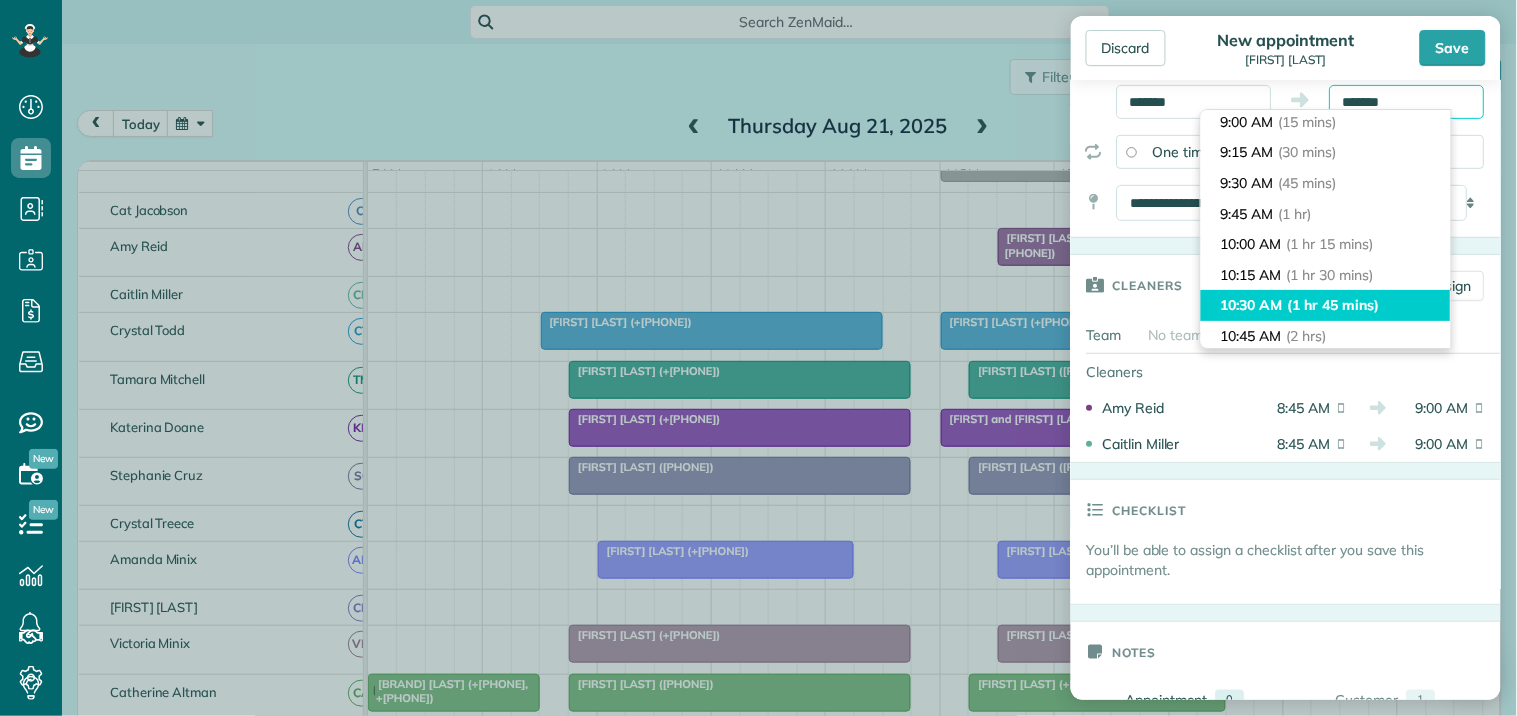 scroll, scrollTop: 111, scrollLeft: 0, axis: vertical 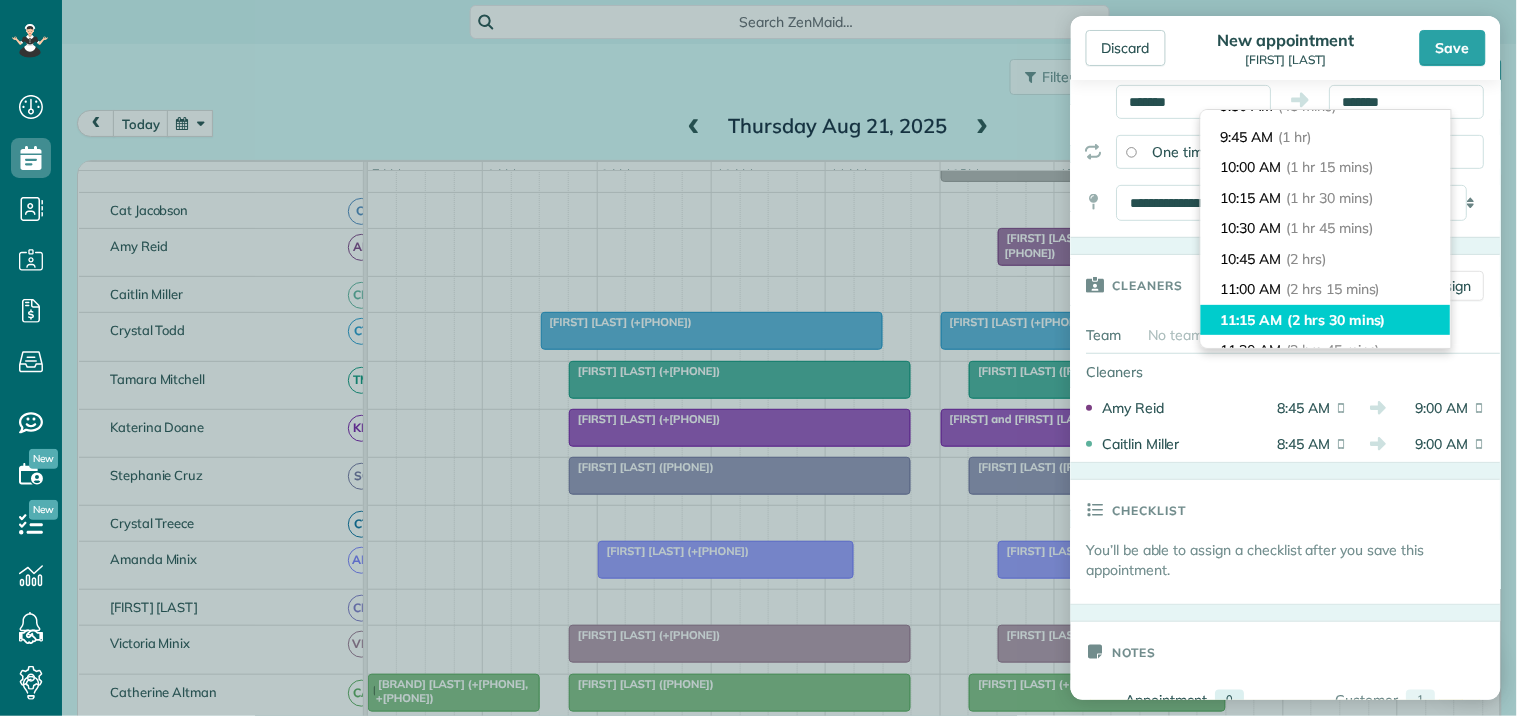 type on "********" 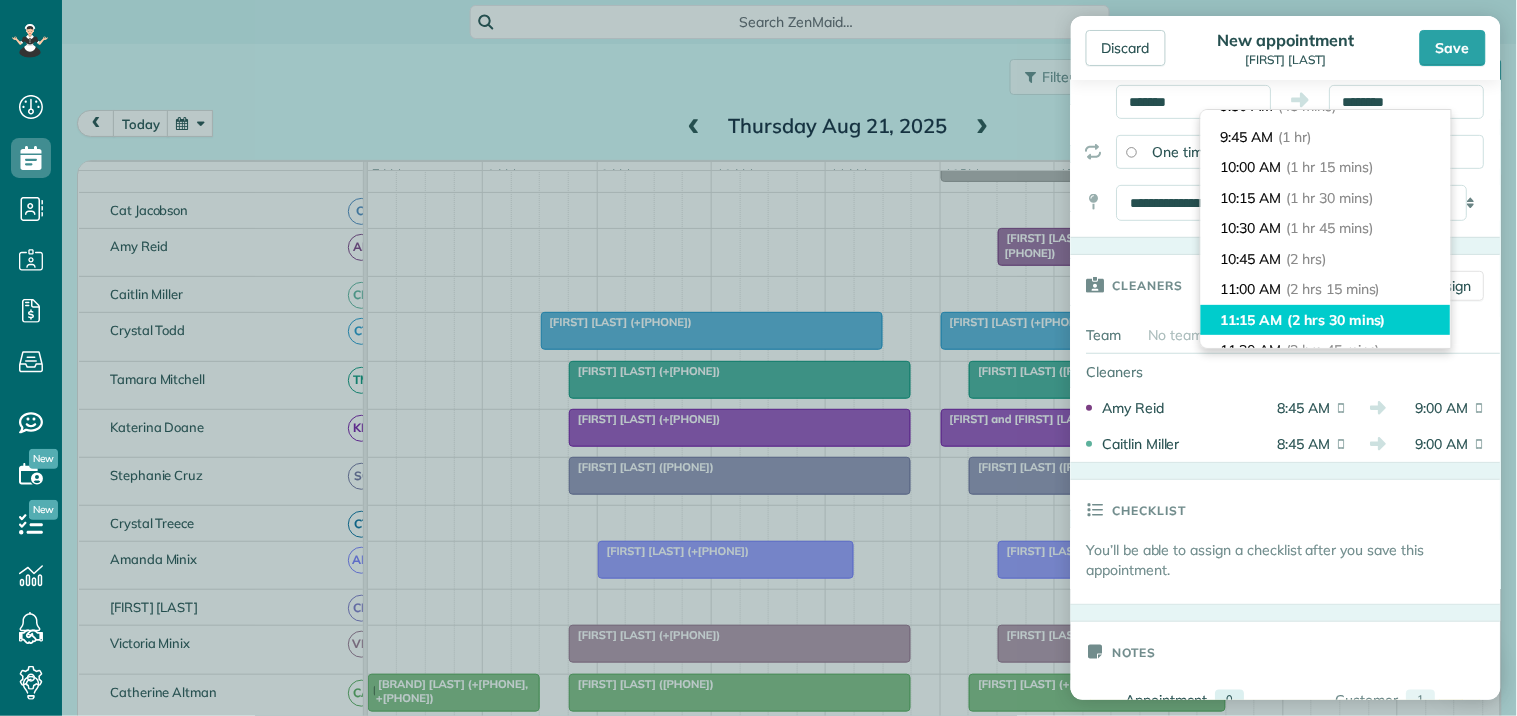 click on "(2 hrs 30 mins)" at bounding box center [1337, 320] 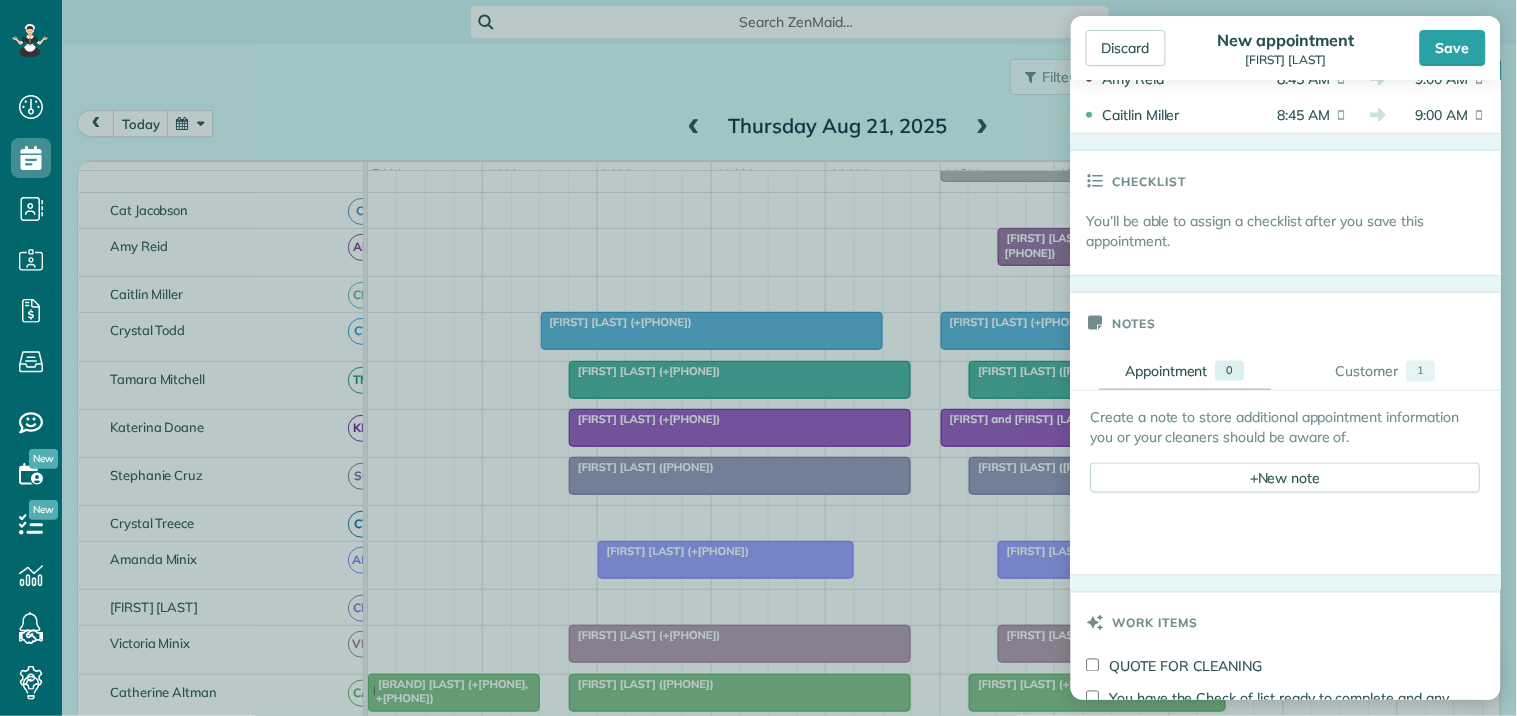 scroll, scrollTop: 555, scrollLeft: 0, axis: vertical 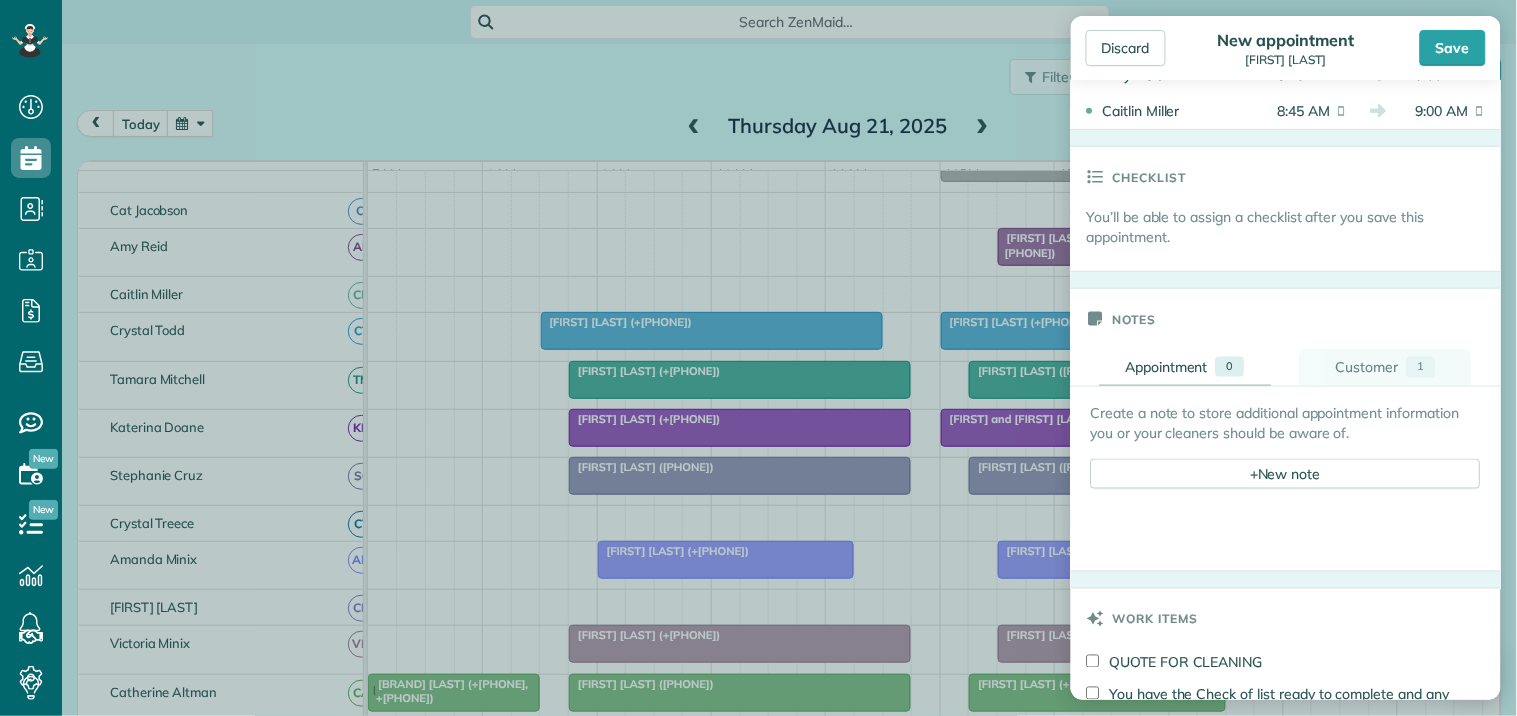 click on "Customer
1" at bounding box center [1386, 367] 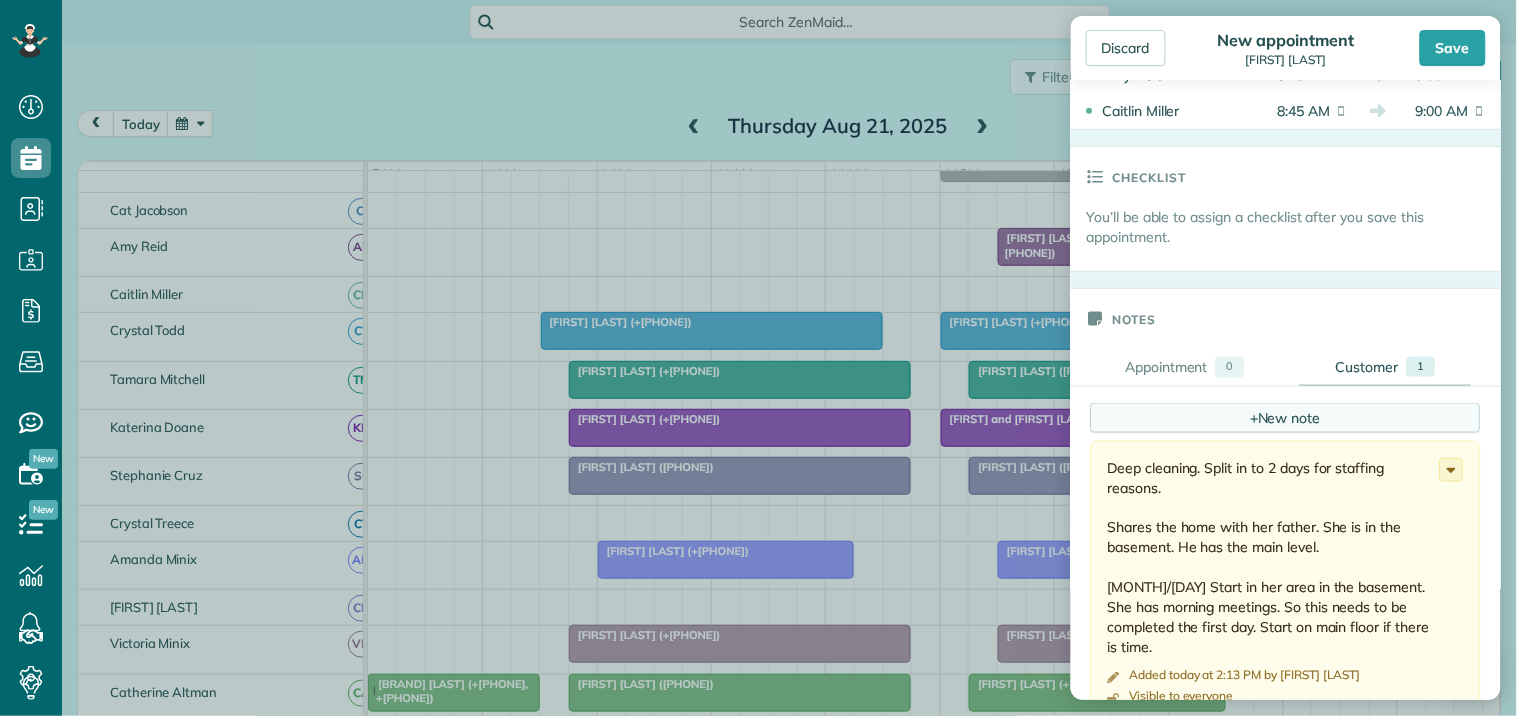 click on "+
New note" at bounding box center [1286, 418] 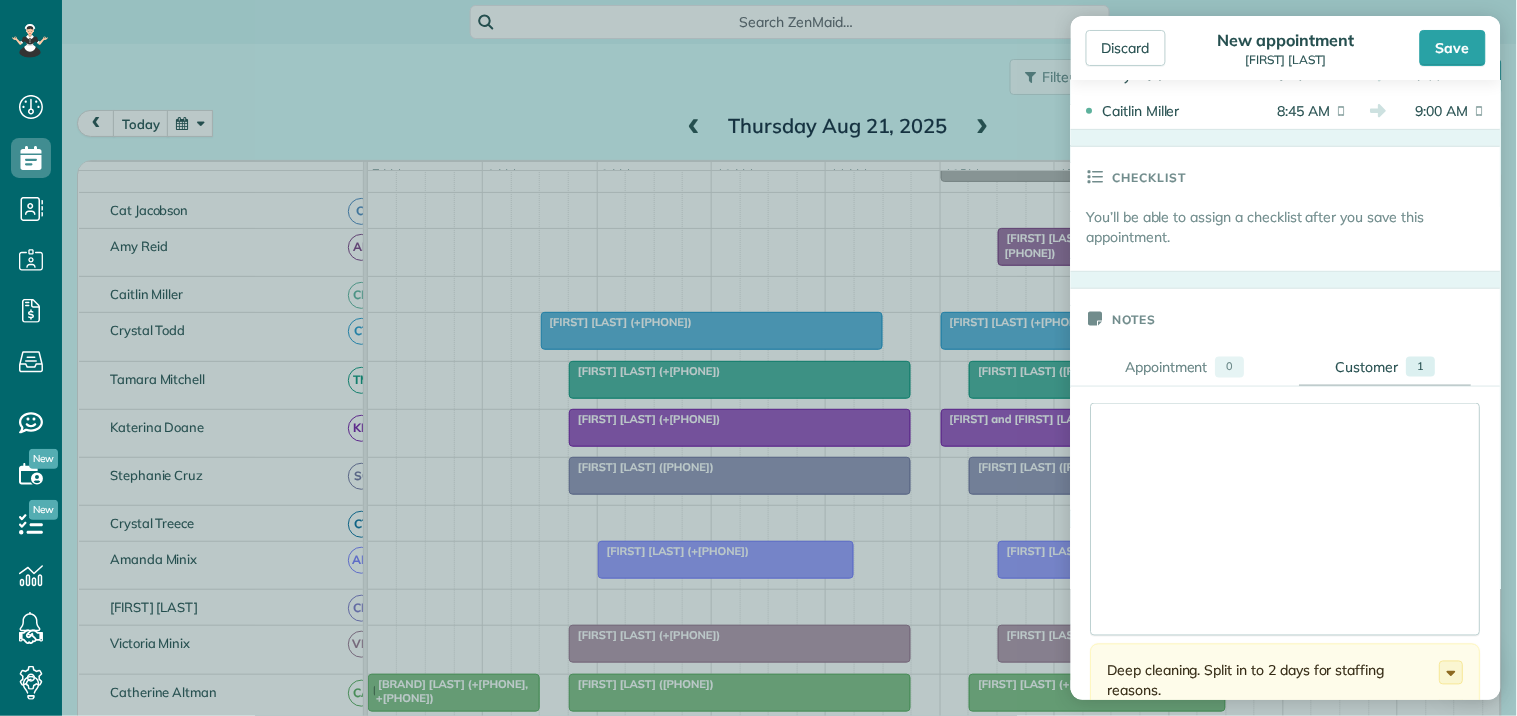 click at bounding box center [1286, 519] 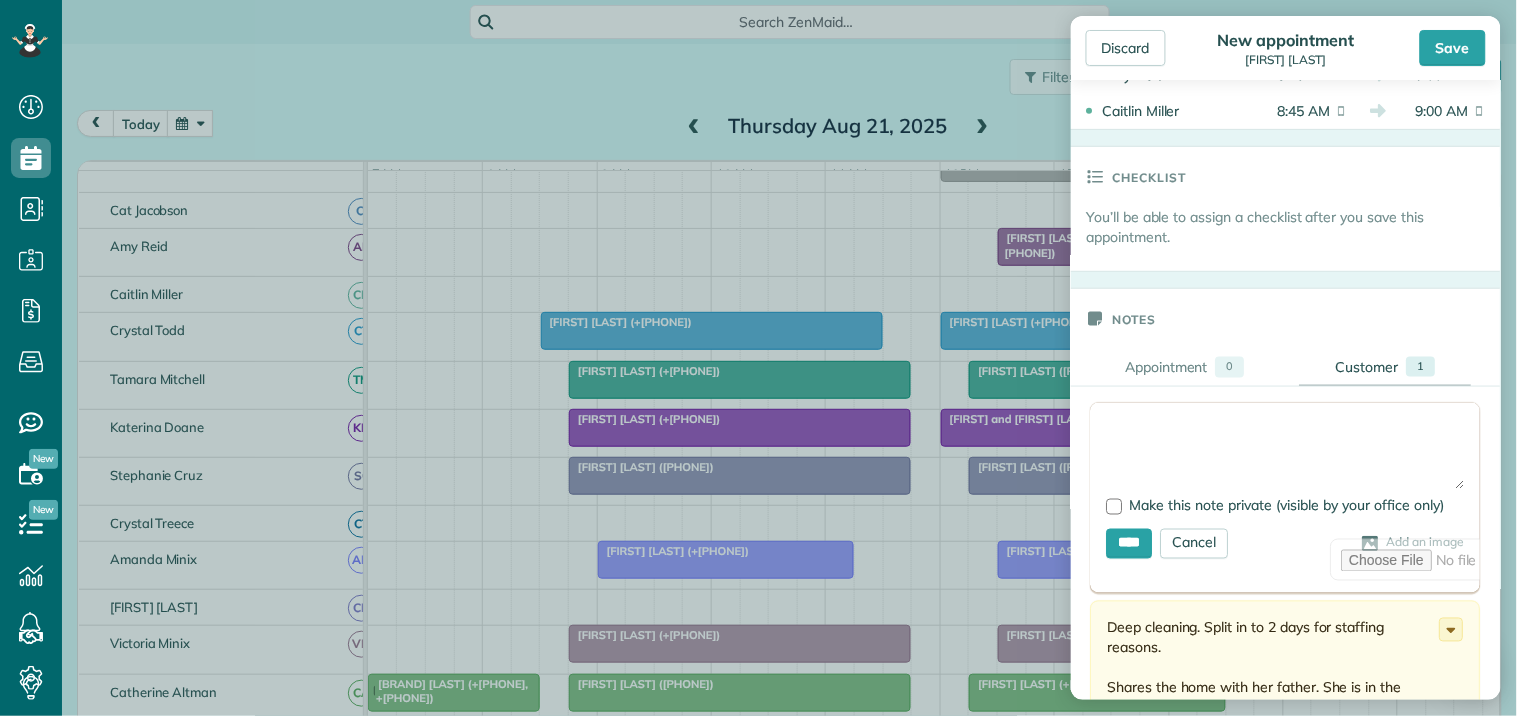 click at bounding box center (1286, 454) 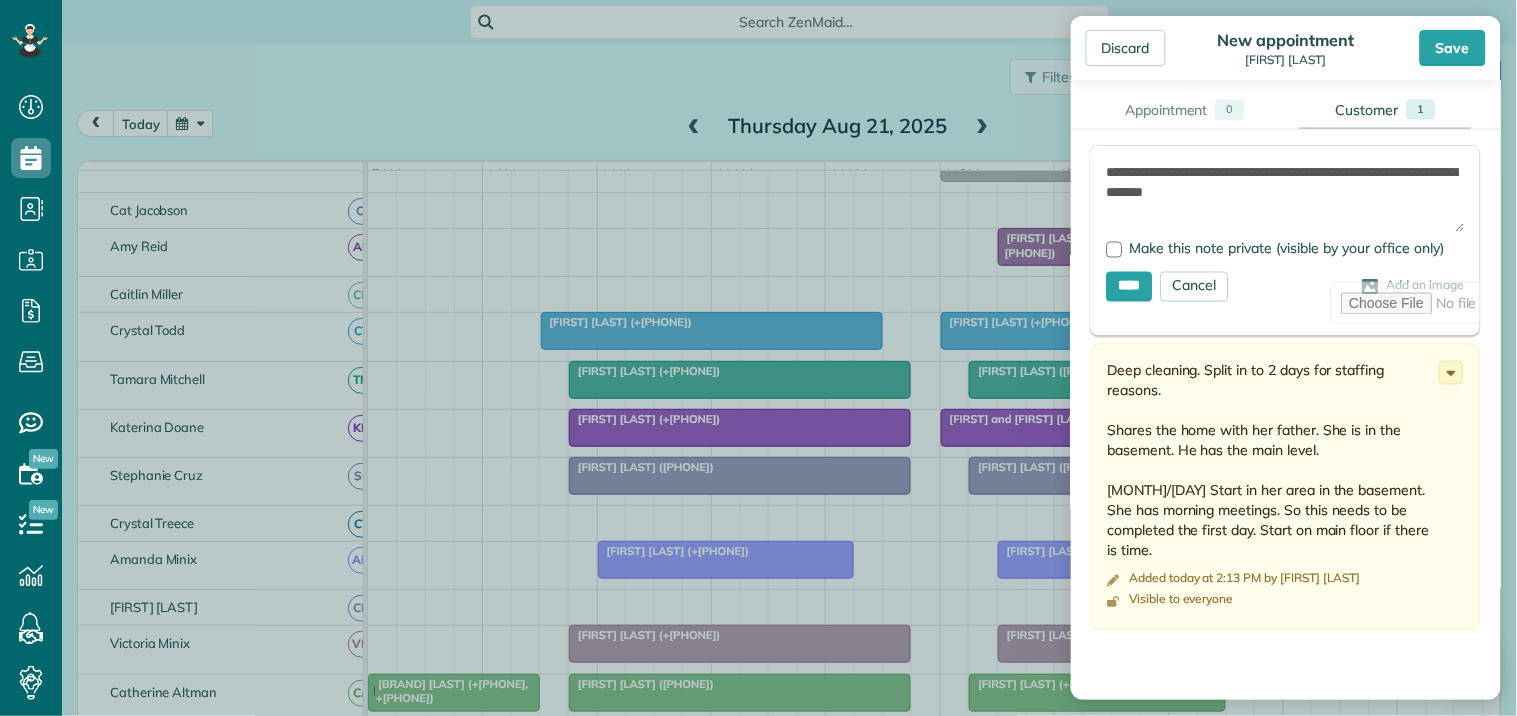 scroll, scrollTop: 777, scrollLeft: 0, axis: vertical 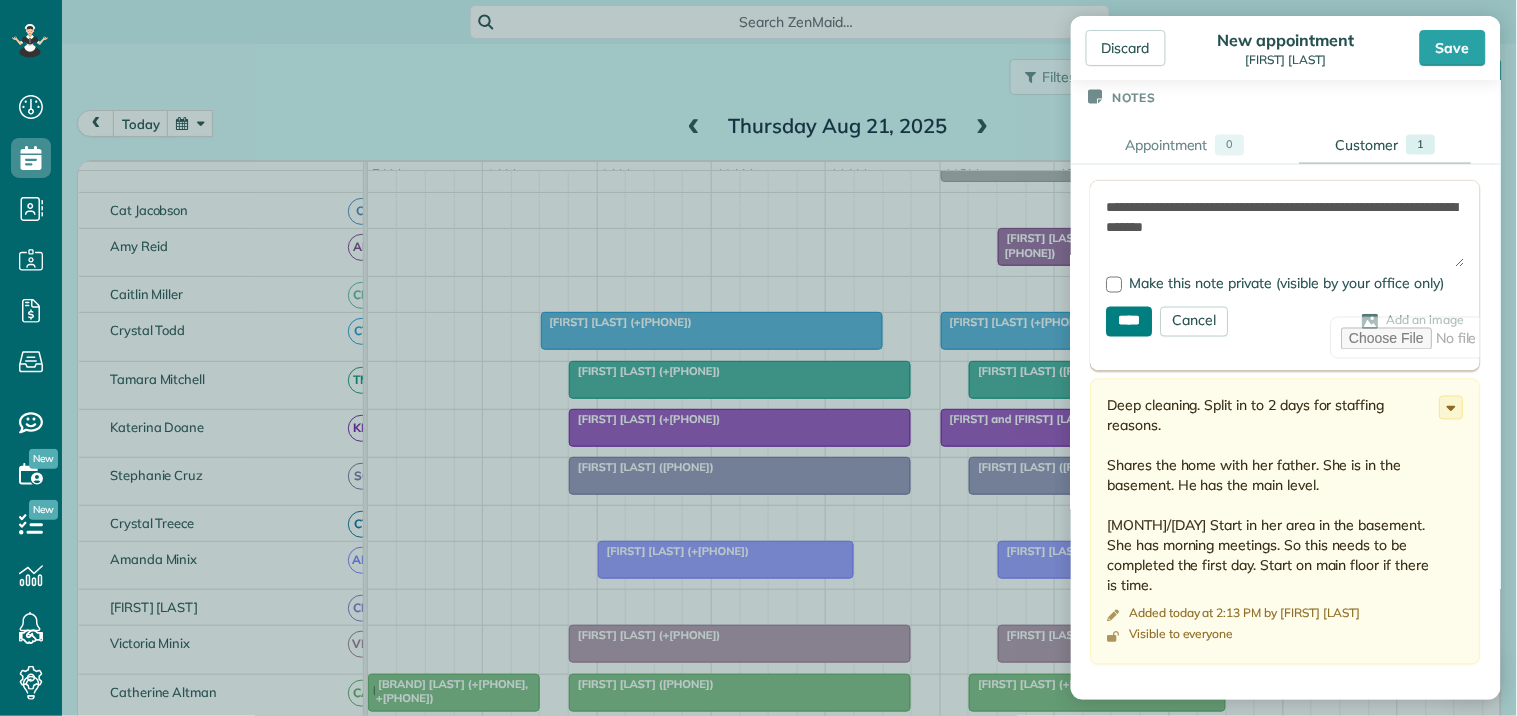 type on "**********" 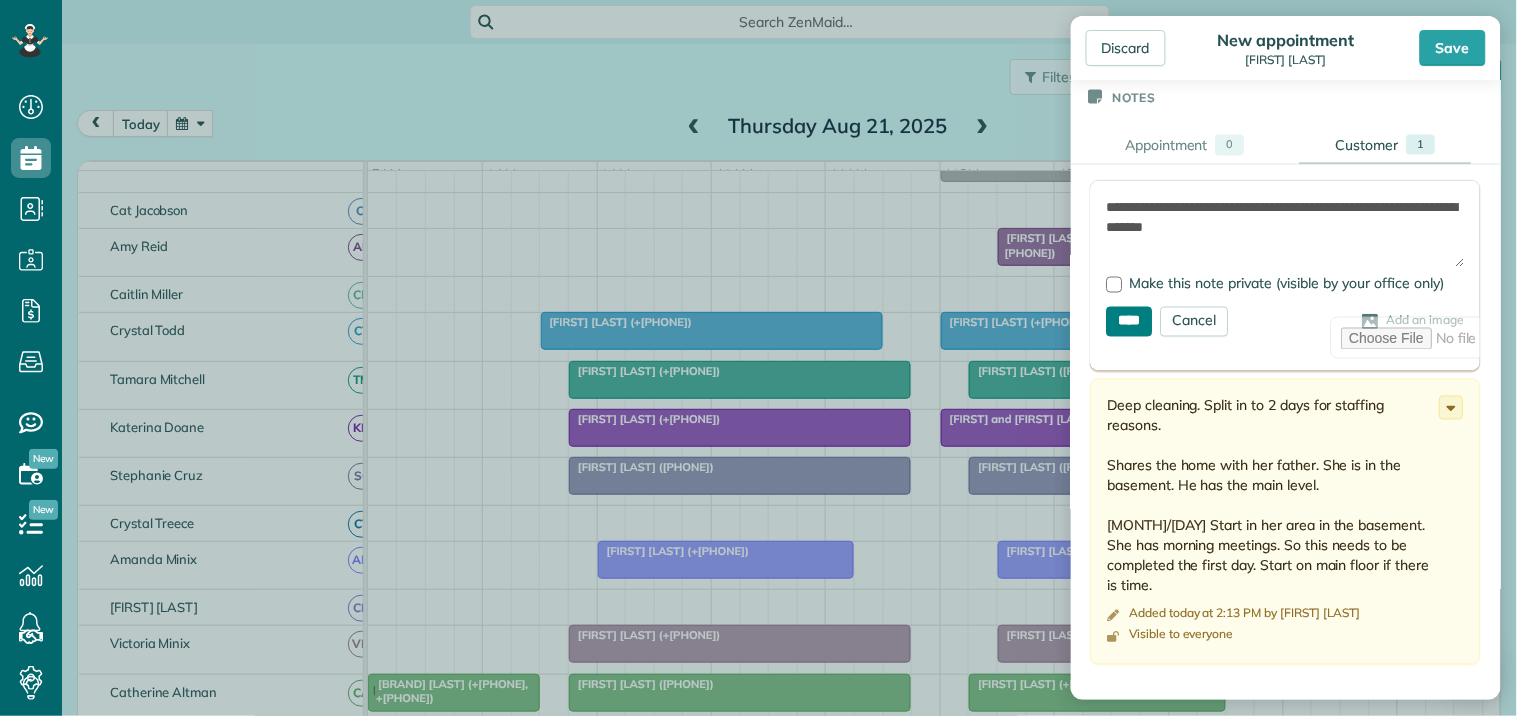 click on "****" at bounding box center (1130, 322) 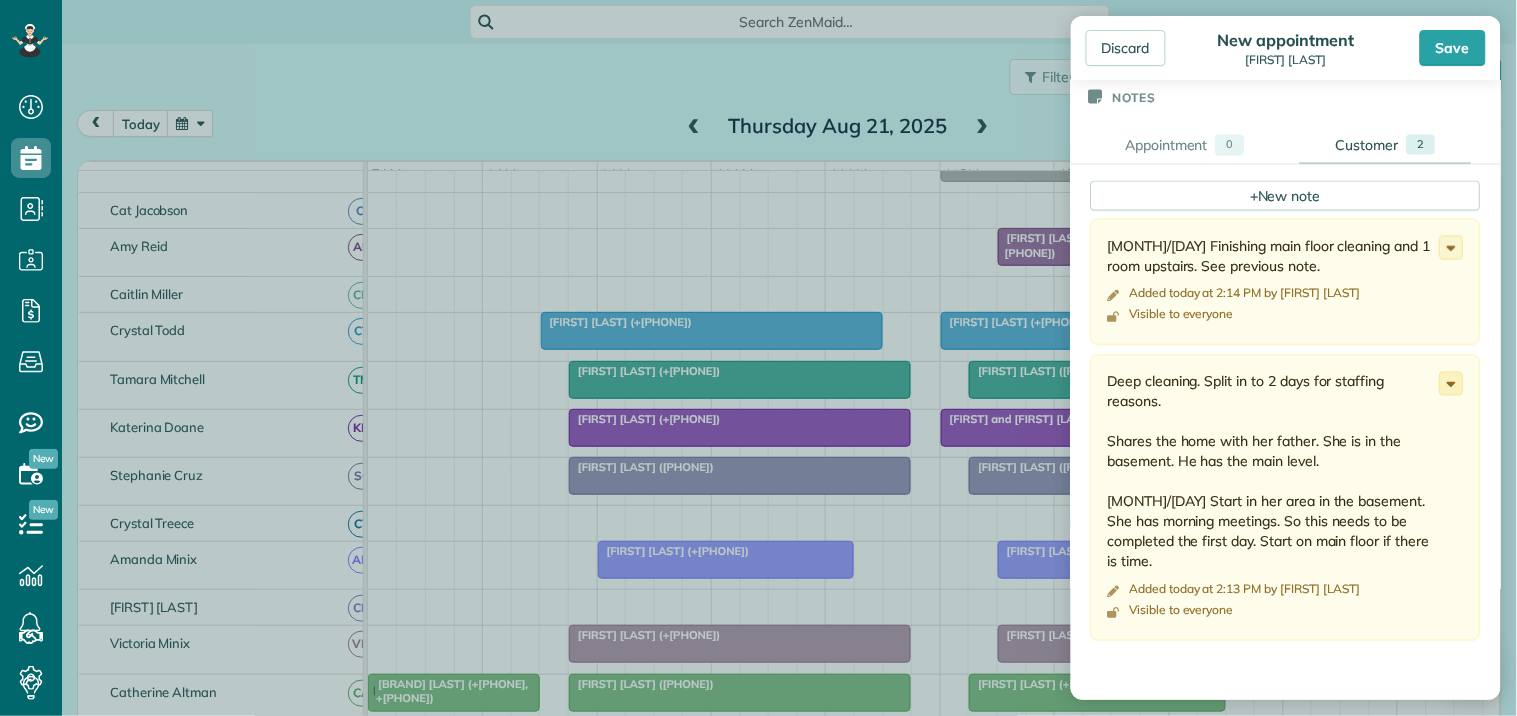click 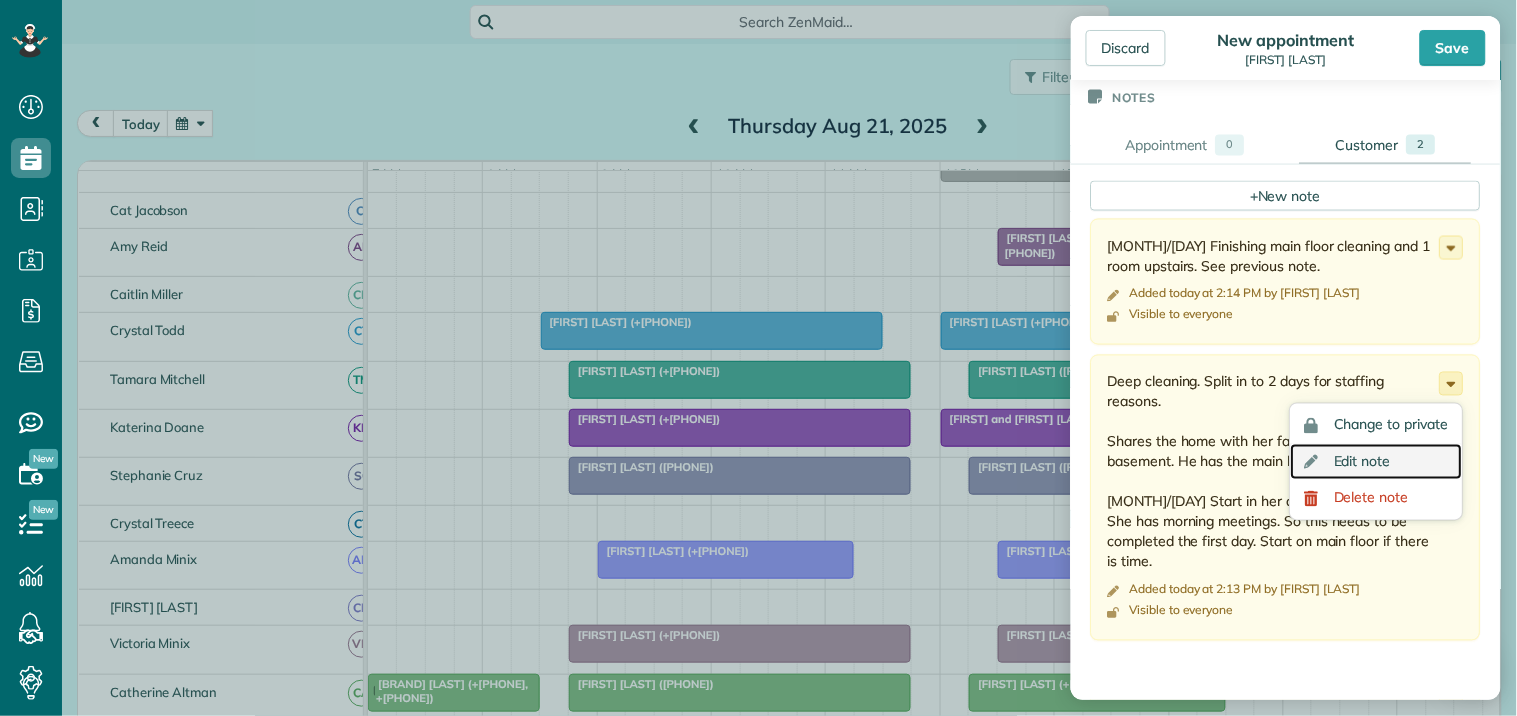 click on "Edit note" at bounding box center [1363, 462] 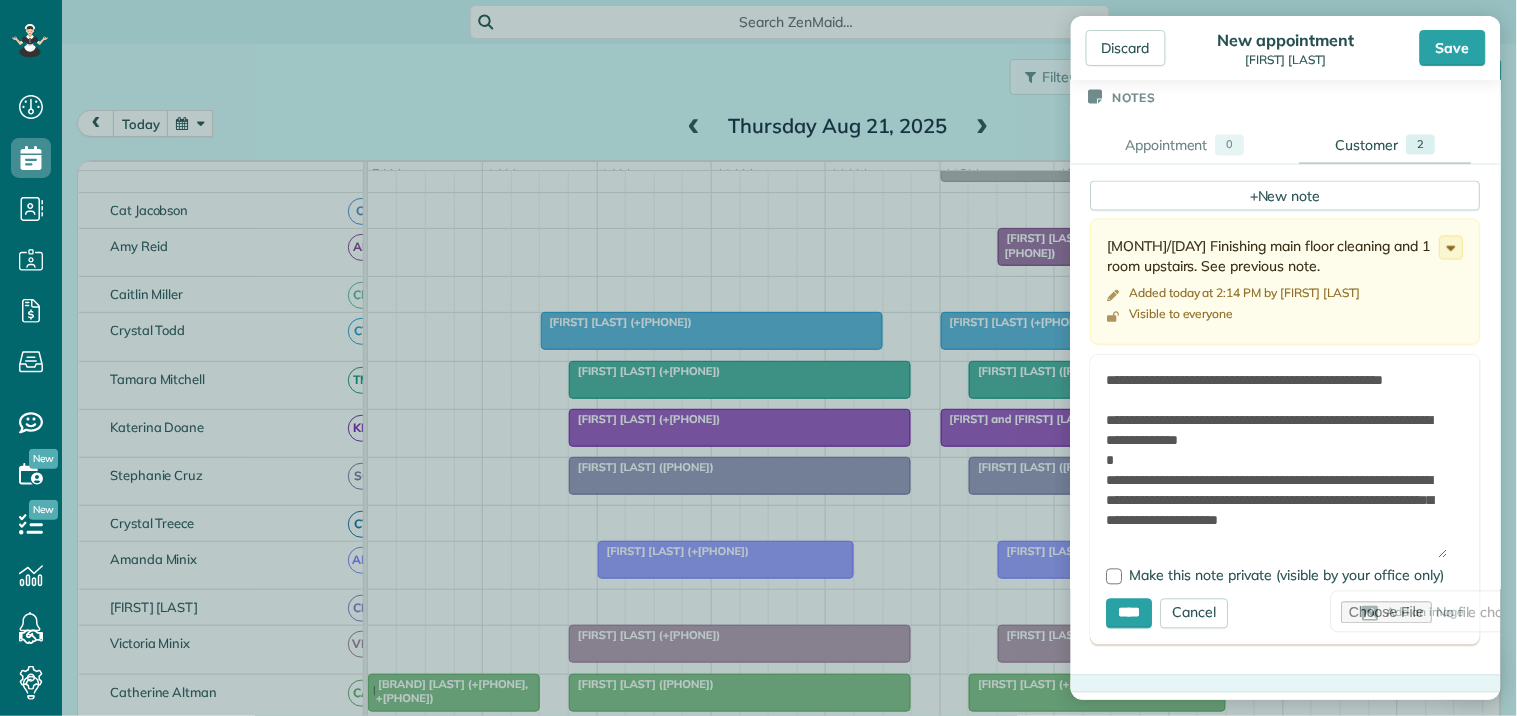 drag, startPoint x: 1440, startPoint y: 436, endPoint x: 1452, endPoint y: 583, distance: 147.48898 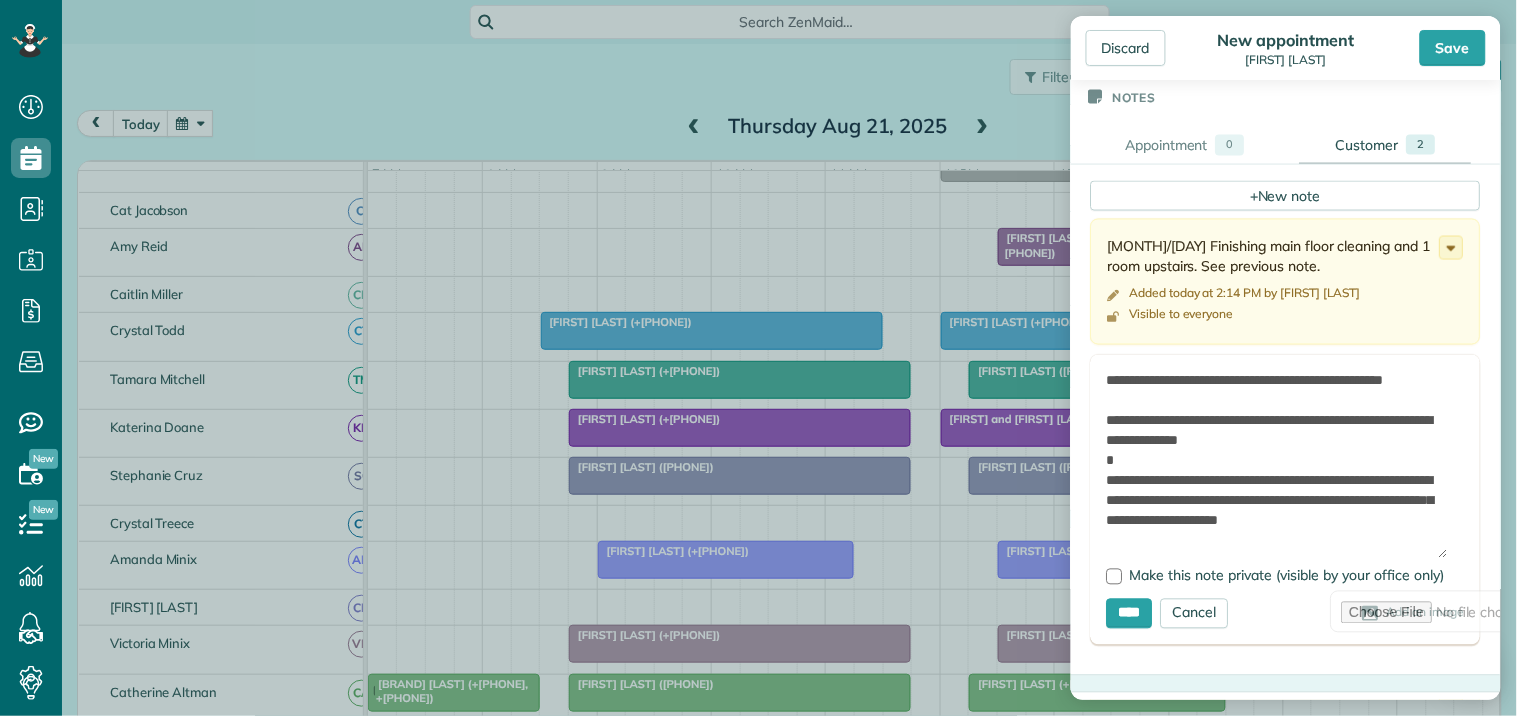 click on "**********" at bounding box center [1286, 500] 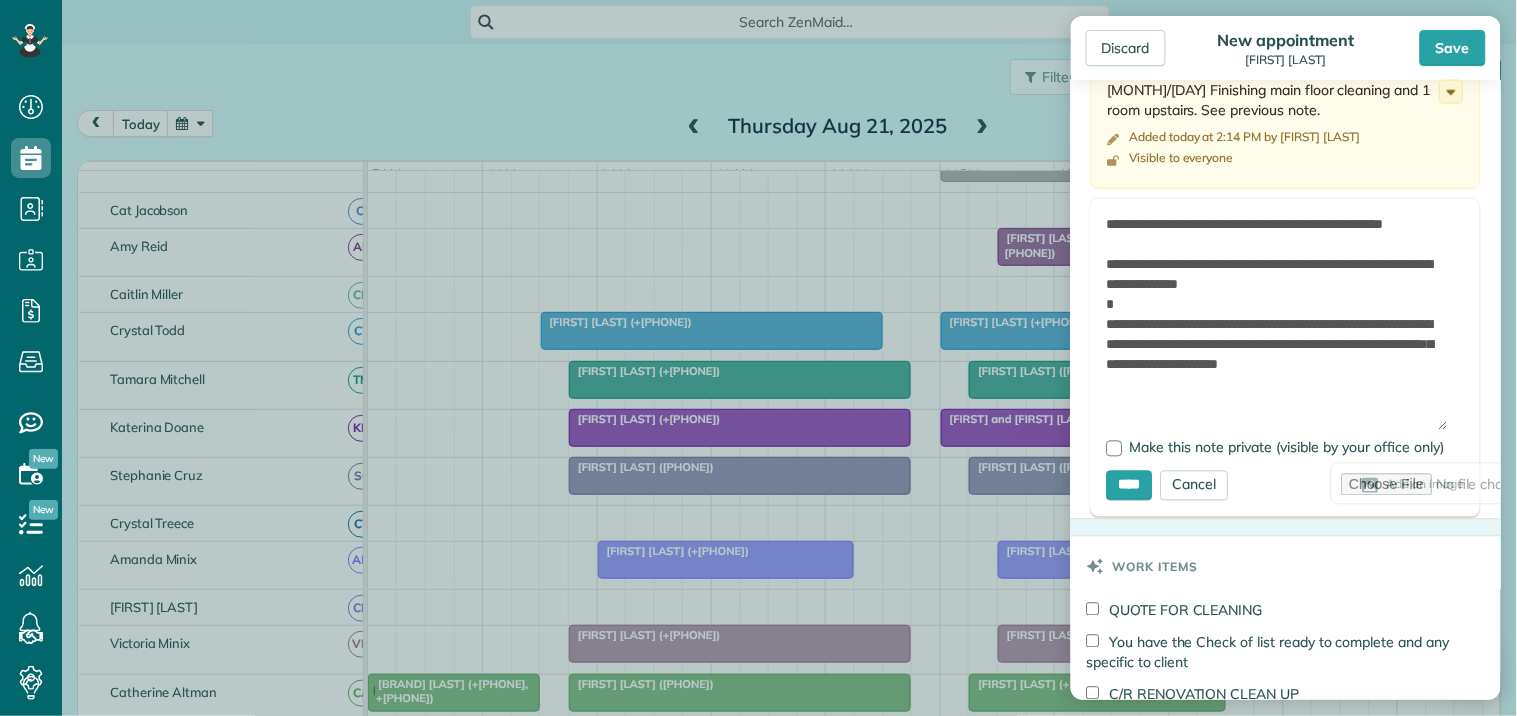 scroll, scrollTop: 1000, scrollLeft: 0, axis: vertical 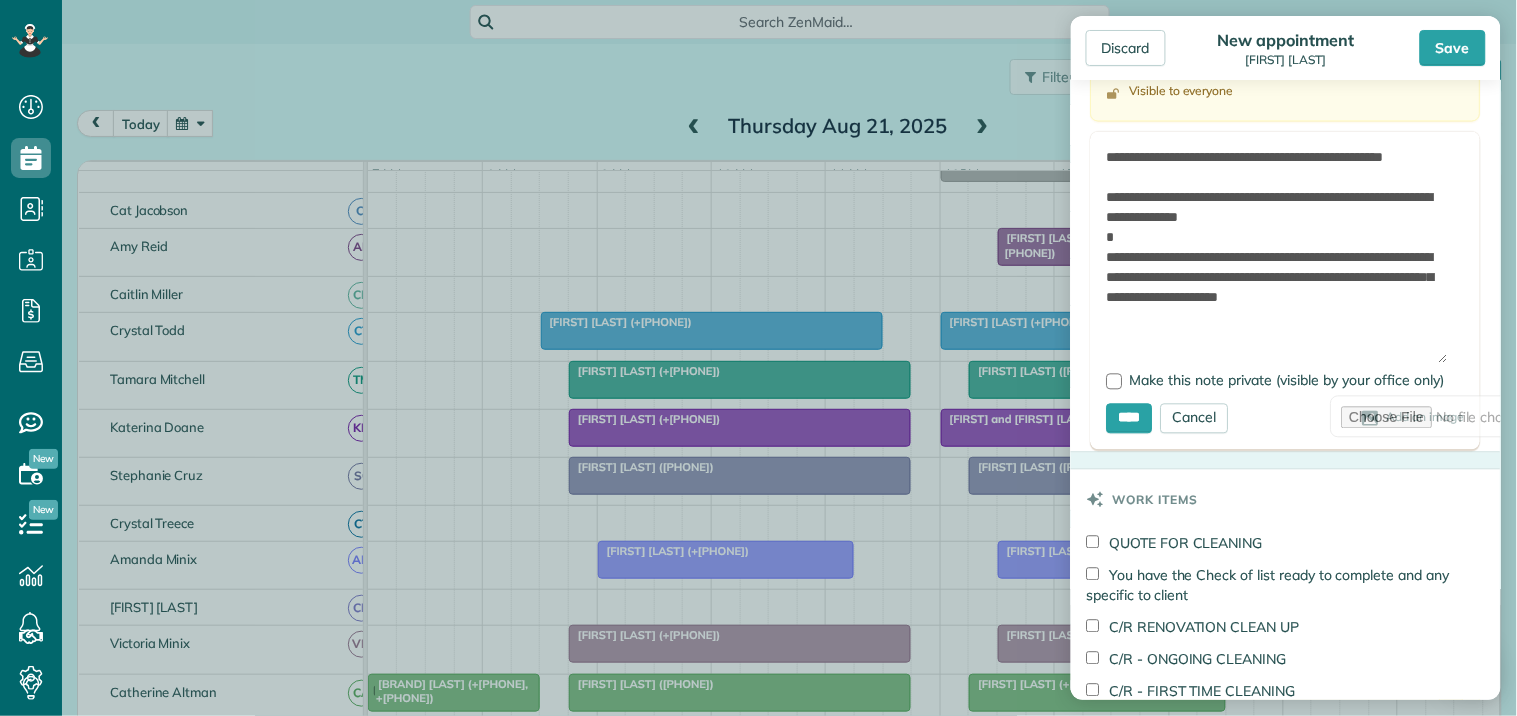 click on "**********" at bounding box center [1277, 256] 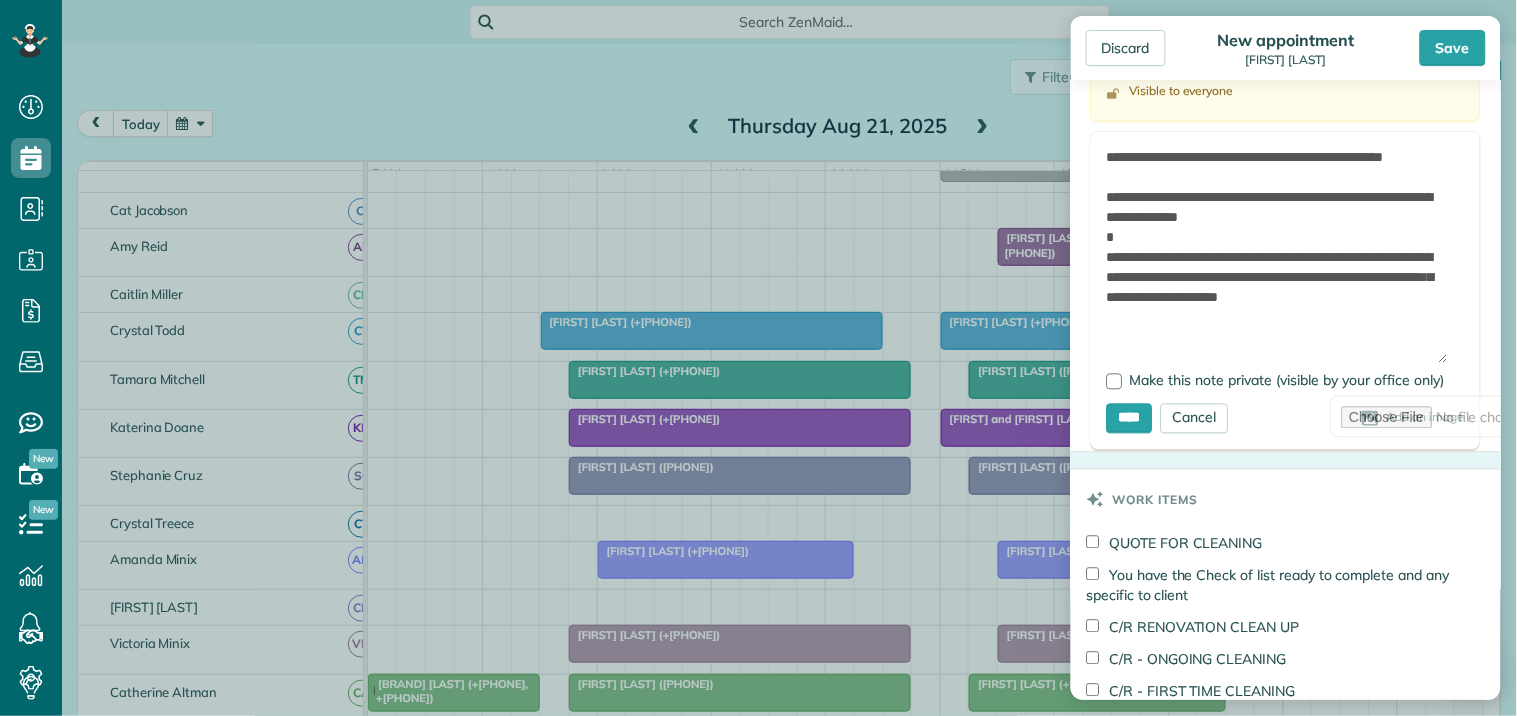 drag, startPoint x: 1398, startPoint y: 305, endPoint x: 1165, endPoint y: 321, distance: 233.5487 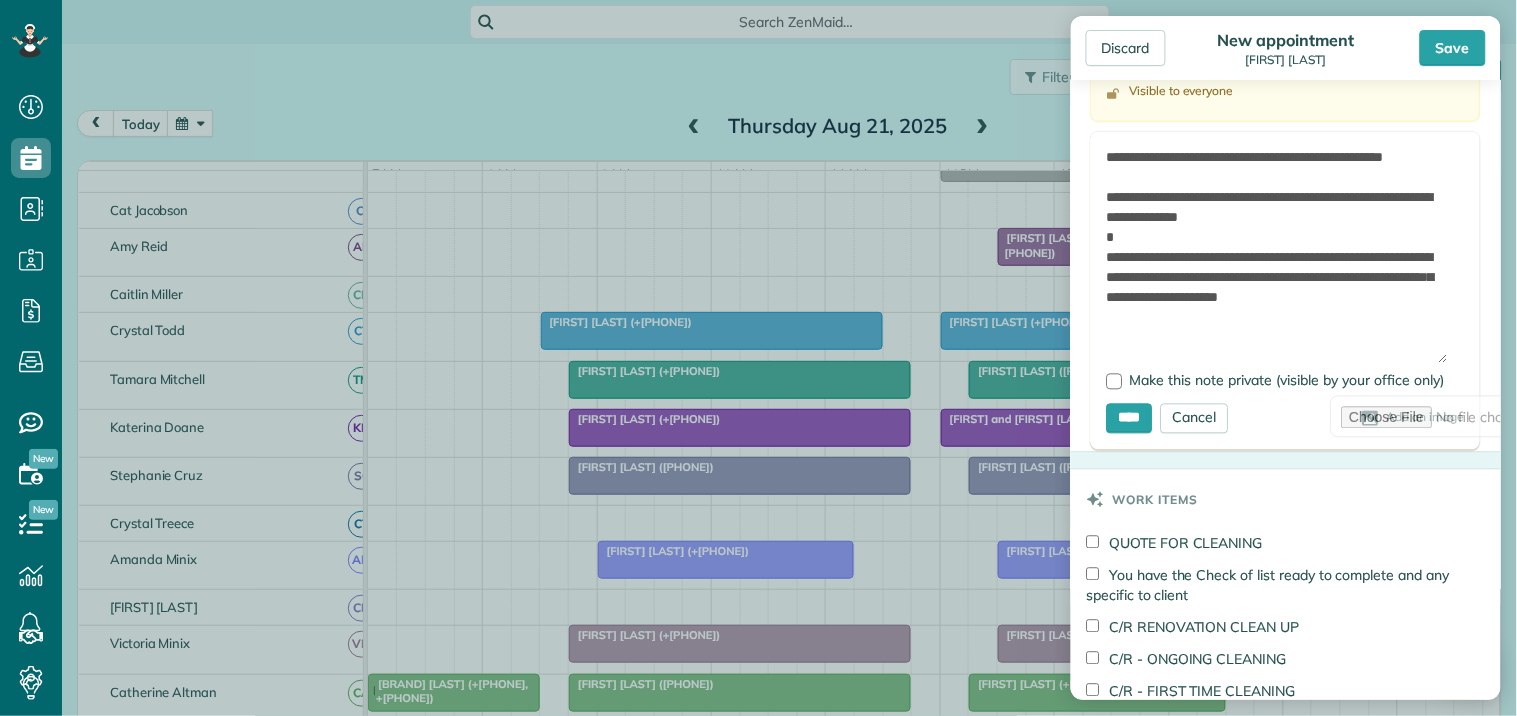click on "**********" at bounding box center [1277, 256] 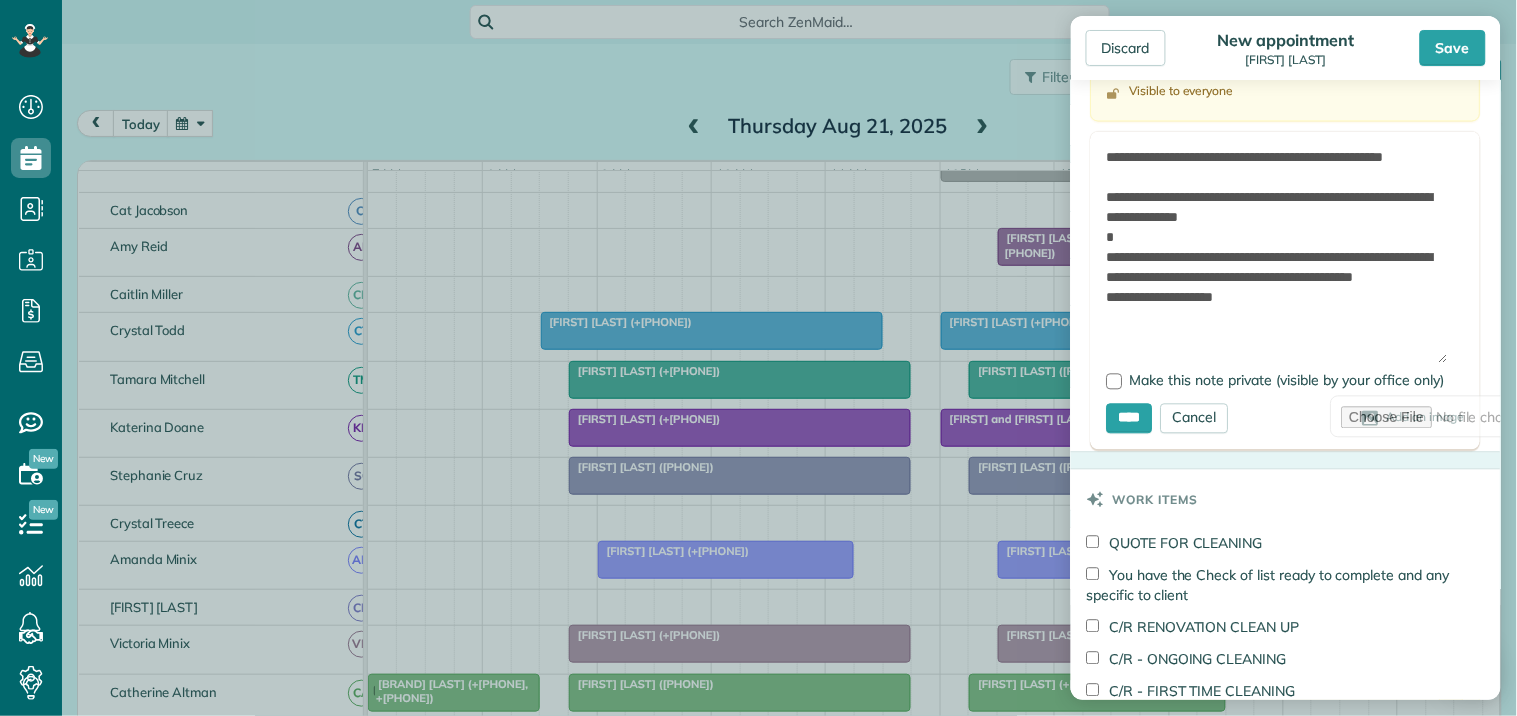 click on "**********" at bounding box center (1277, 256) 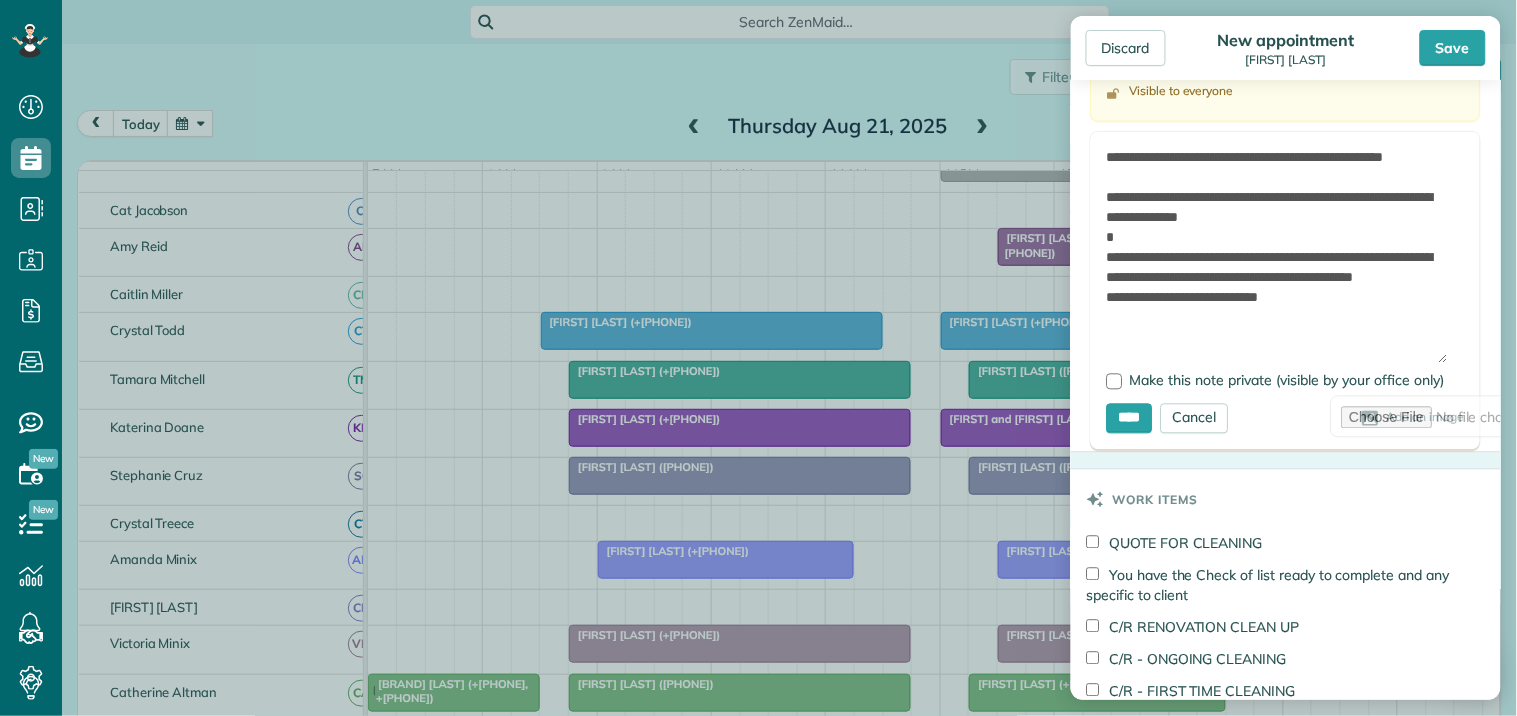 click on "**********" at bounding box center [1277, 256] 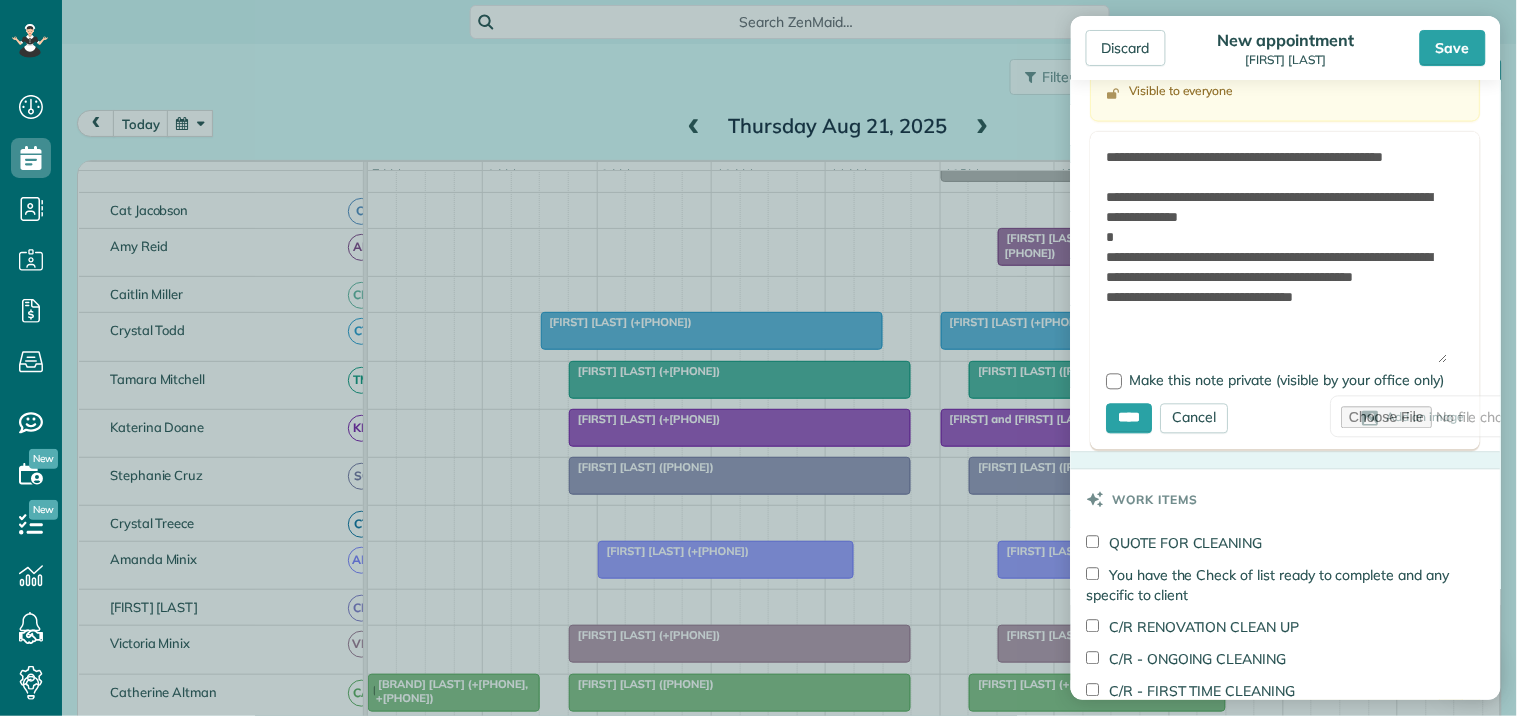 click on "**********" at bounding box center (1277, 256) 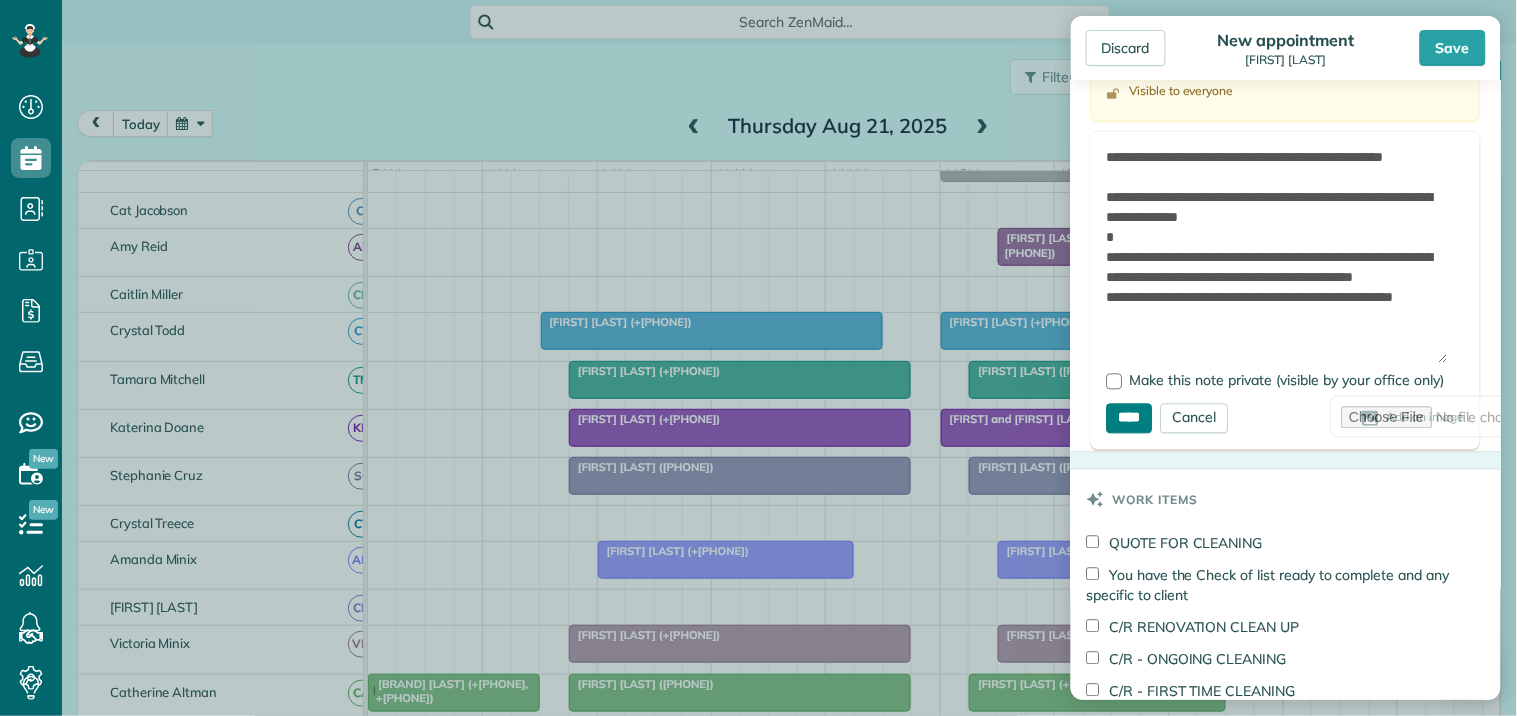 type on "**********" 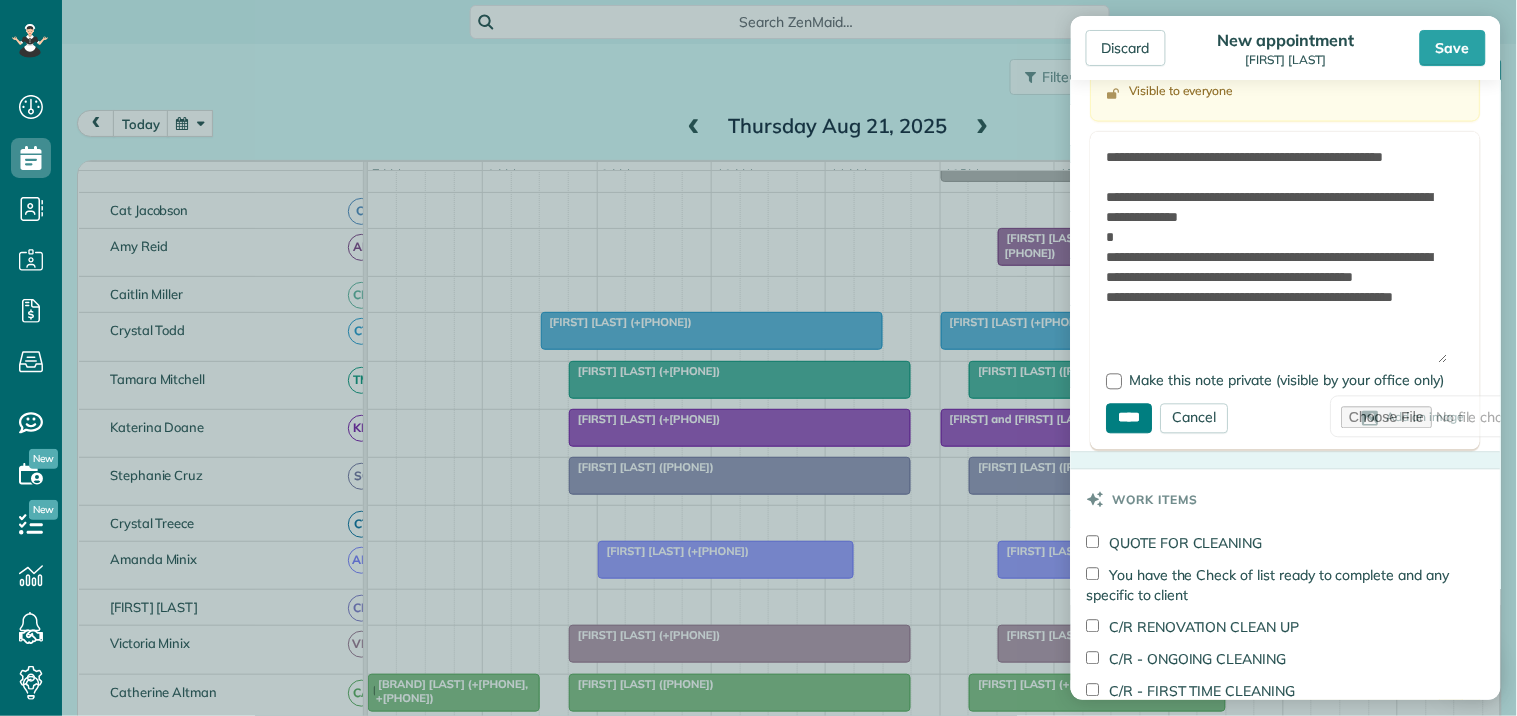 click on "****" at bounding box center [1130, 419] 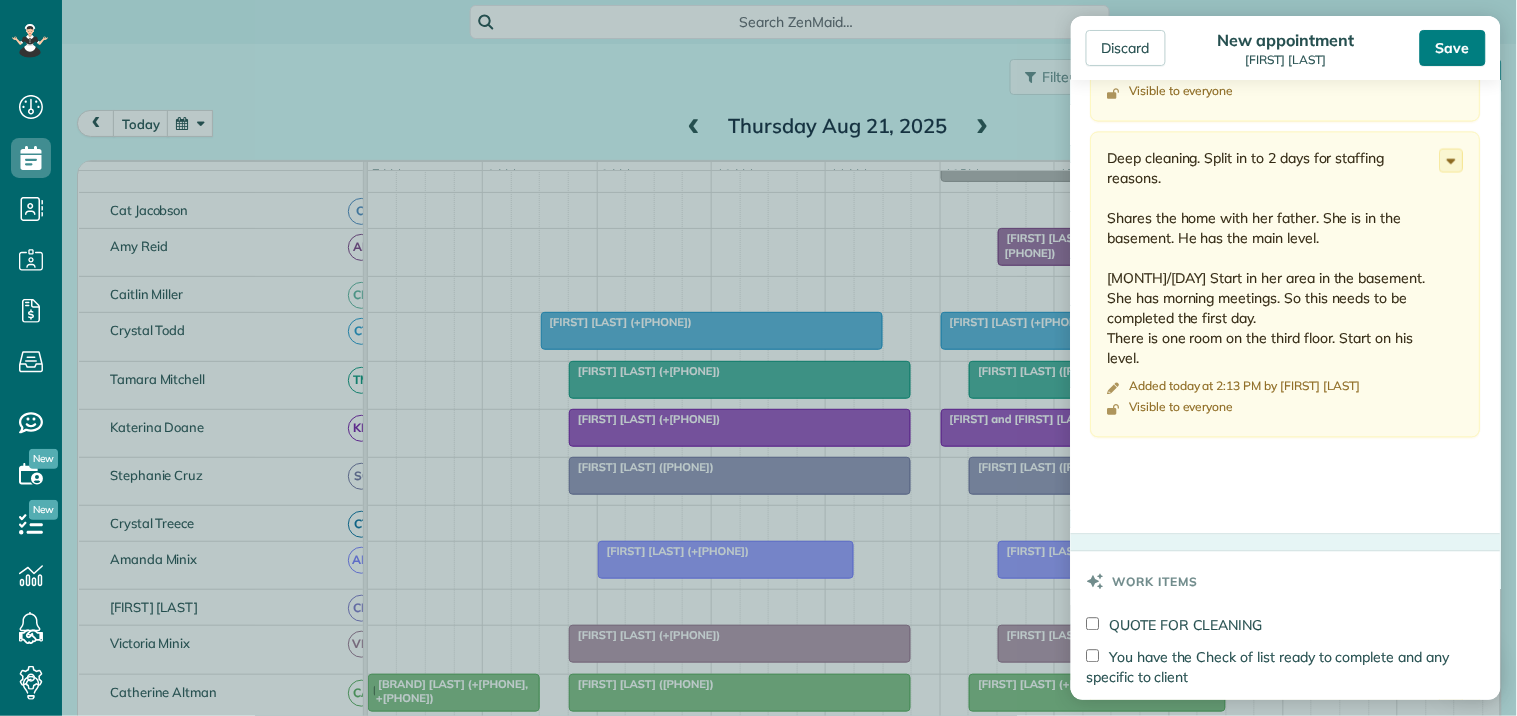 click on "Save" at bounding box center [1453, 48] 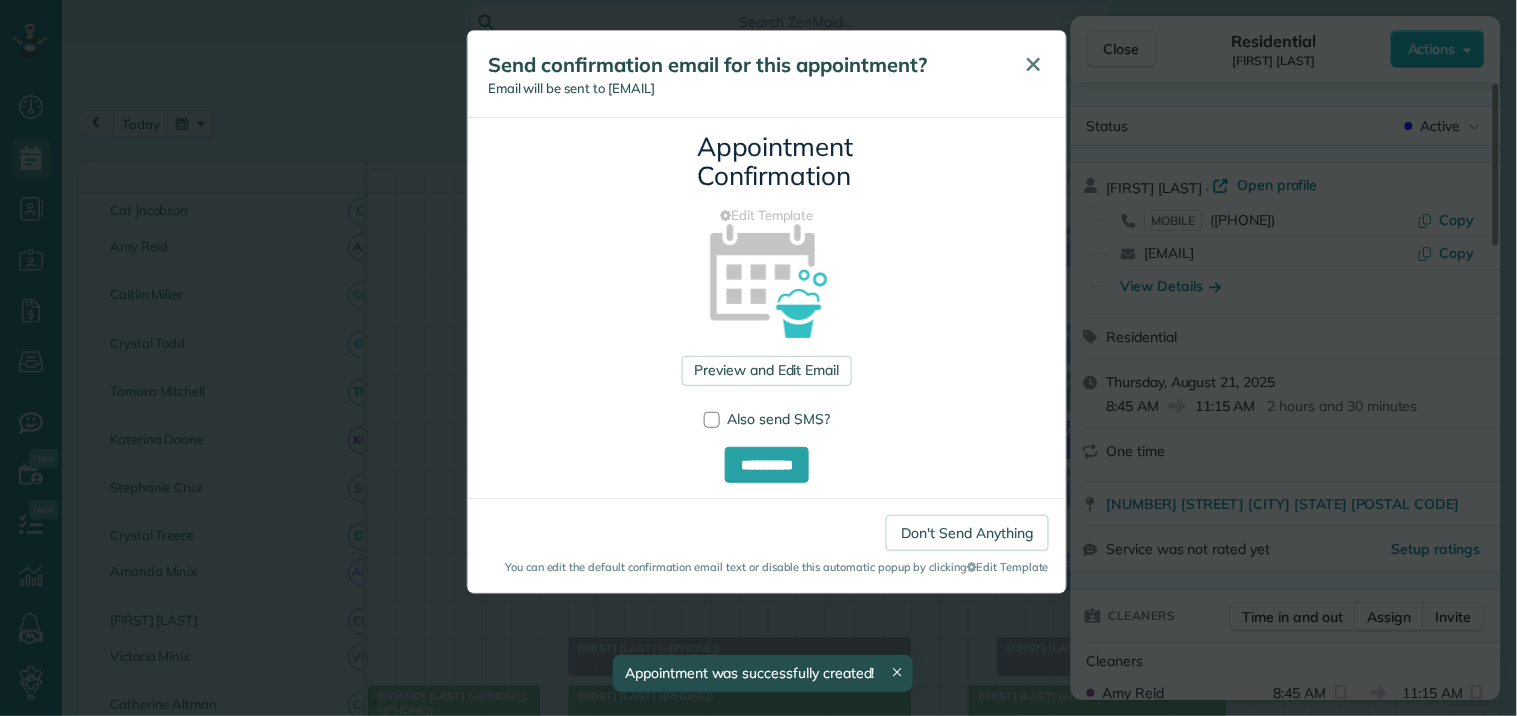 click on "✕" at bounding box center [1034, 64] 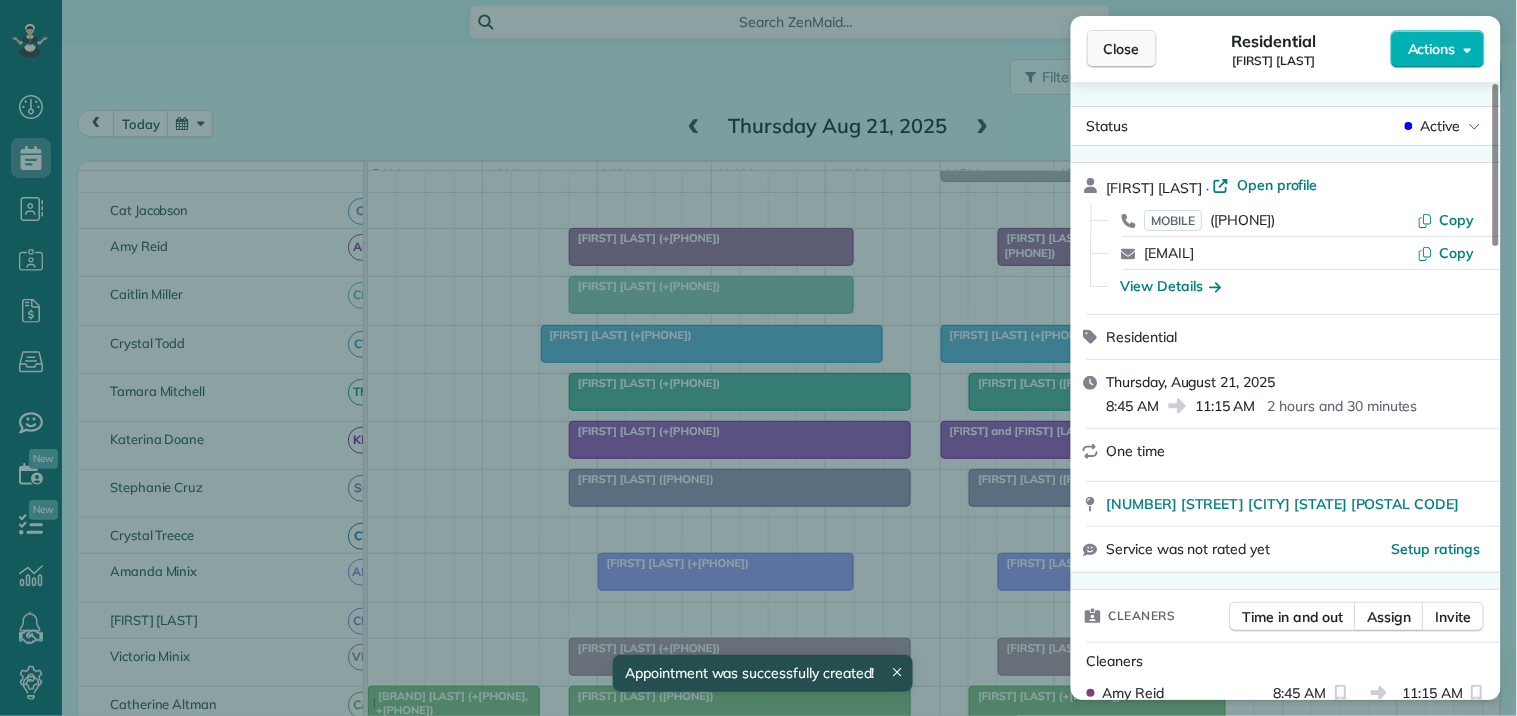 click on "Close" at bounding box center (1122, 49) 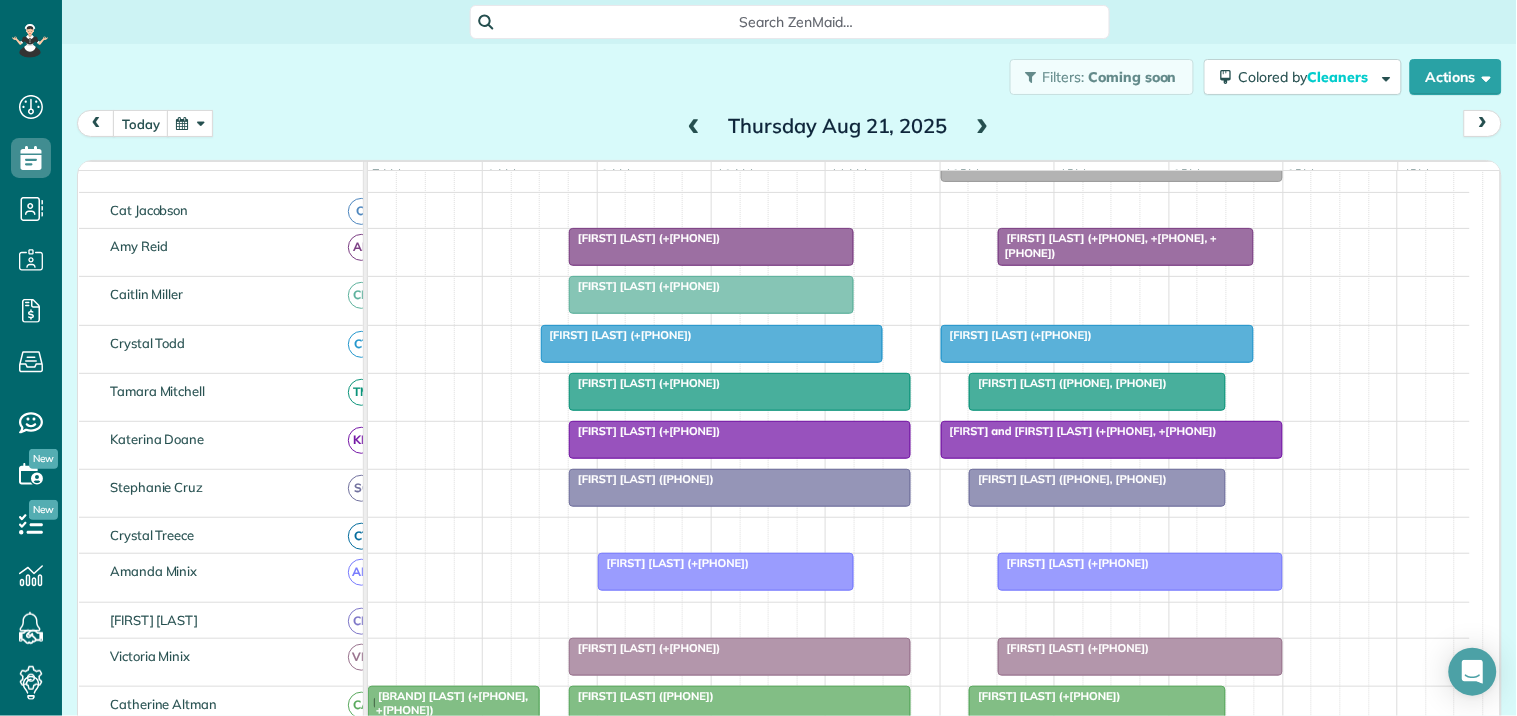 scroll, scrollTop: 468, scrollLeft: 0, axis: vertical 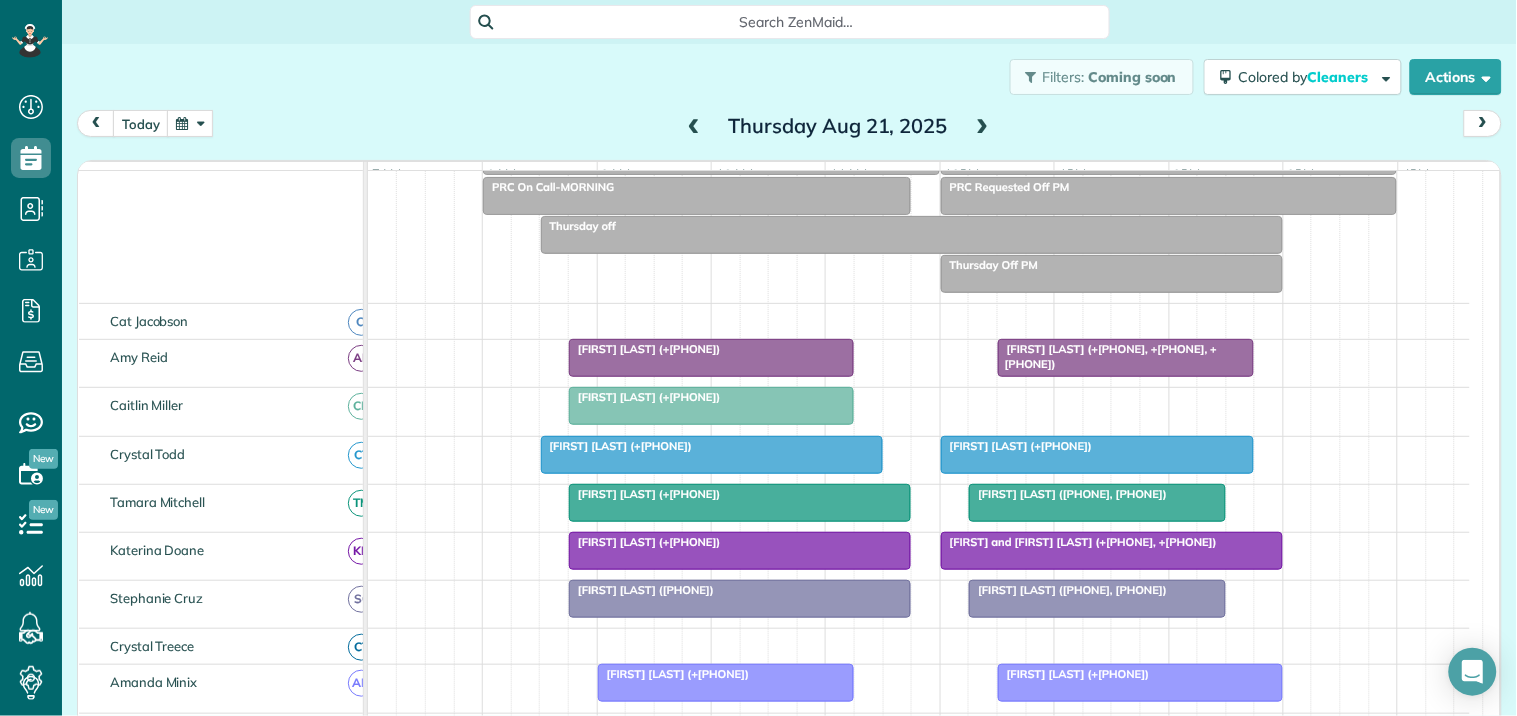 click on "Search ZenMaid…" at bounding box center [797, 22] 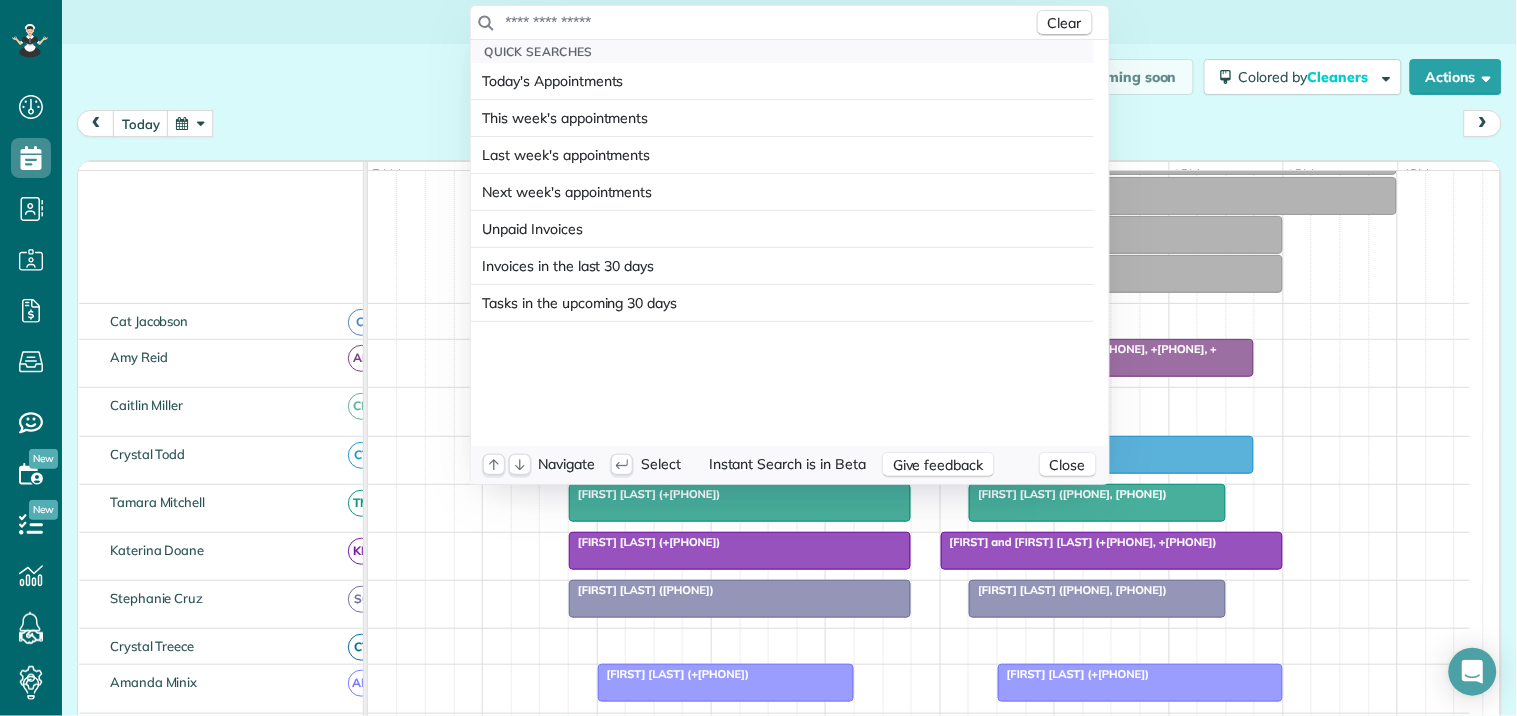 click at bounding box center (769, 22) 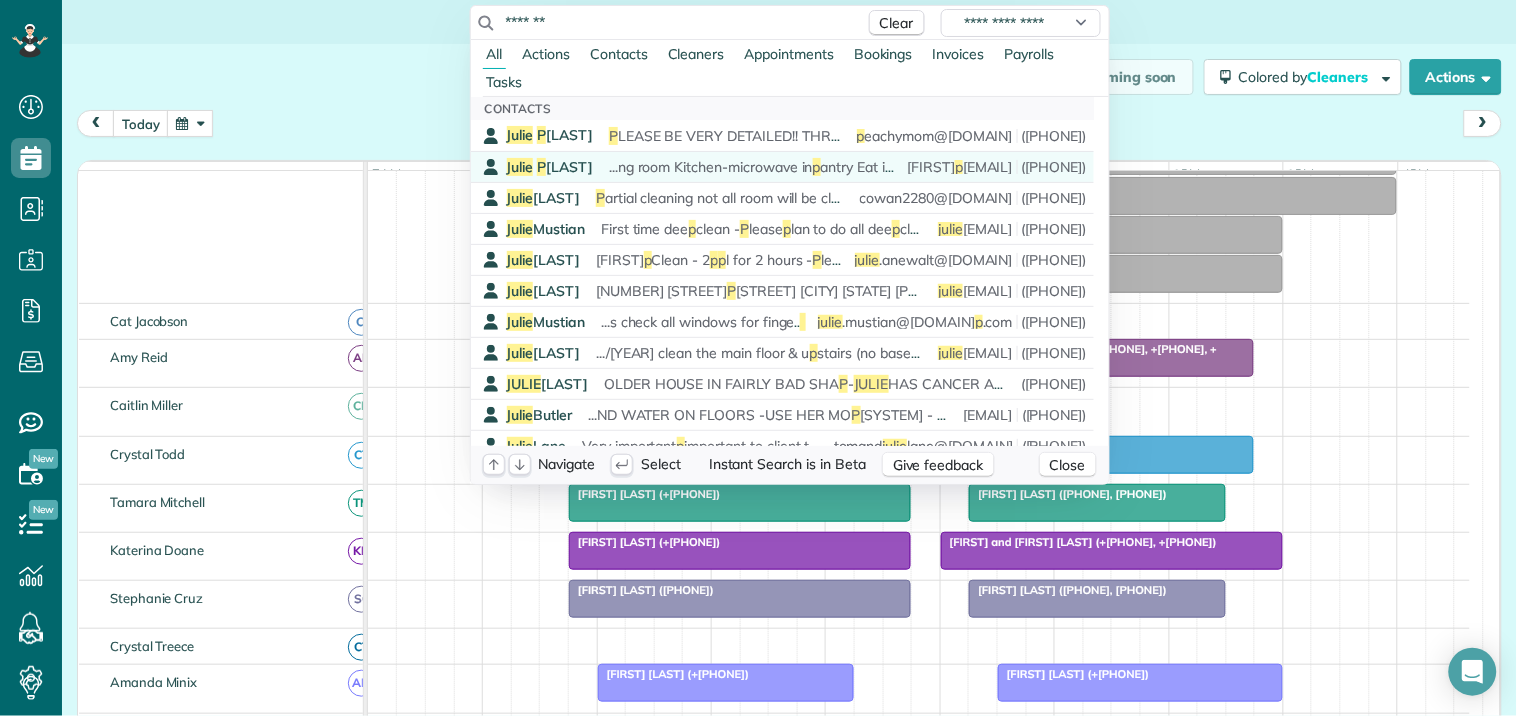 type on "*******" 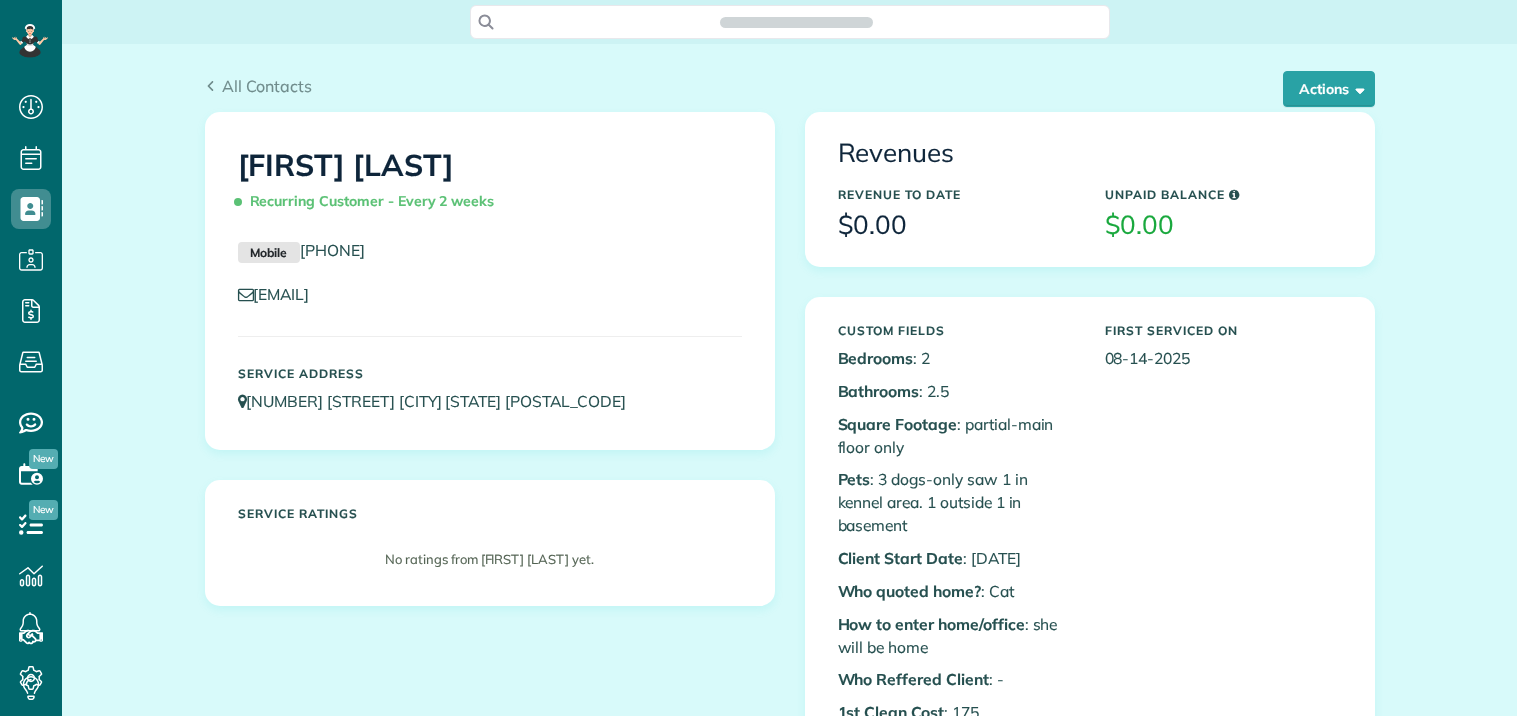 scroll, scrollTop: 0, scrollLeft: 0, axis: both 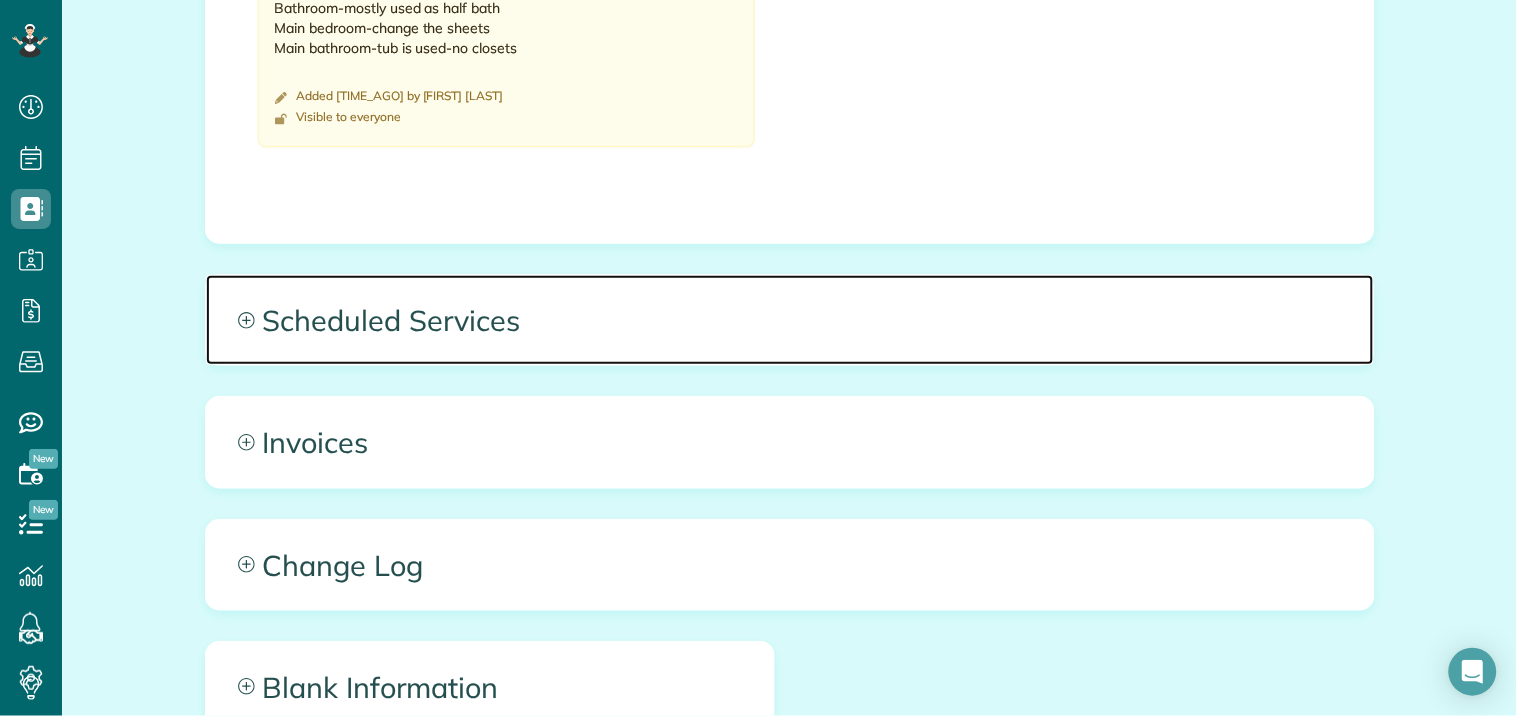 click 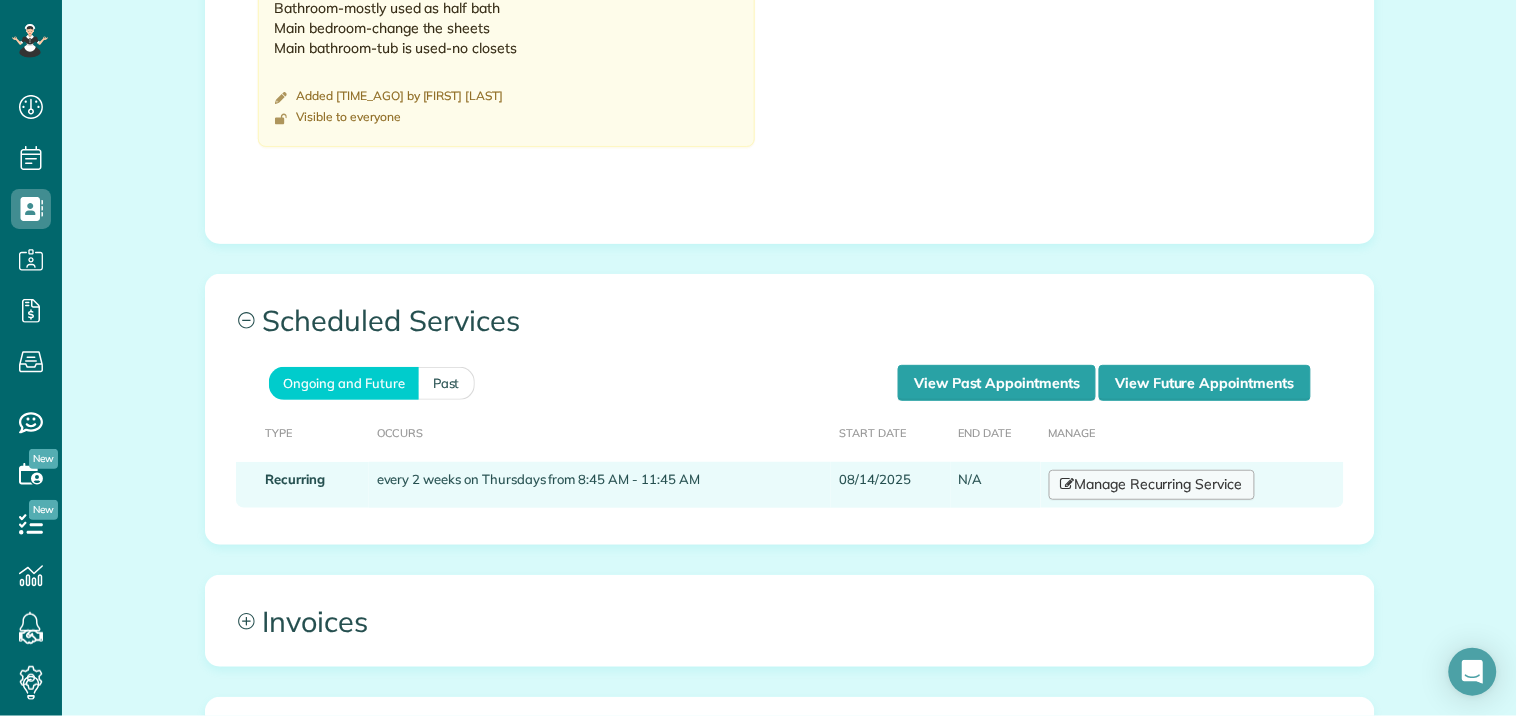 click on "Manage Recurring Service" at bounding box center [1152, 485] 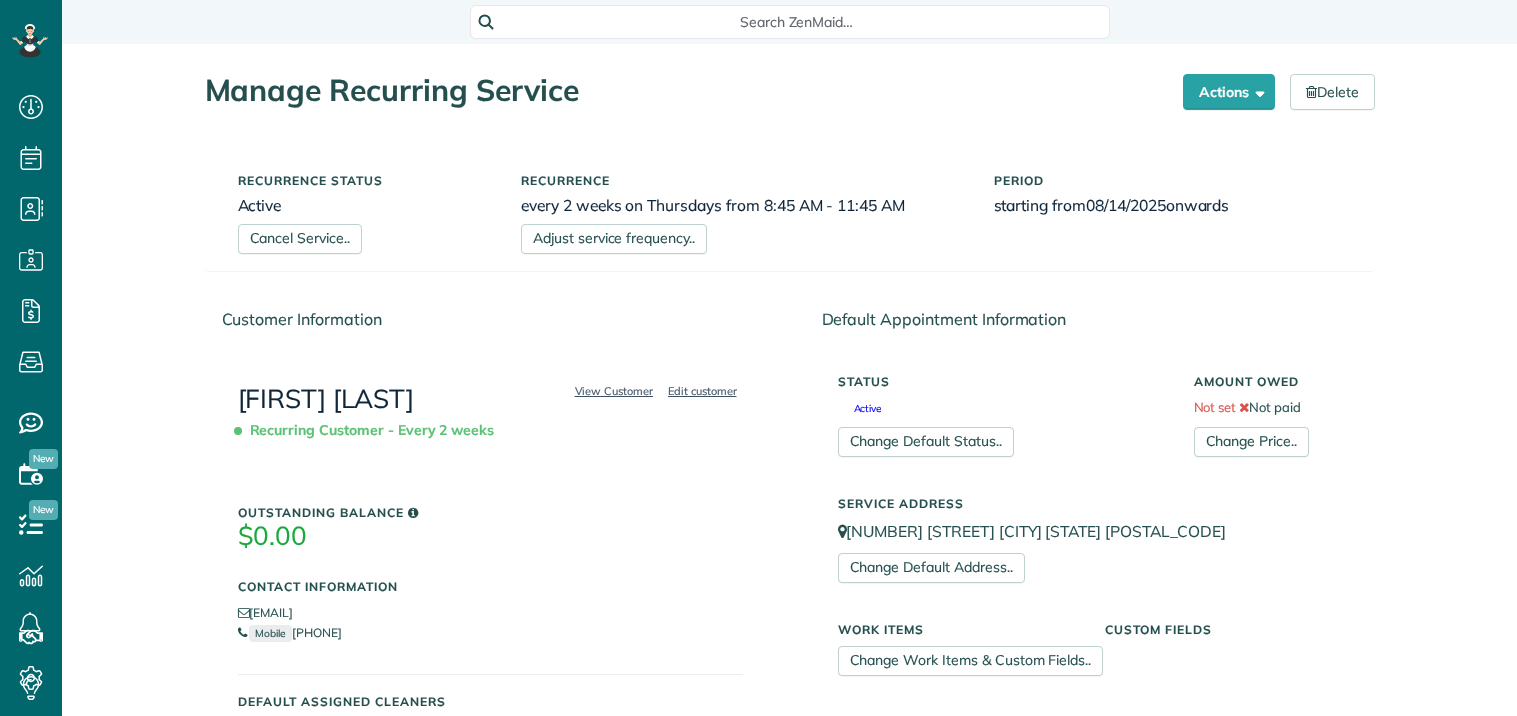 scroll, scrollTop: 0, scrollLeft: 0, axis: both 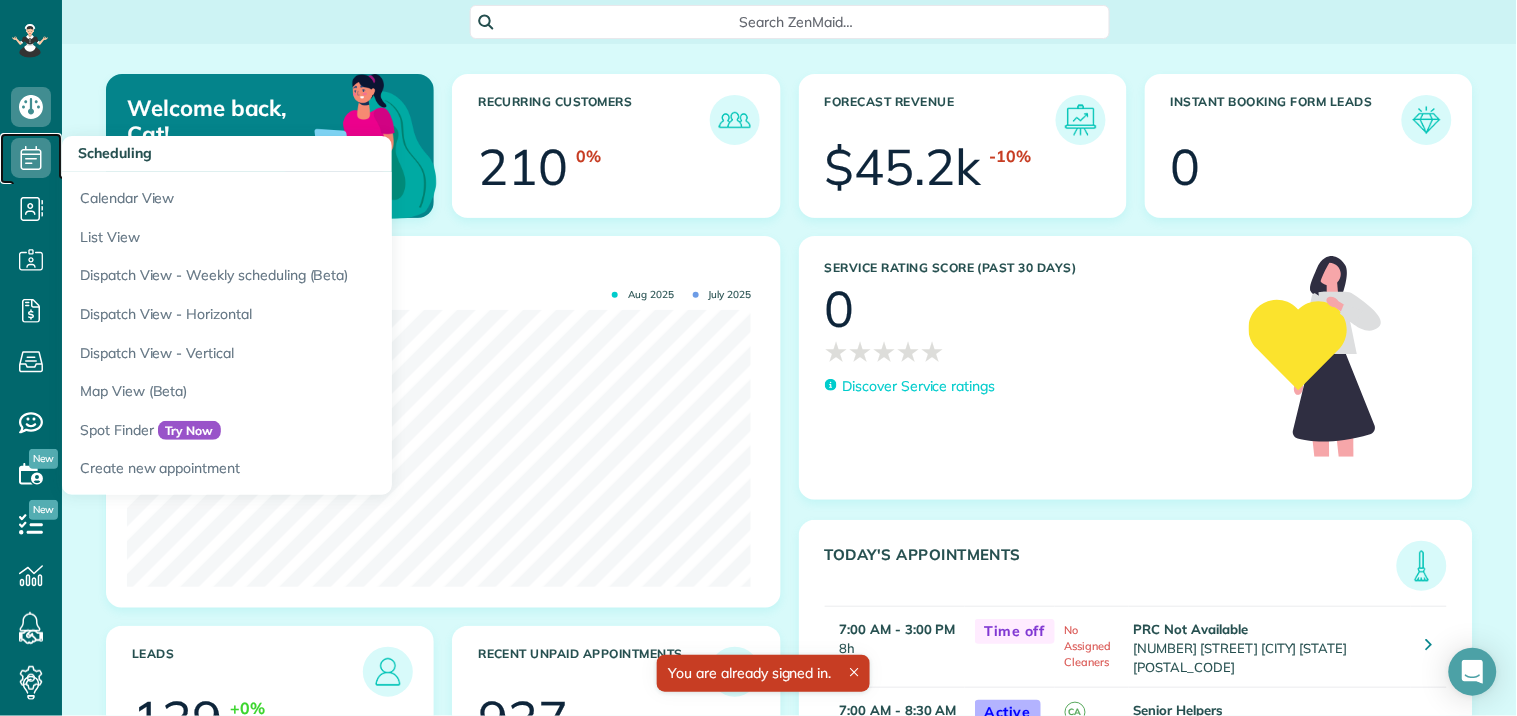 click 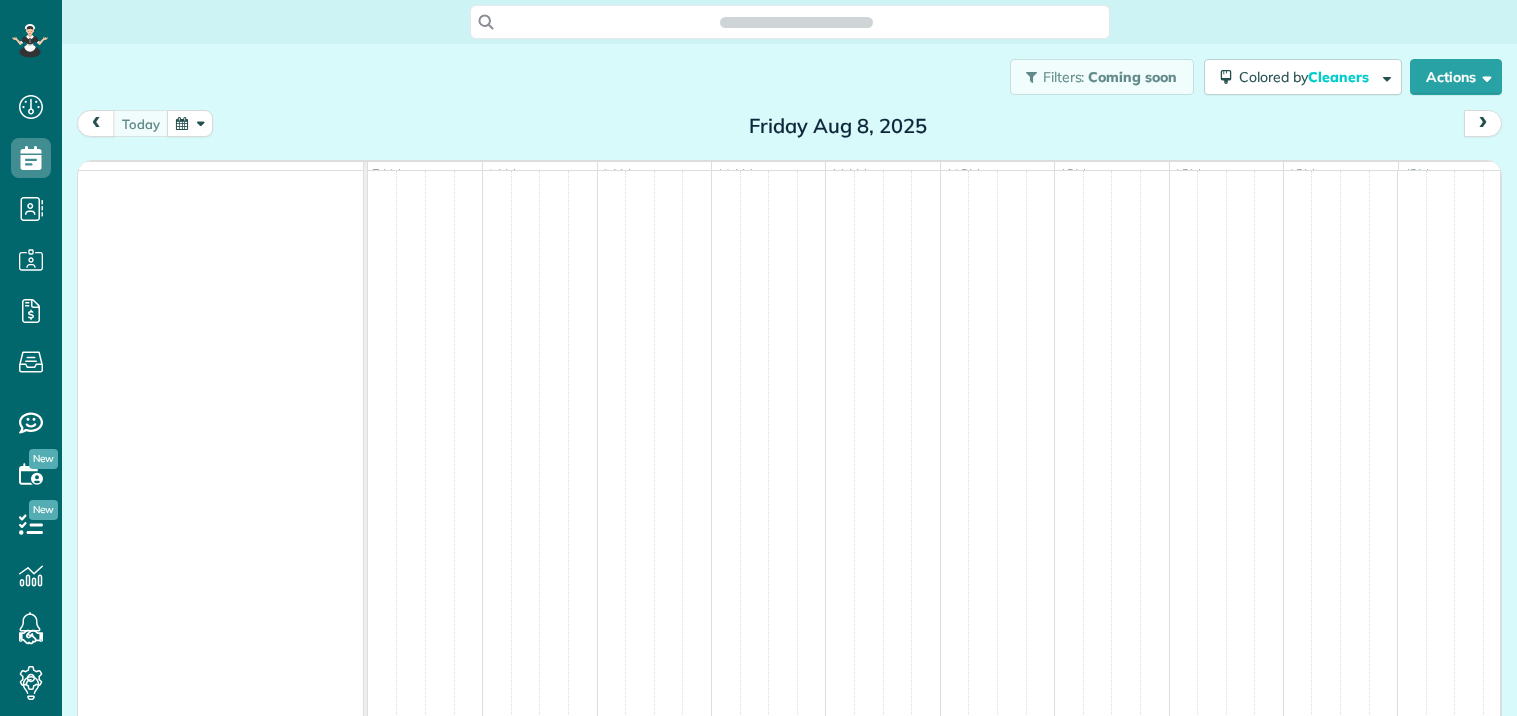 scroll, scrollTop: 0, scrollLeft: 0, axis: both 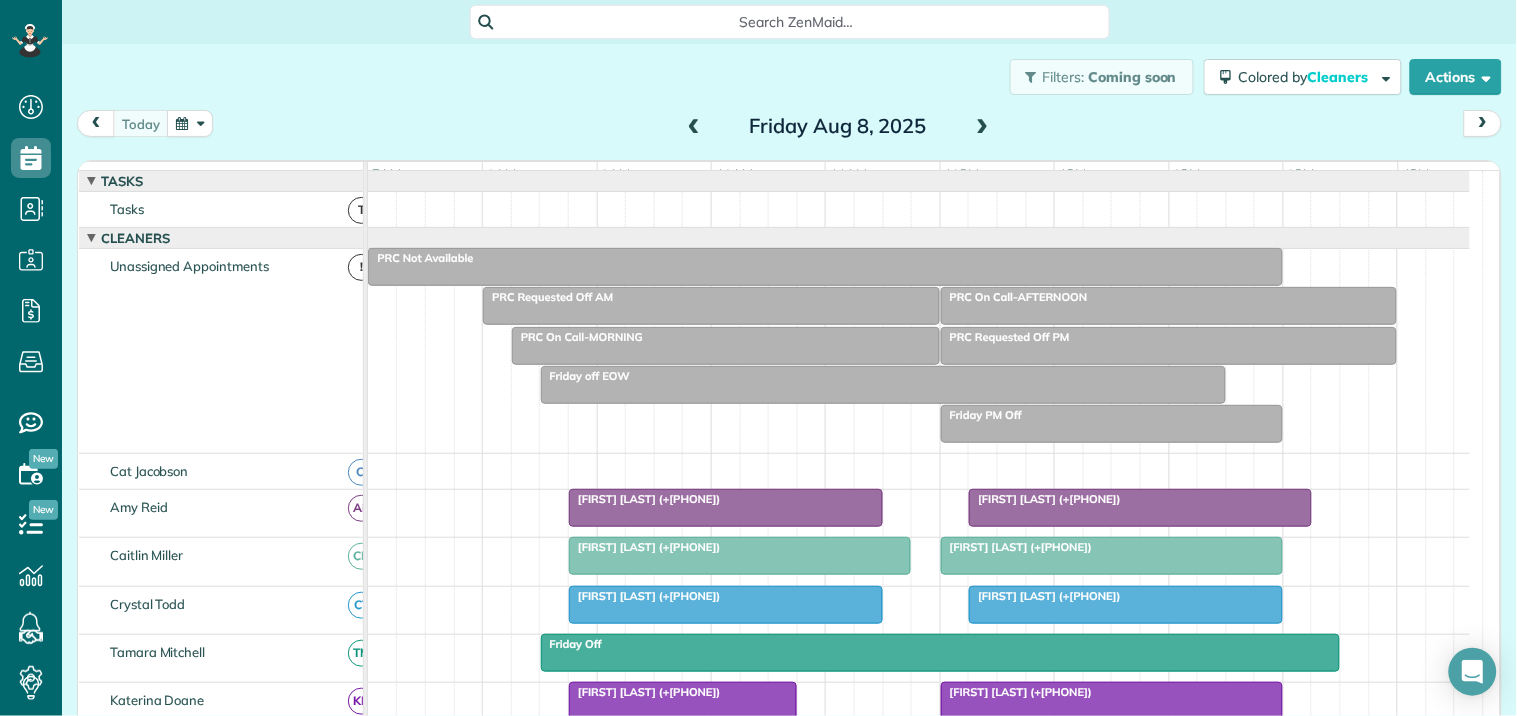 click at bounding box center (190, 123) 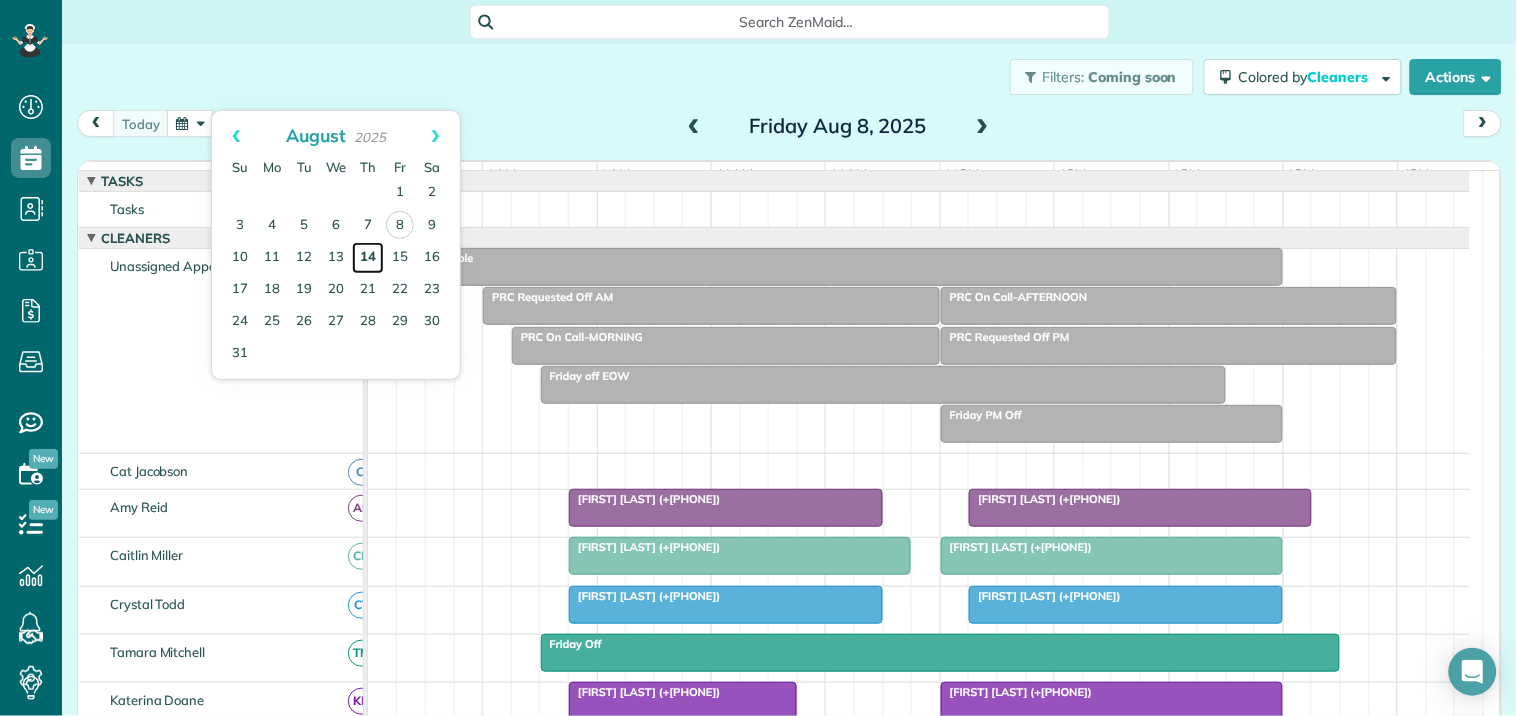click on "14" at bounding box center (368, 258) 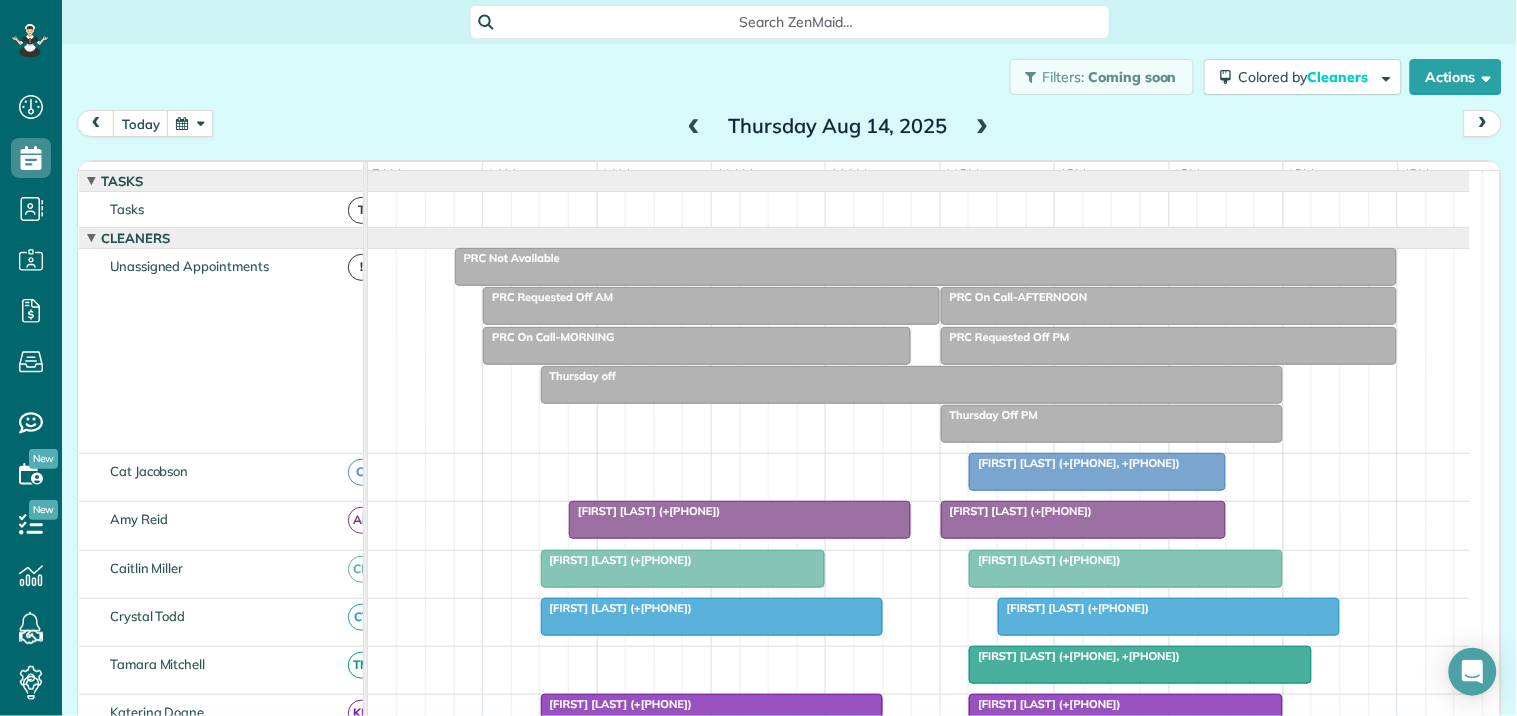 scroll, scrollTop: 158, scrollLeft: 0, axis: vertical 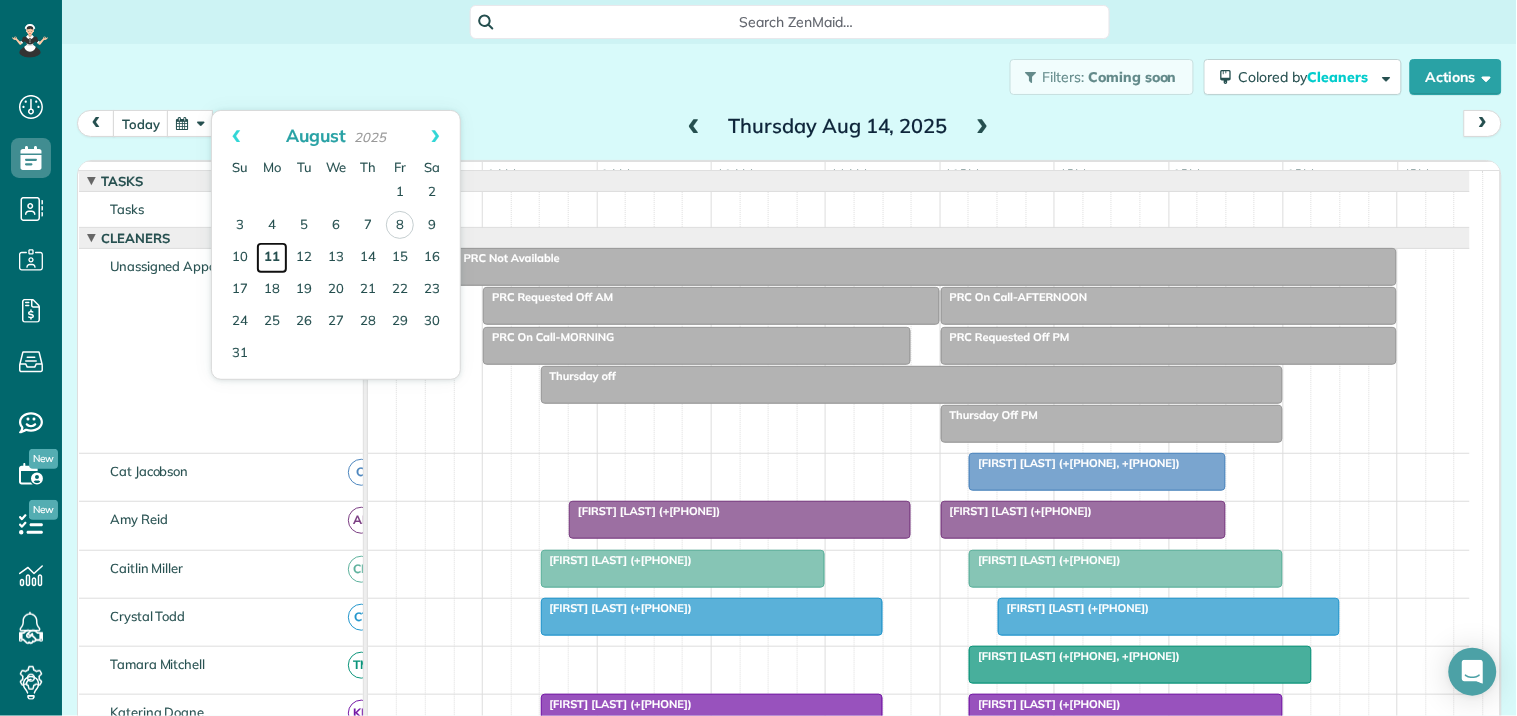 click on "11" at bounding box center (272, 258) 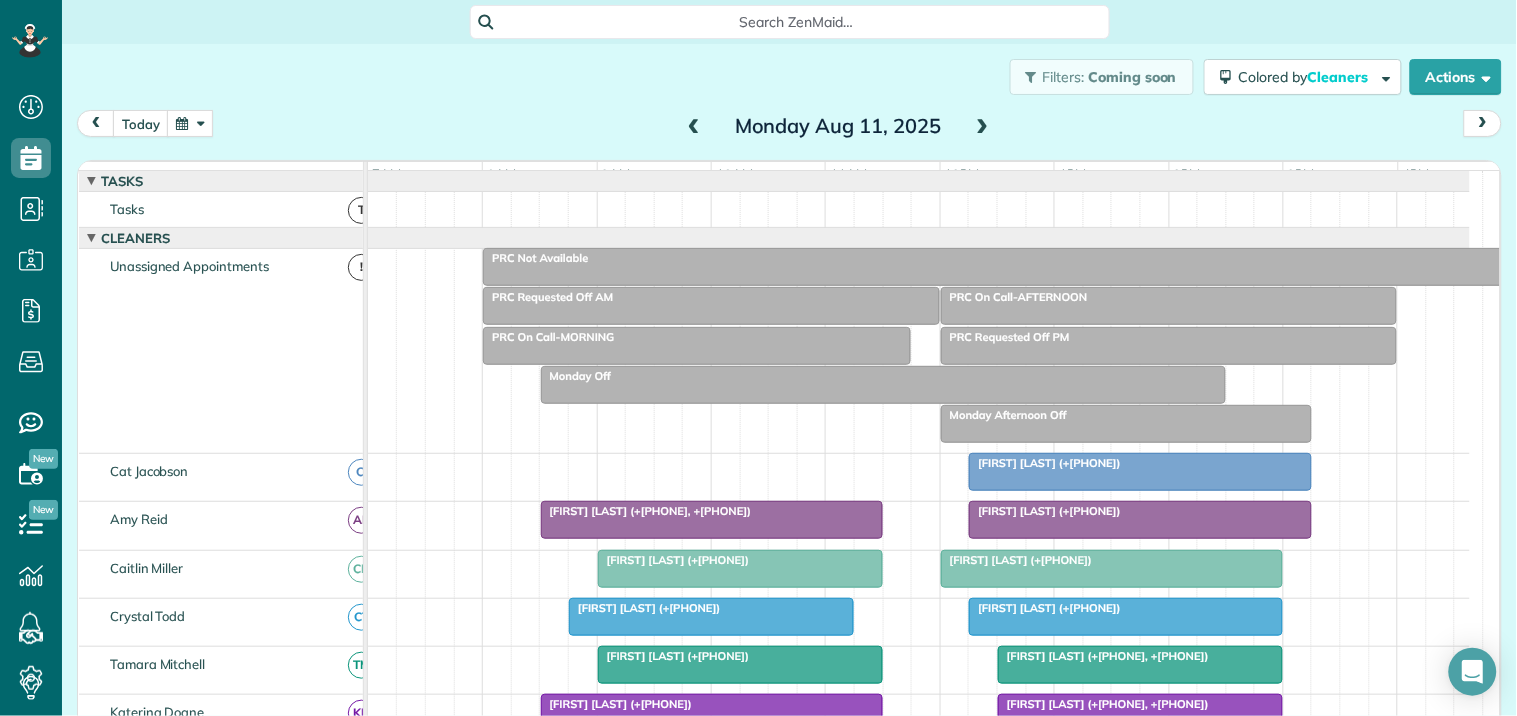 scroll, scrollTop: 144, scrollLeft: 0, axis: vertical 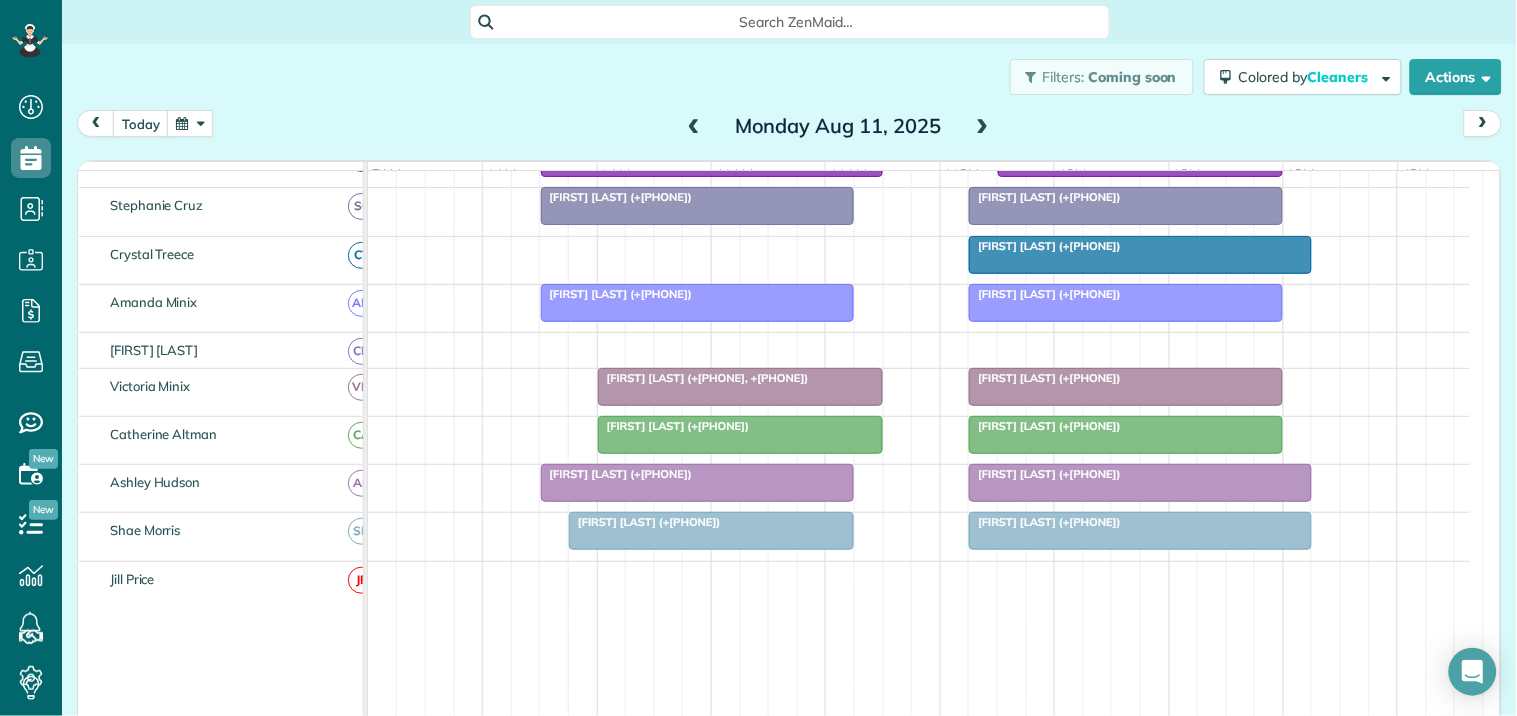 click at bounding box center (983, 127) 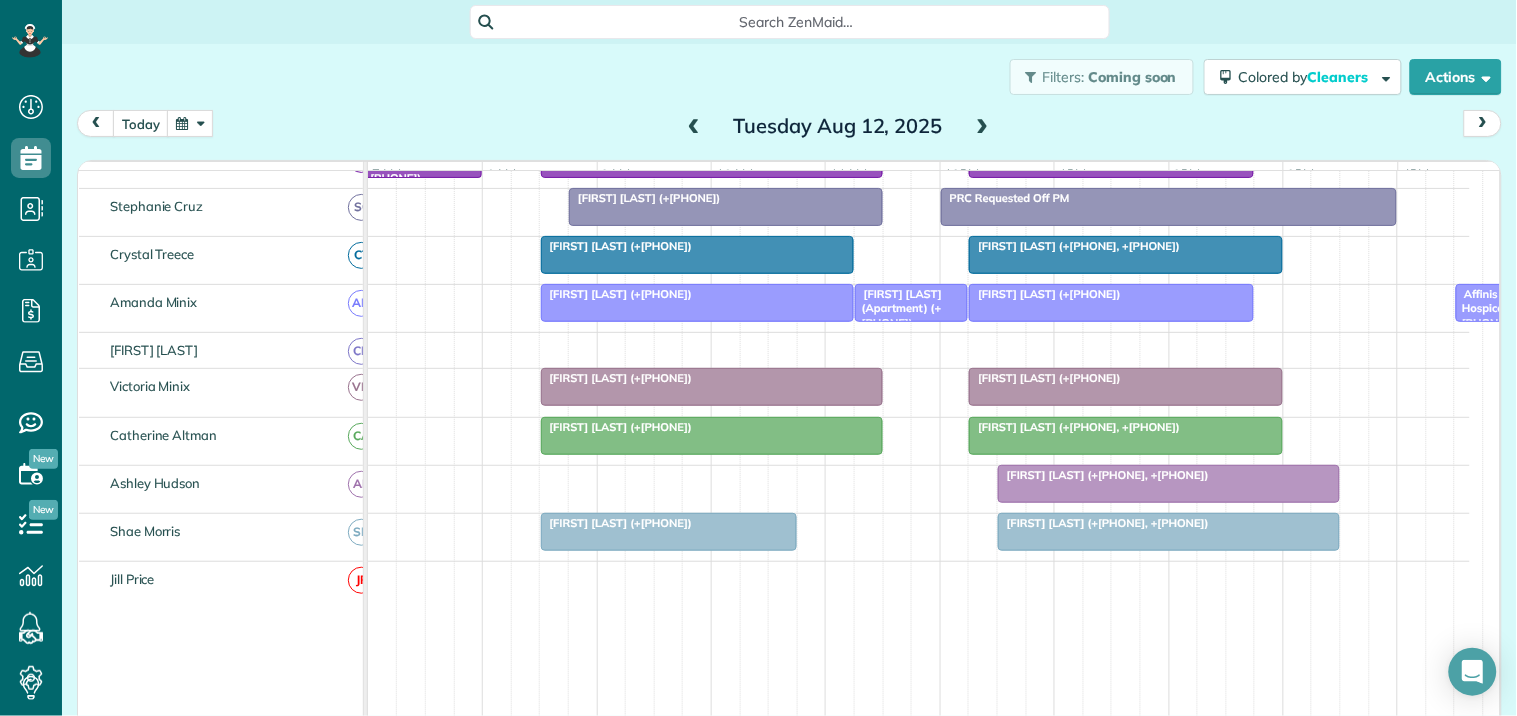 click at bounding box center [983, 127] 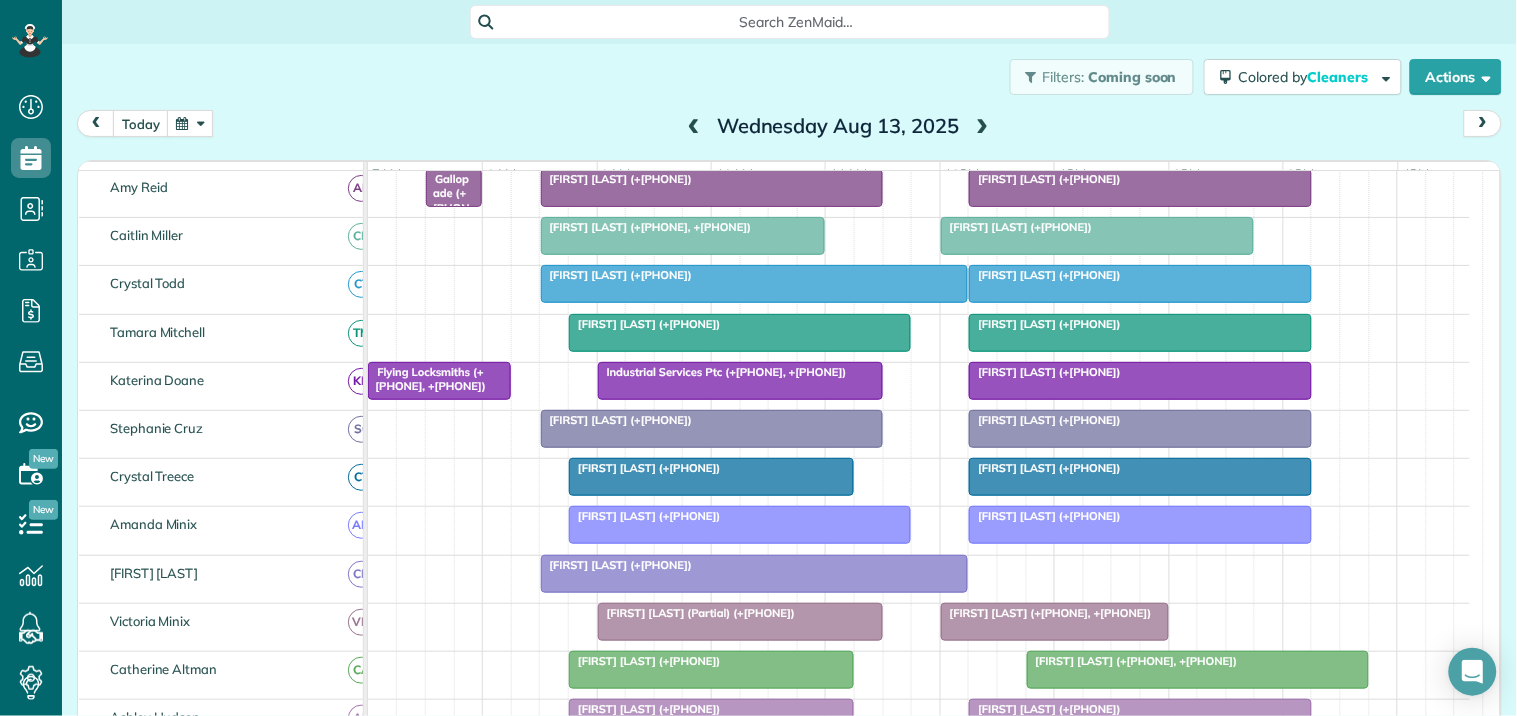 click at bounding box center (1140, 477) 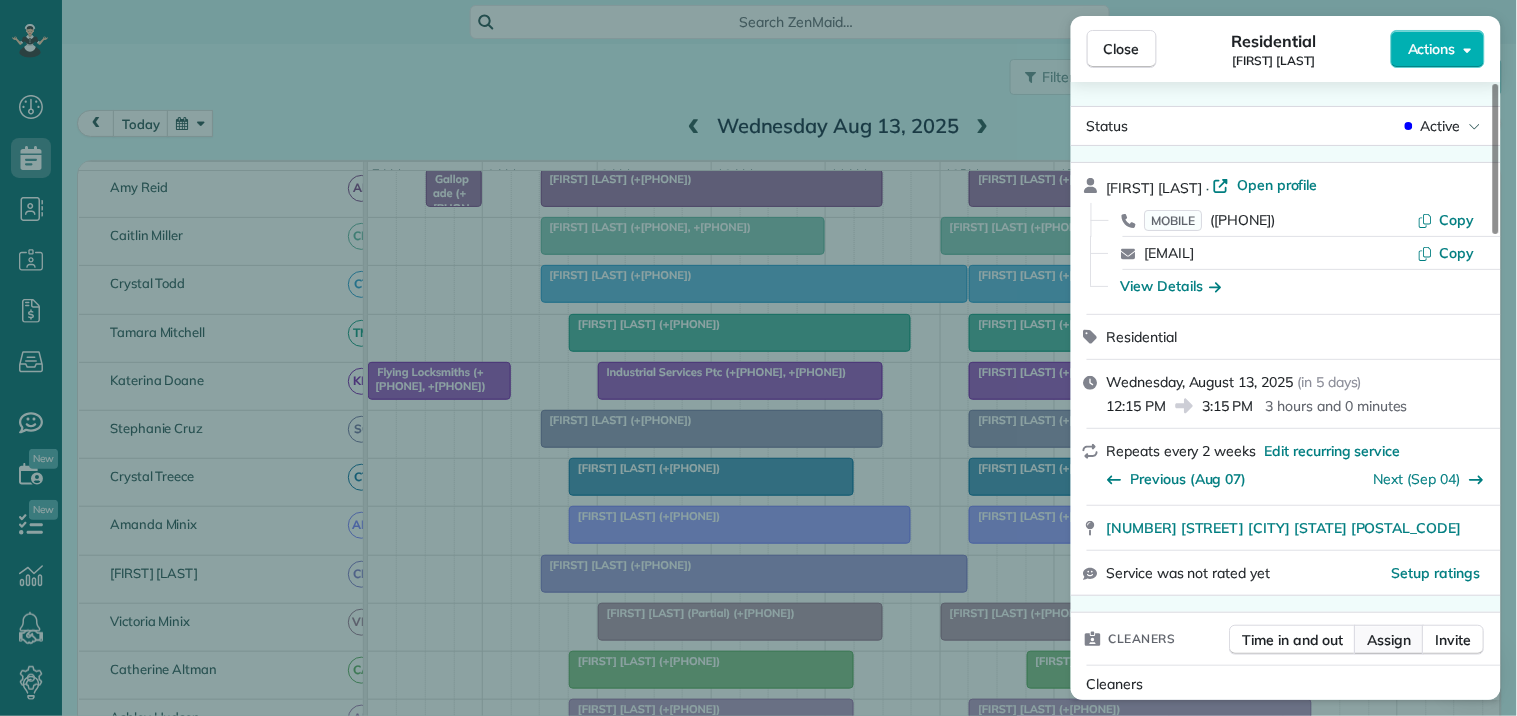 click on "Assign" at bounding box center [1390, 640] 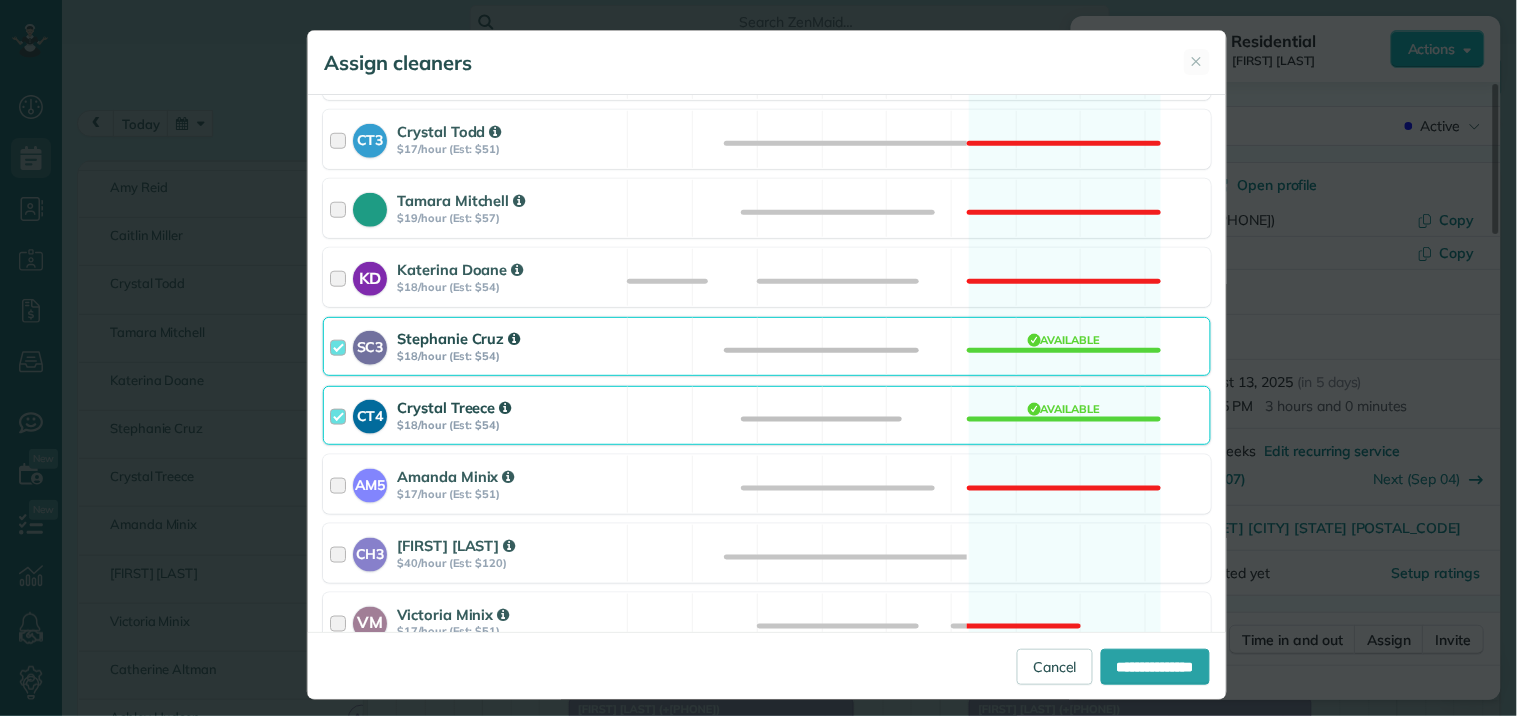click on "CT4
Crystal Treece
$18/hour (Est: $54)
Available" at bounding box center [767, 415] 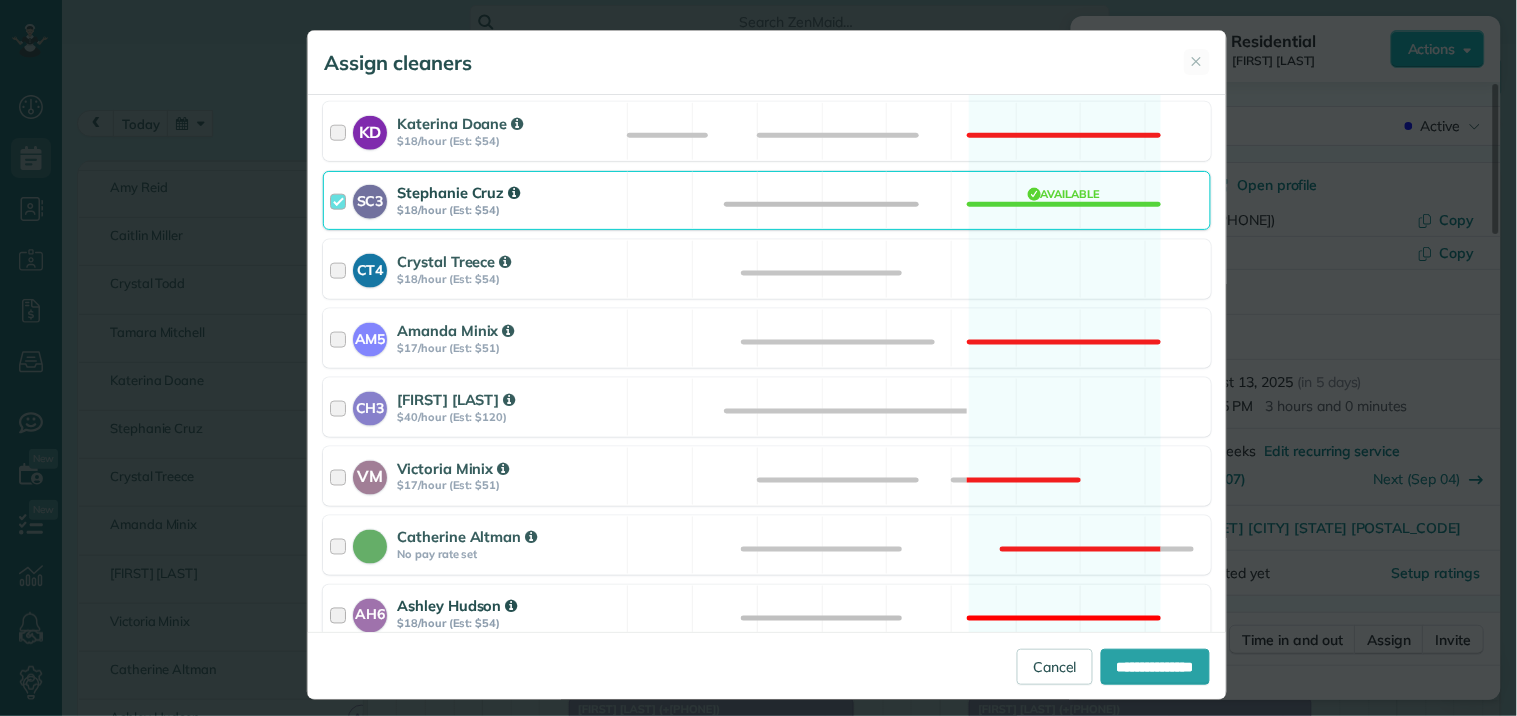 scroll, scrollTop: 777, scrollLeft: 0, axis: vertical 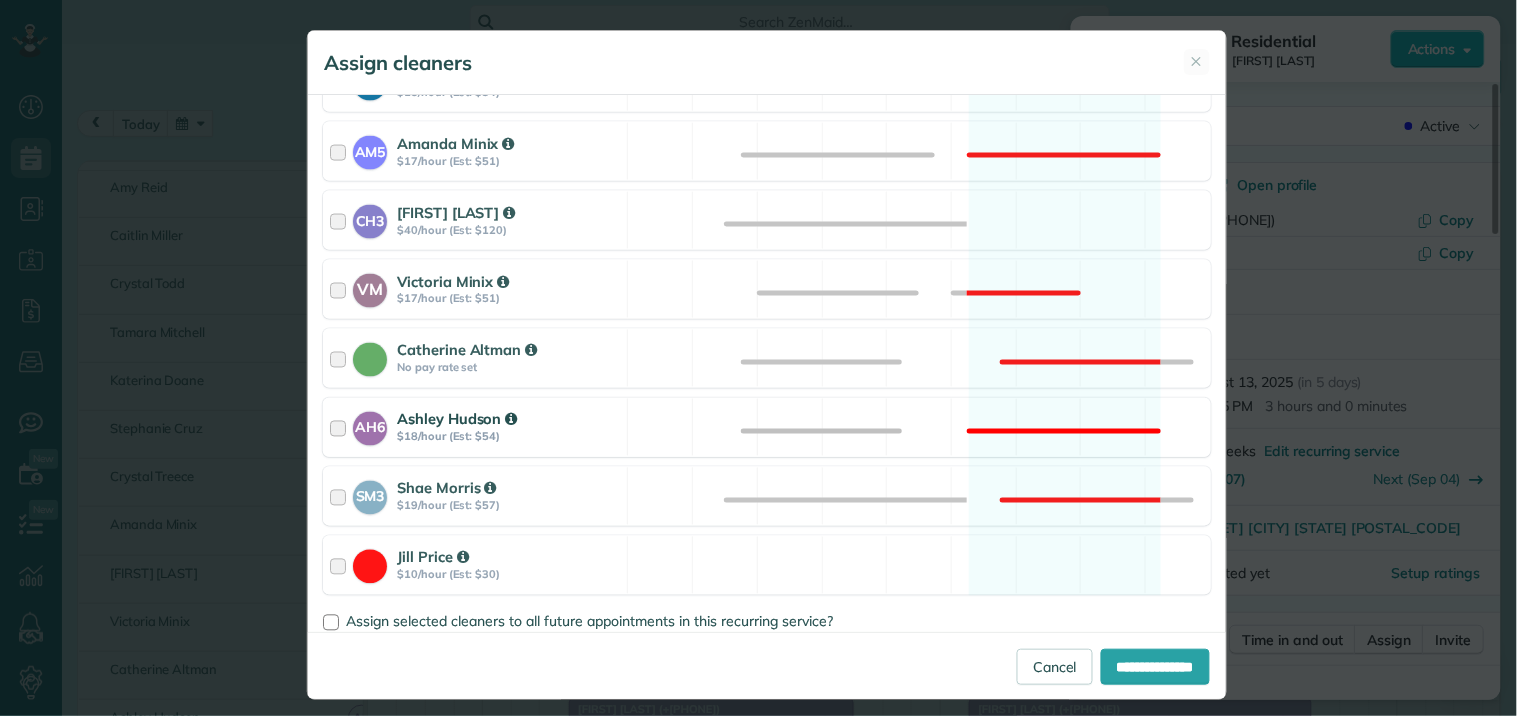 click on "AH6
Ashley Hudson
$18/hour (Est: $54)
Not available" at bounding box center [767, 427] 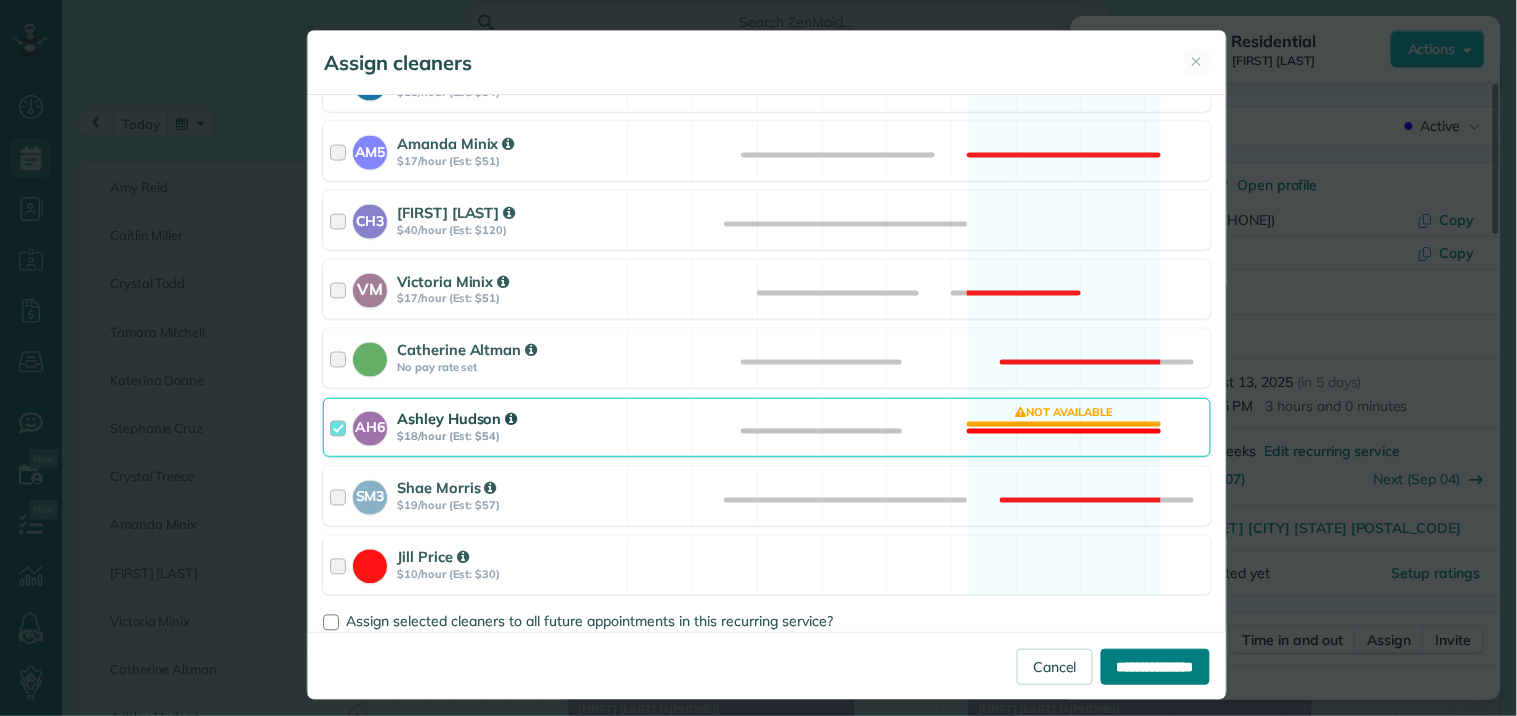 click on "**********" at bounding box center (1155, 667) 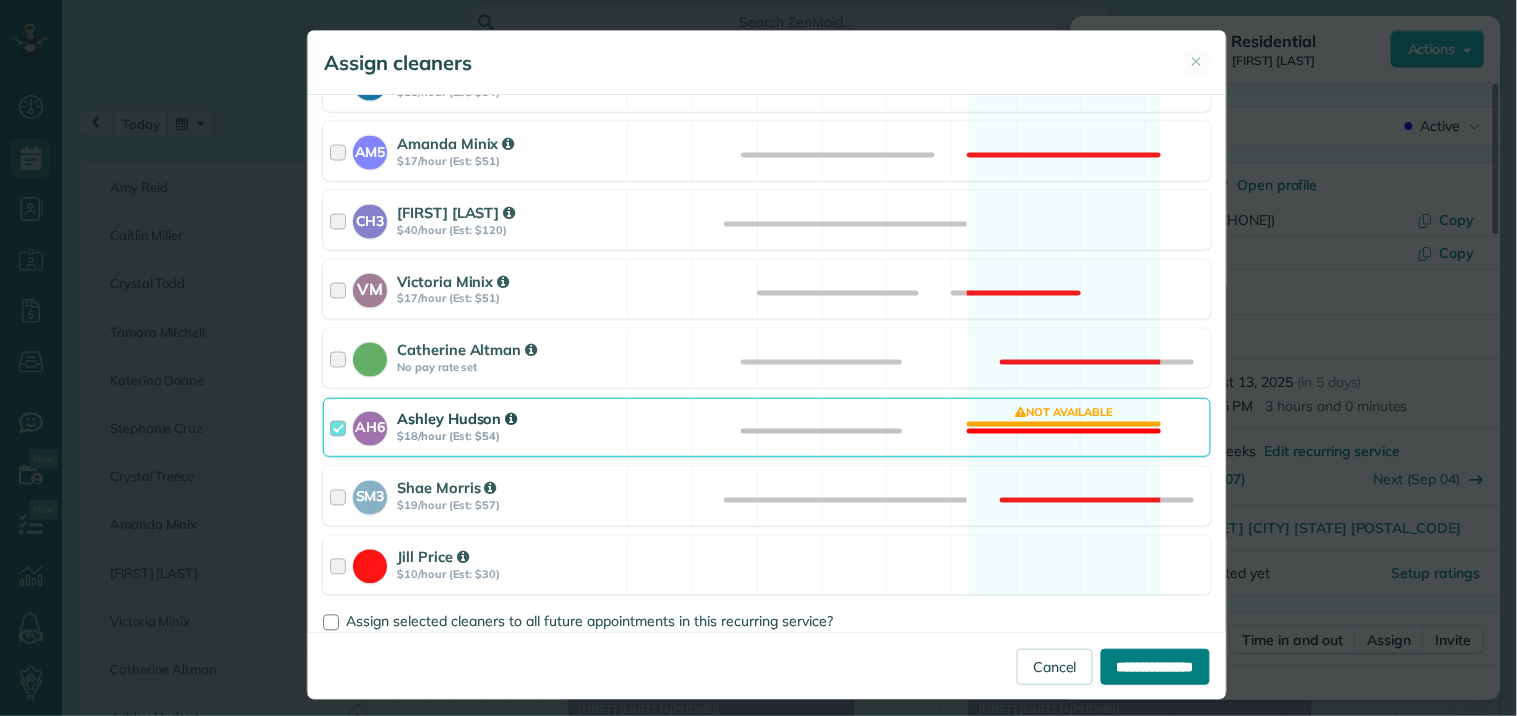 type on "**********" 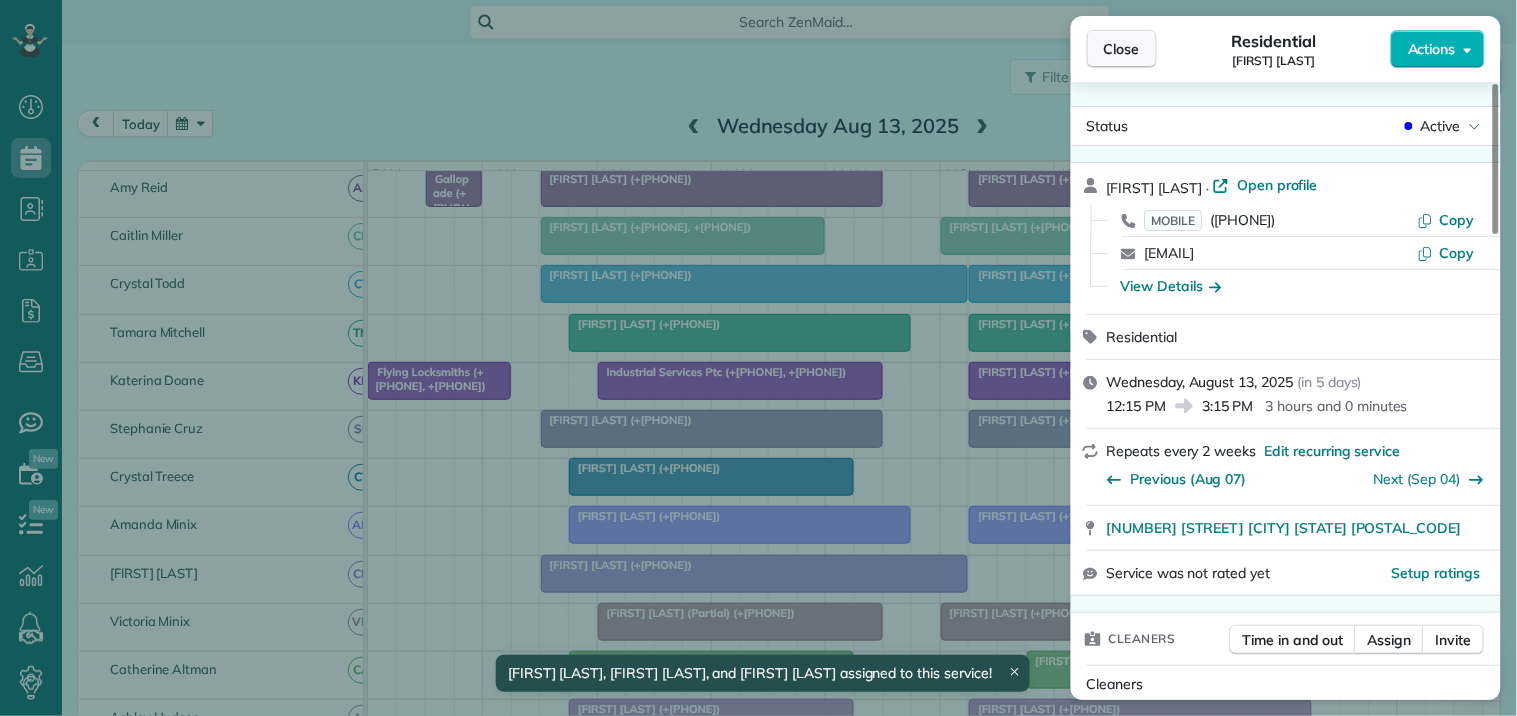 click on "Close" at bounding box center [1122, 49] 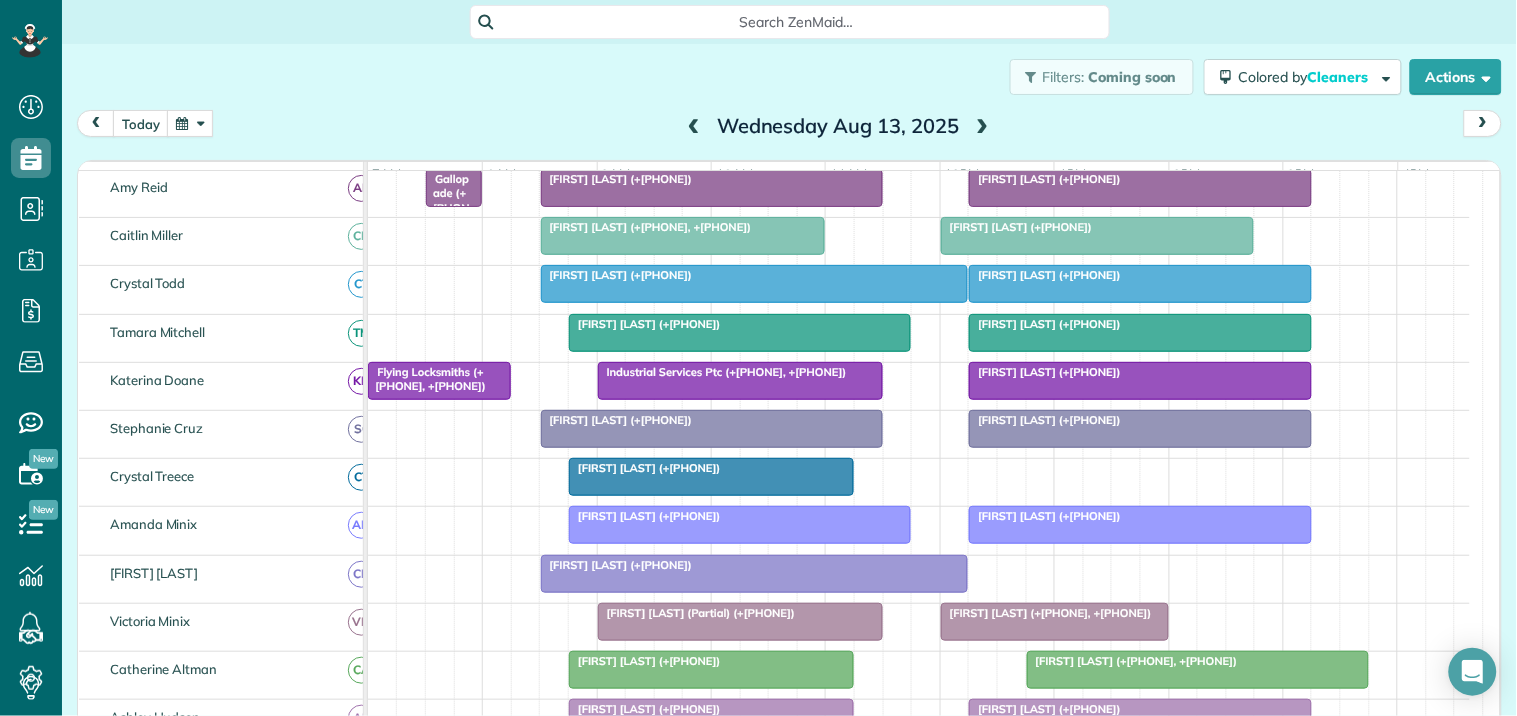 scroll, scrollTop: 407, scrollLeft: 0, axis: vertical 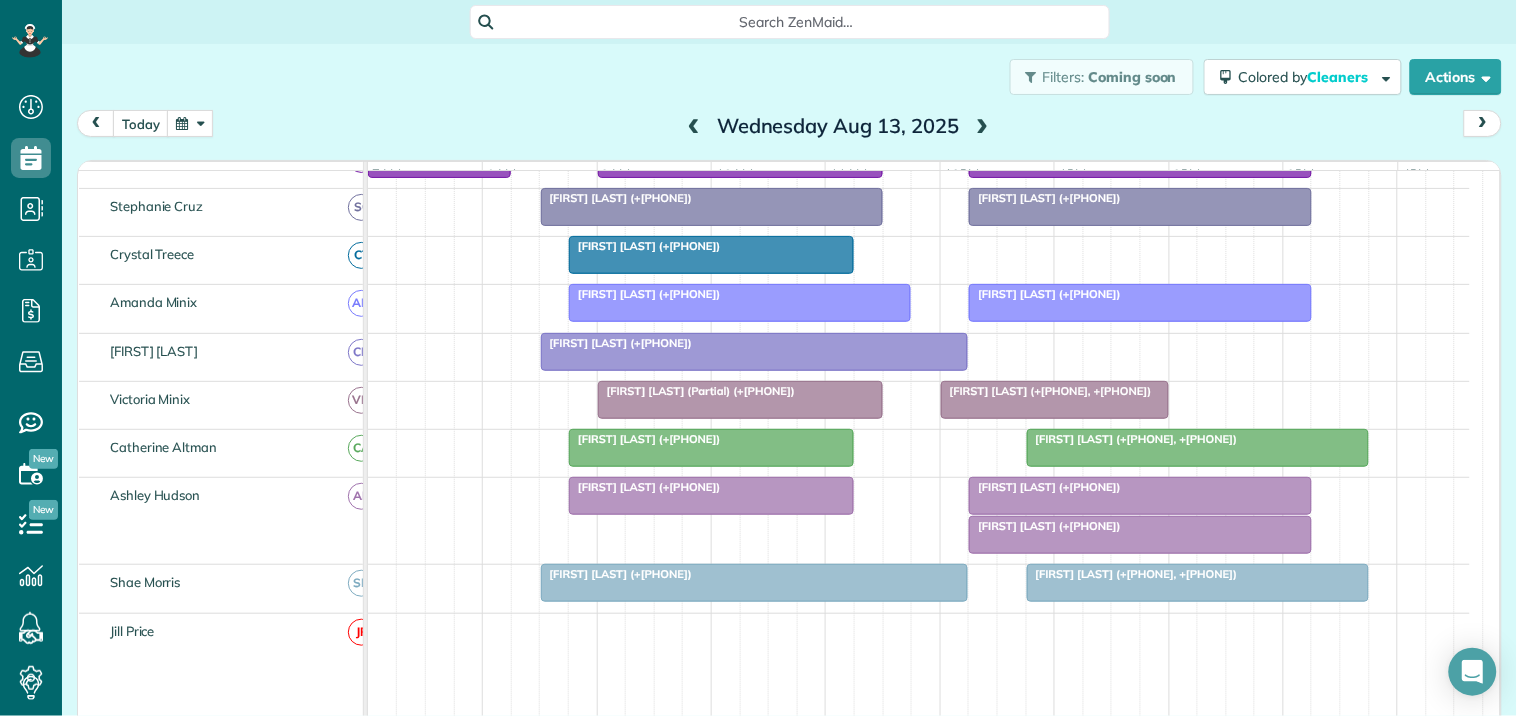 click on "Cindy Plunkett (+17704017514)" at bounding box center (1045, 487) 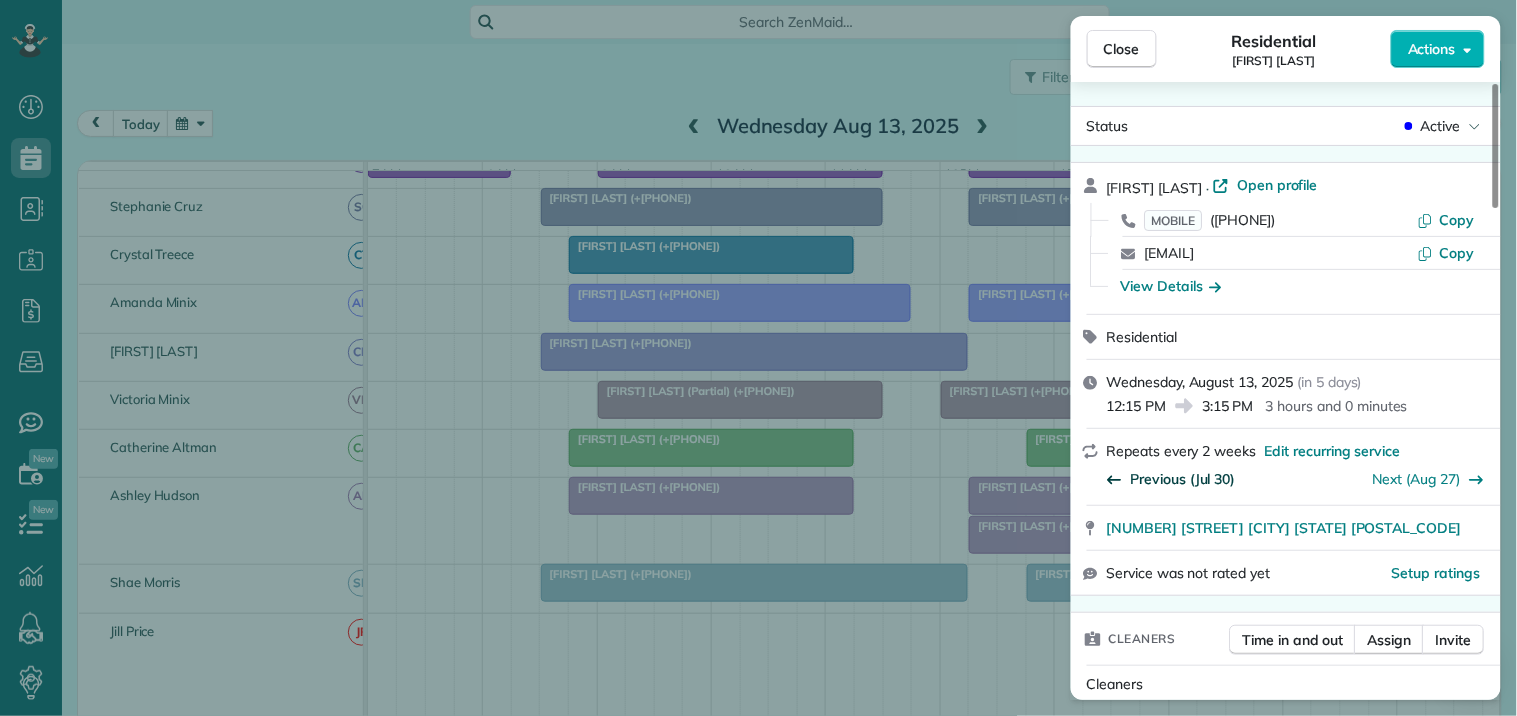 click on "Previous (Jul 30)" at bounding box center [1183, 479] 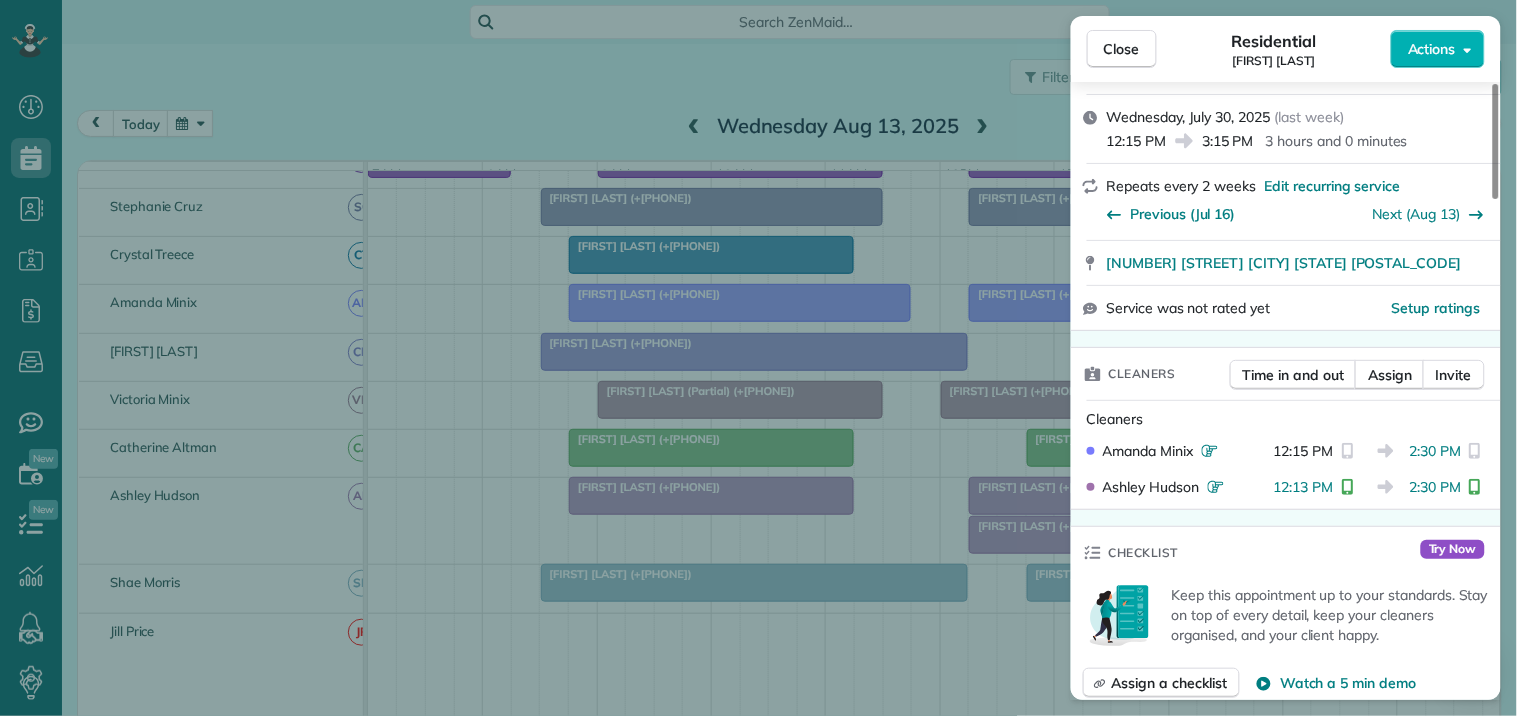 scroll, scrollTop: 222, scrollLeft: 0, axis: vertical 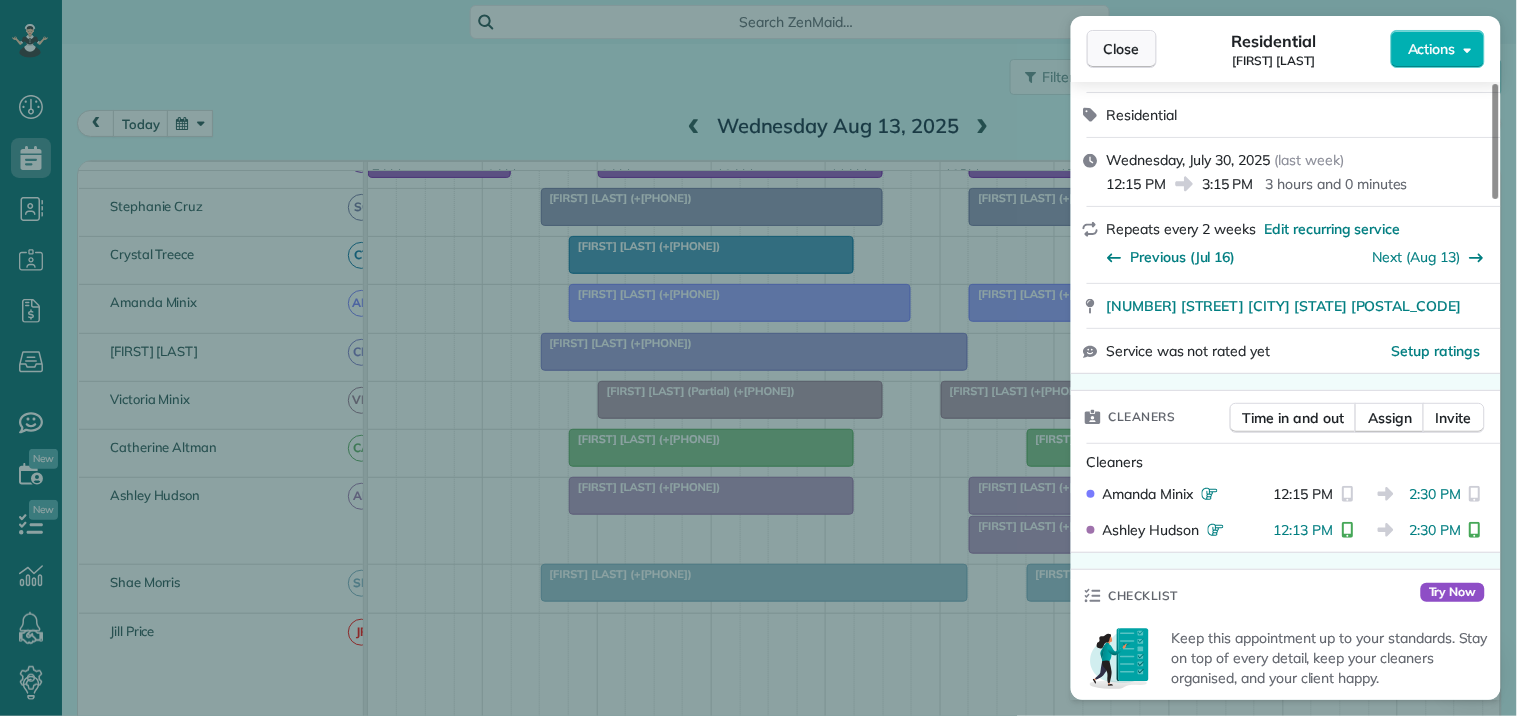 click on "Close" at bounding box center [1122, 49] 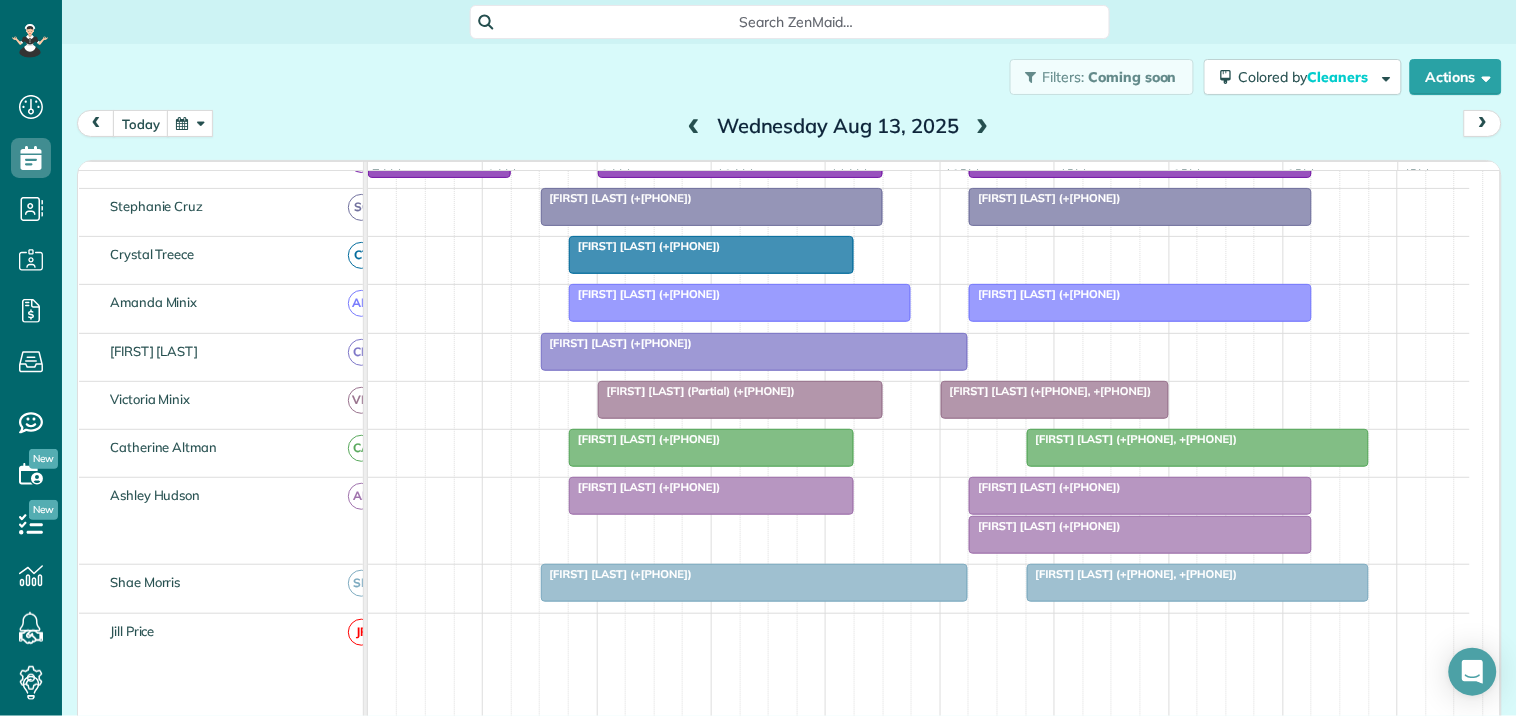 click at bounding box center (1140, 496) 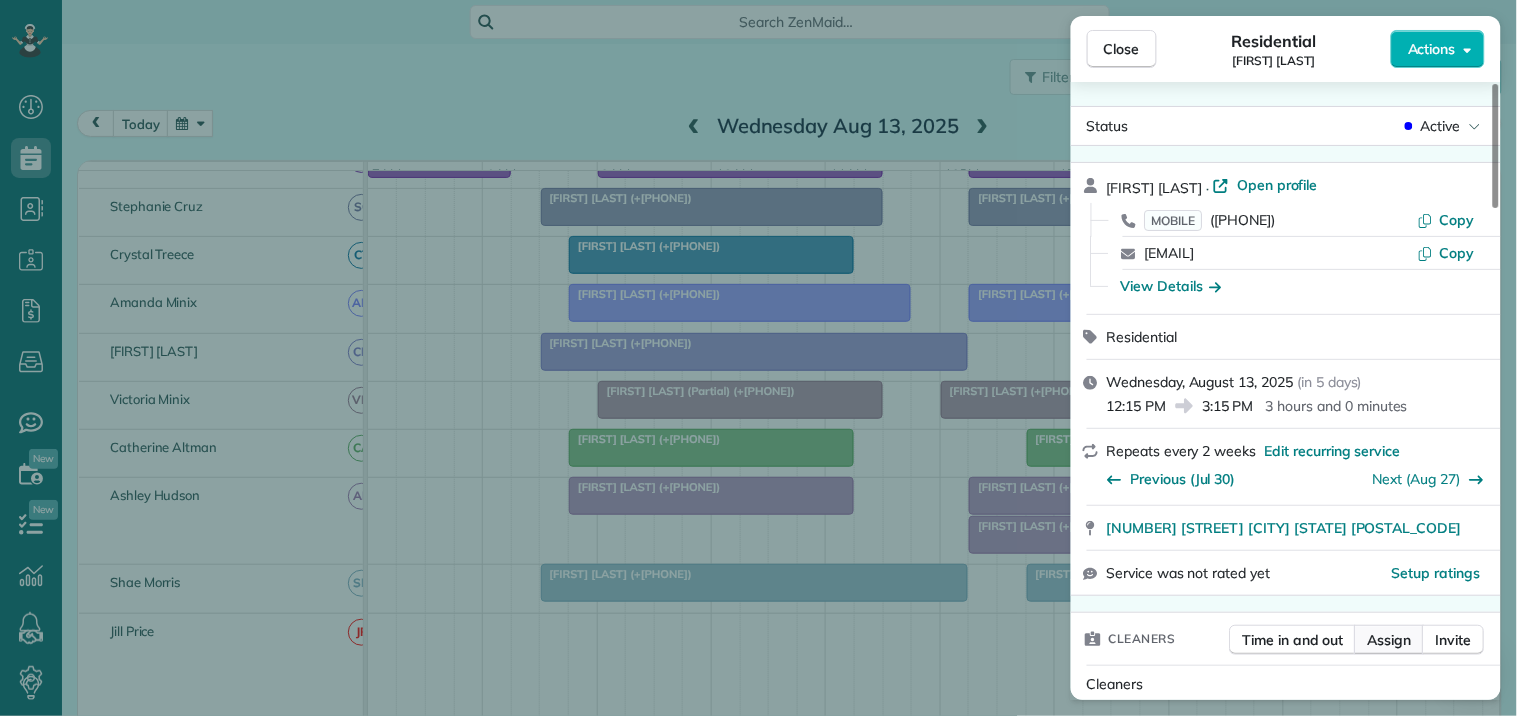 click on "Assign" at bounding box center (1390, 640) 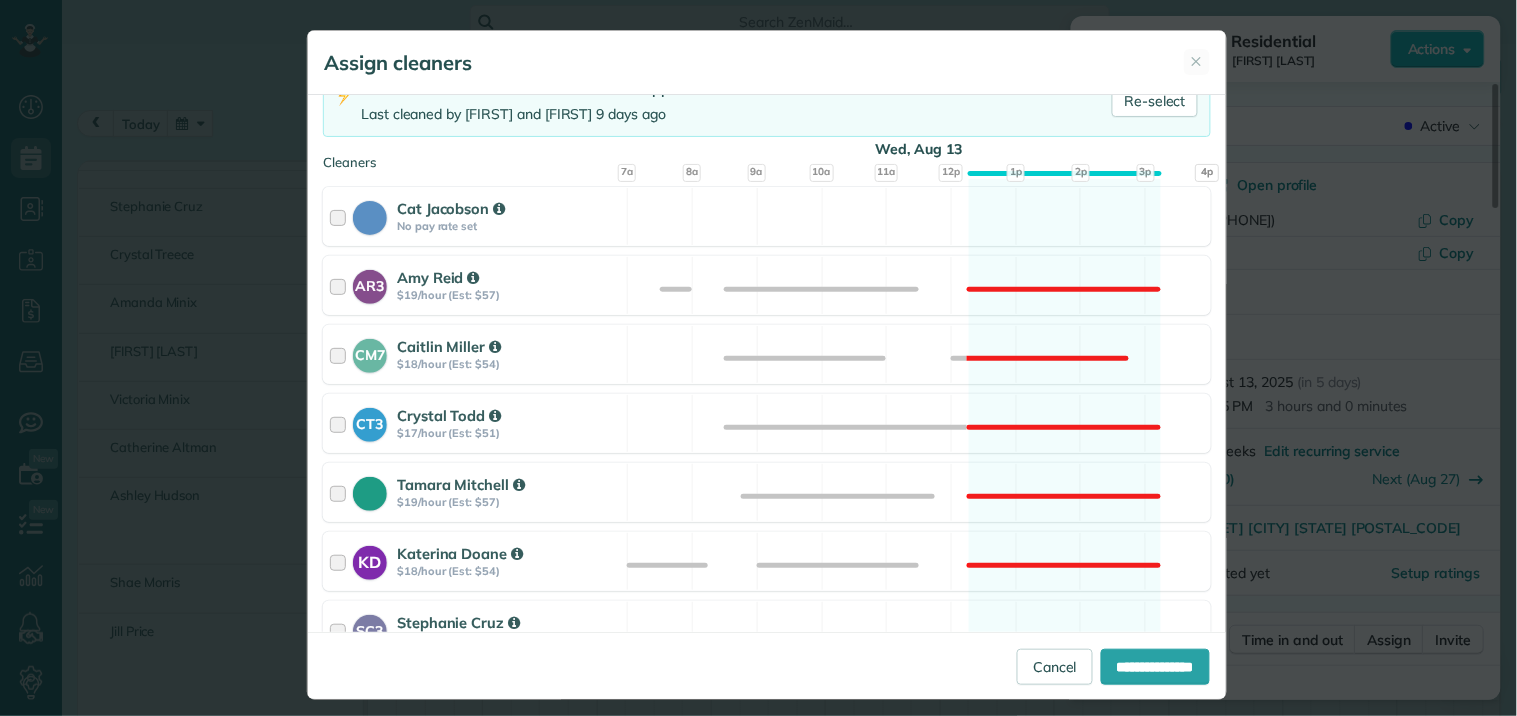 scroll, scrollTop: 333, scrollLeft: 0, axis: vertical 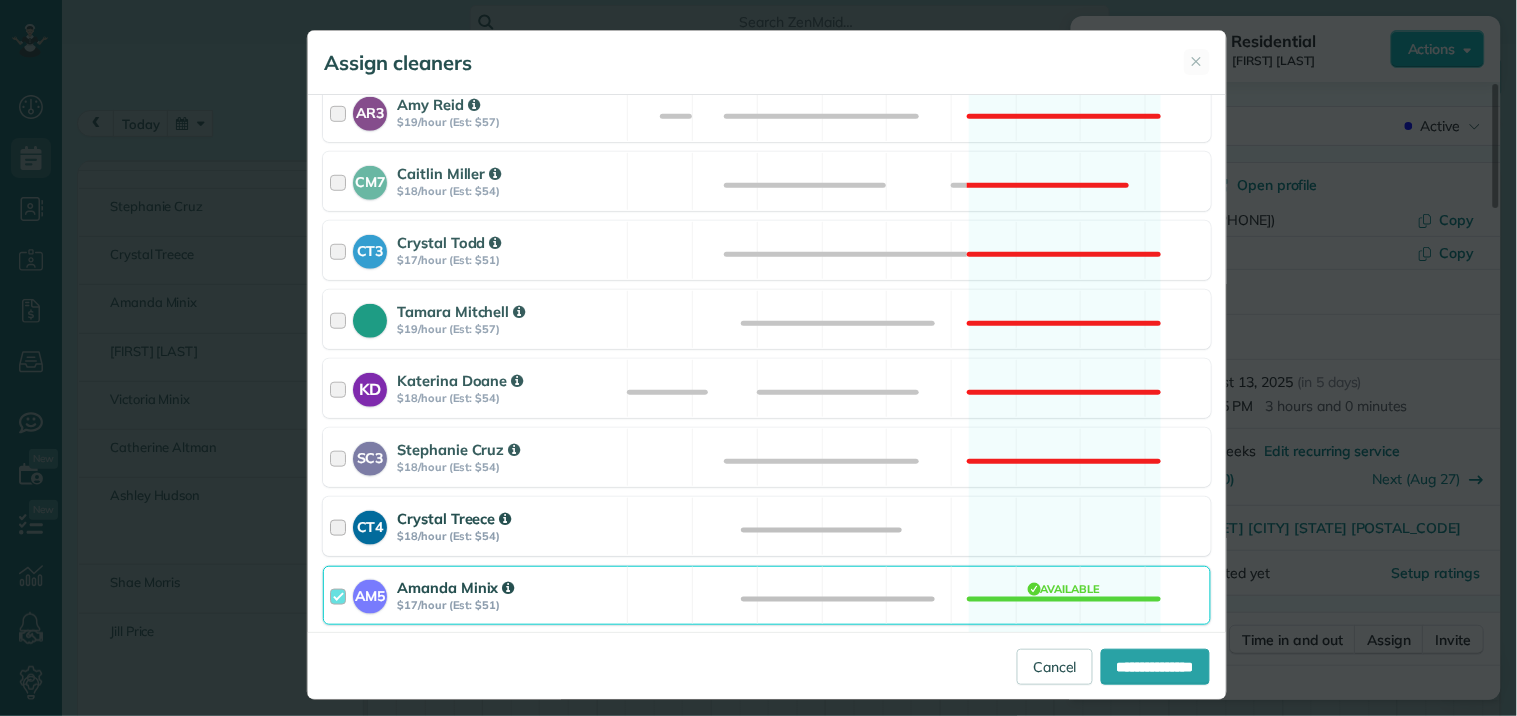 click on "CT4
Crystal Treece
$18/hour (Est: $54)
Available" at bounding box center (767, 526) 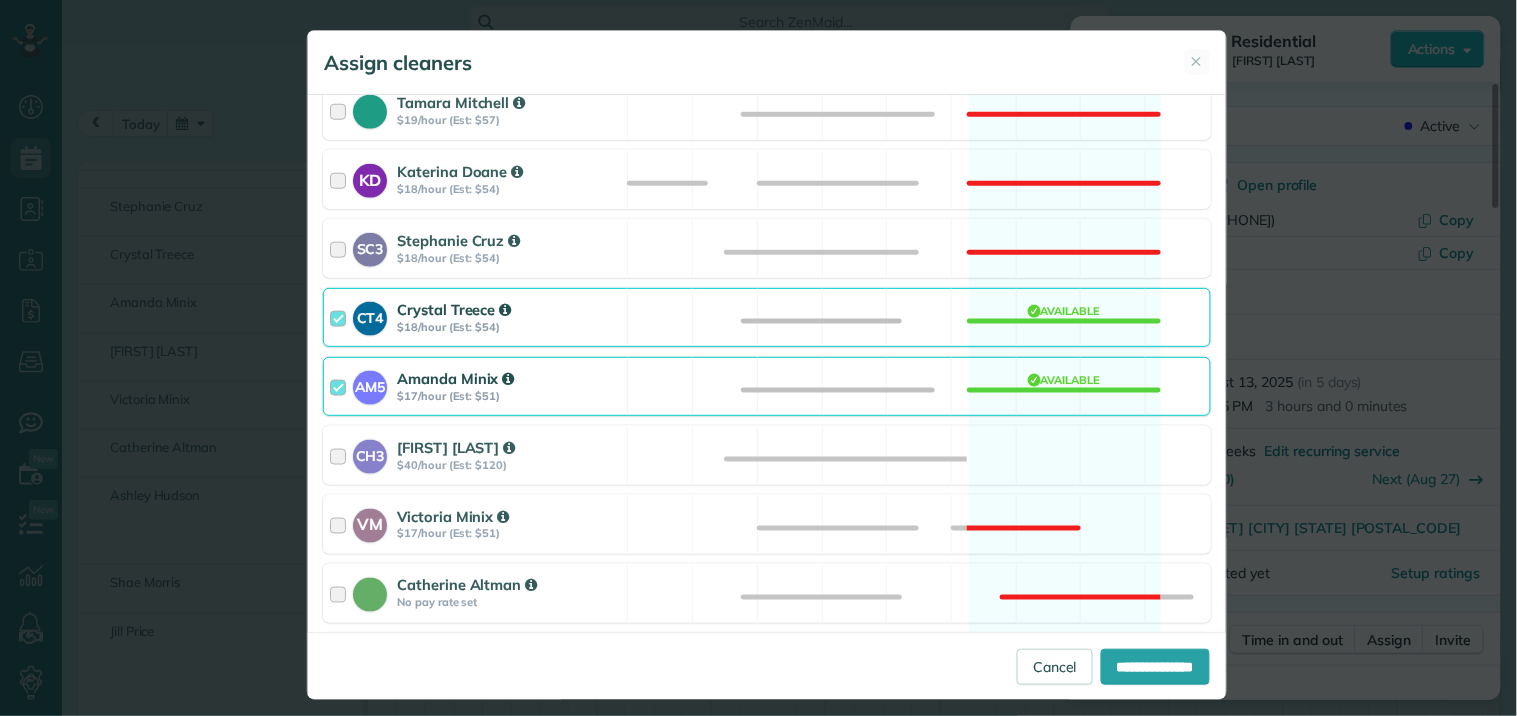 scroll, scrollTop: 666, scrollLeft: 0, axis: vertical 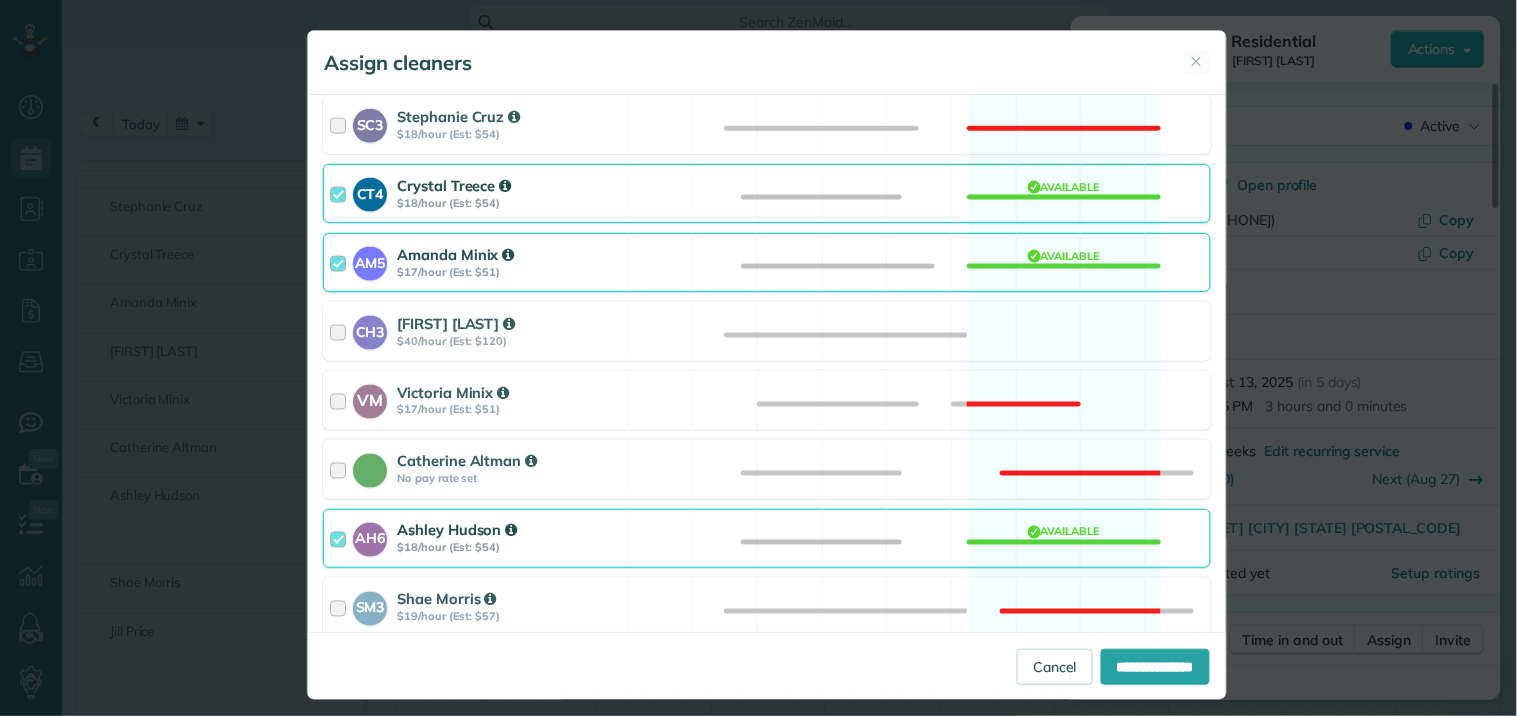 click on "AH6
Ashley Hudson
$18/hour (Est: $54)
Available" at bounding box center [767, 538] 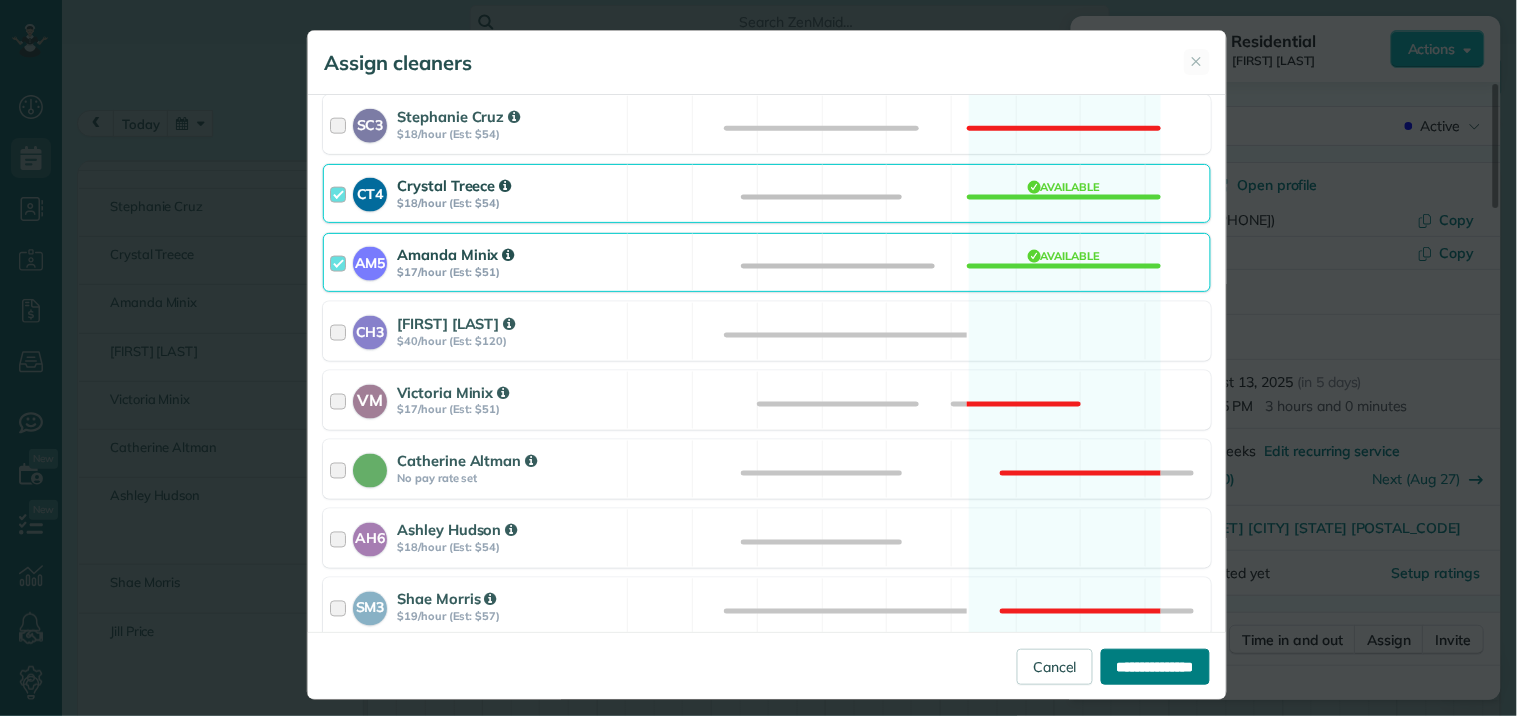 click on "**********" at bounding box center (1155, 667) 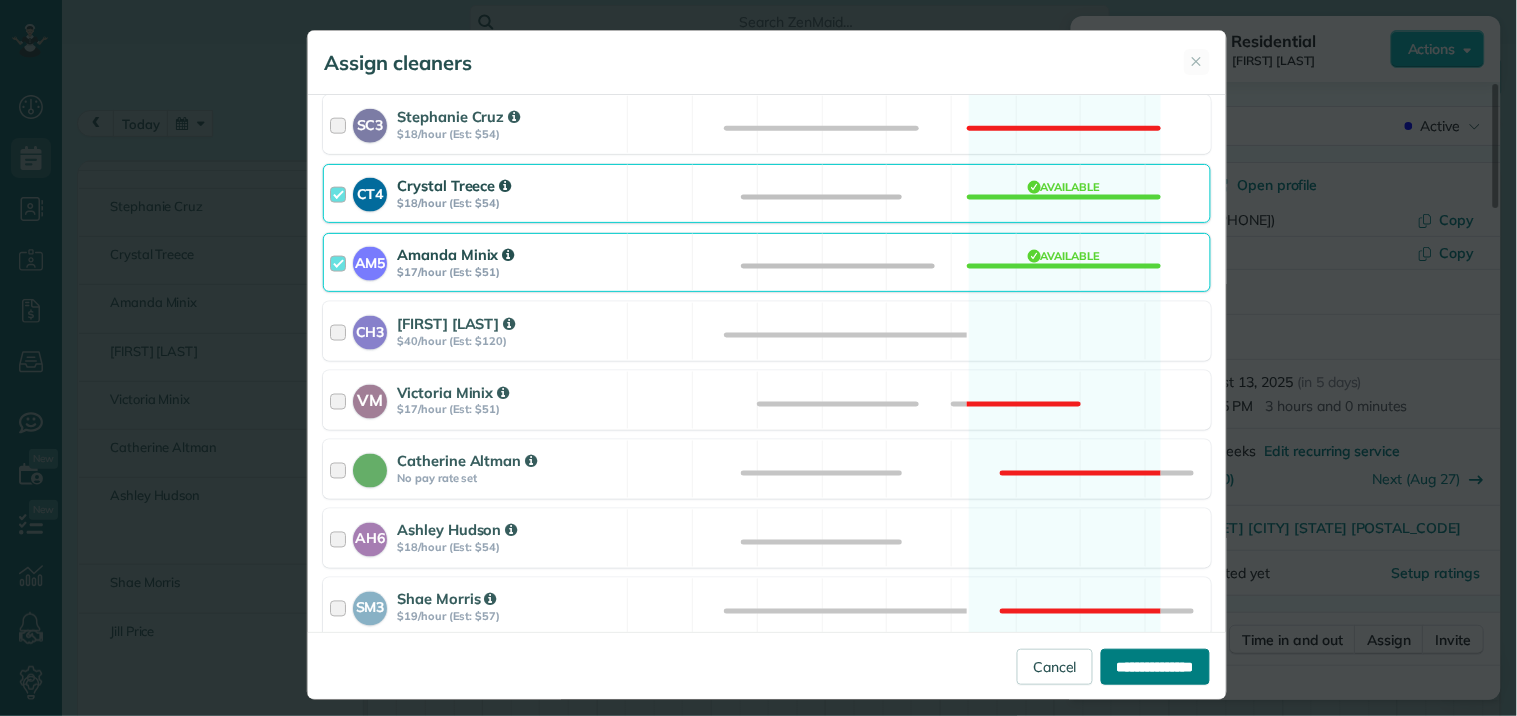 type on "**********" 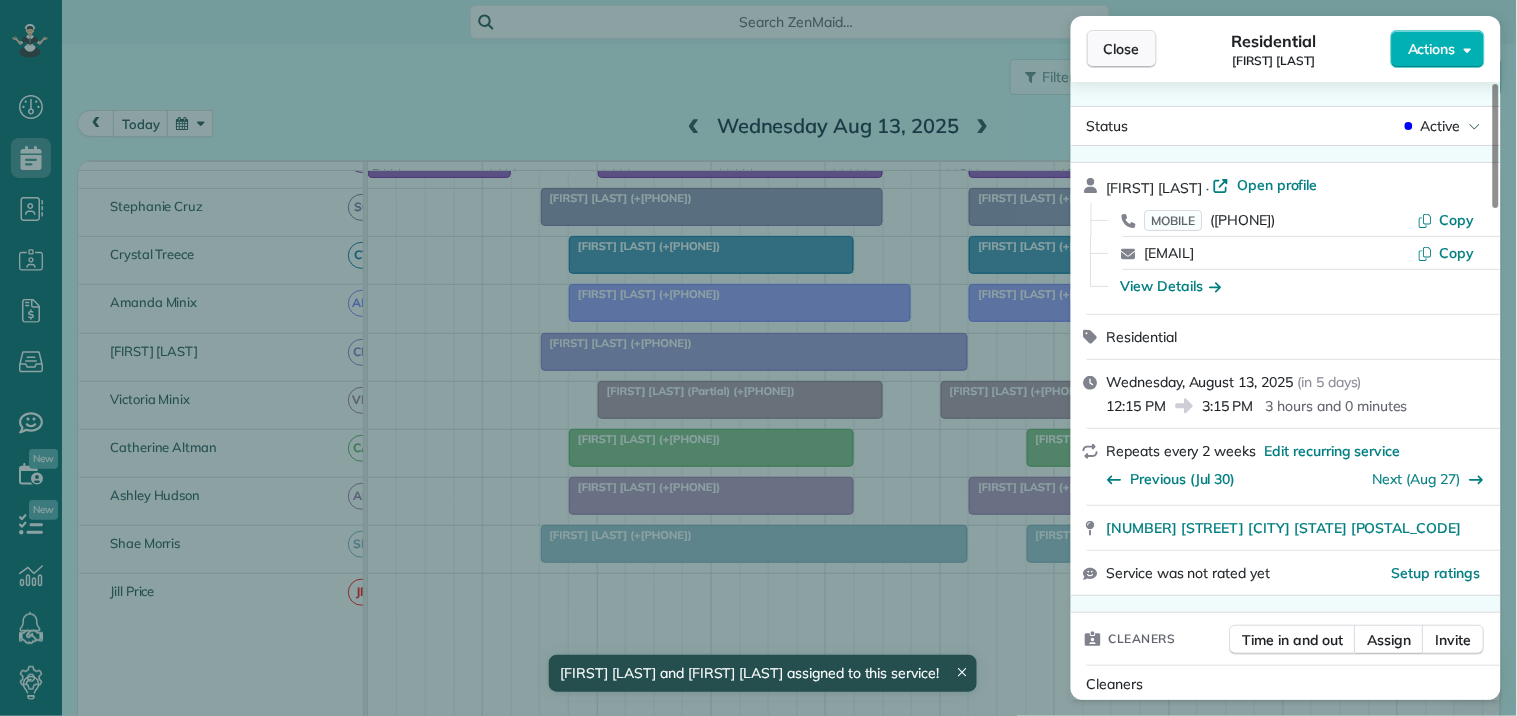 click on "Close" at bounding box center [1122, 49] 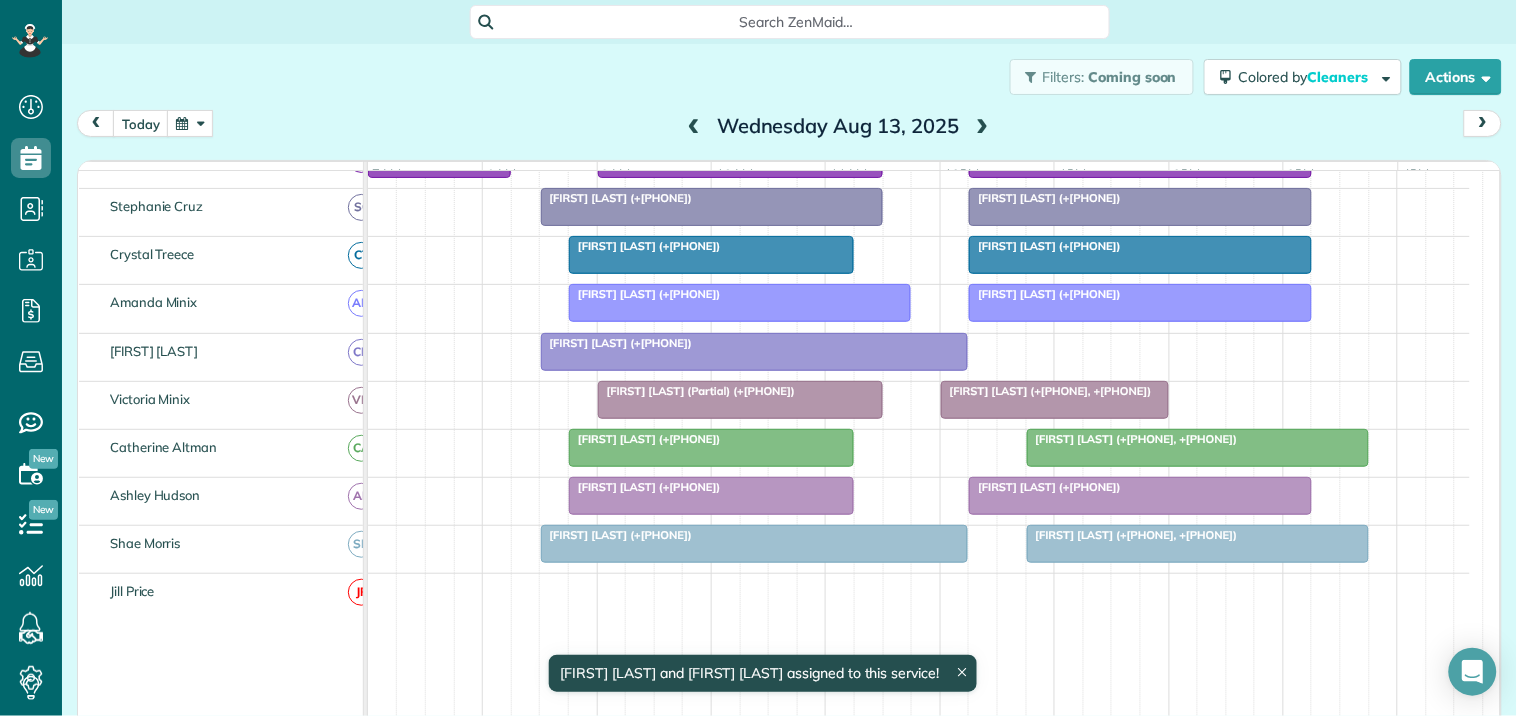 scroll, scrollTop: 281, scrollLeft: 0, axis: vertical 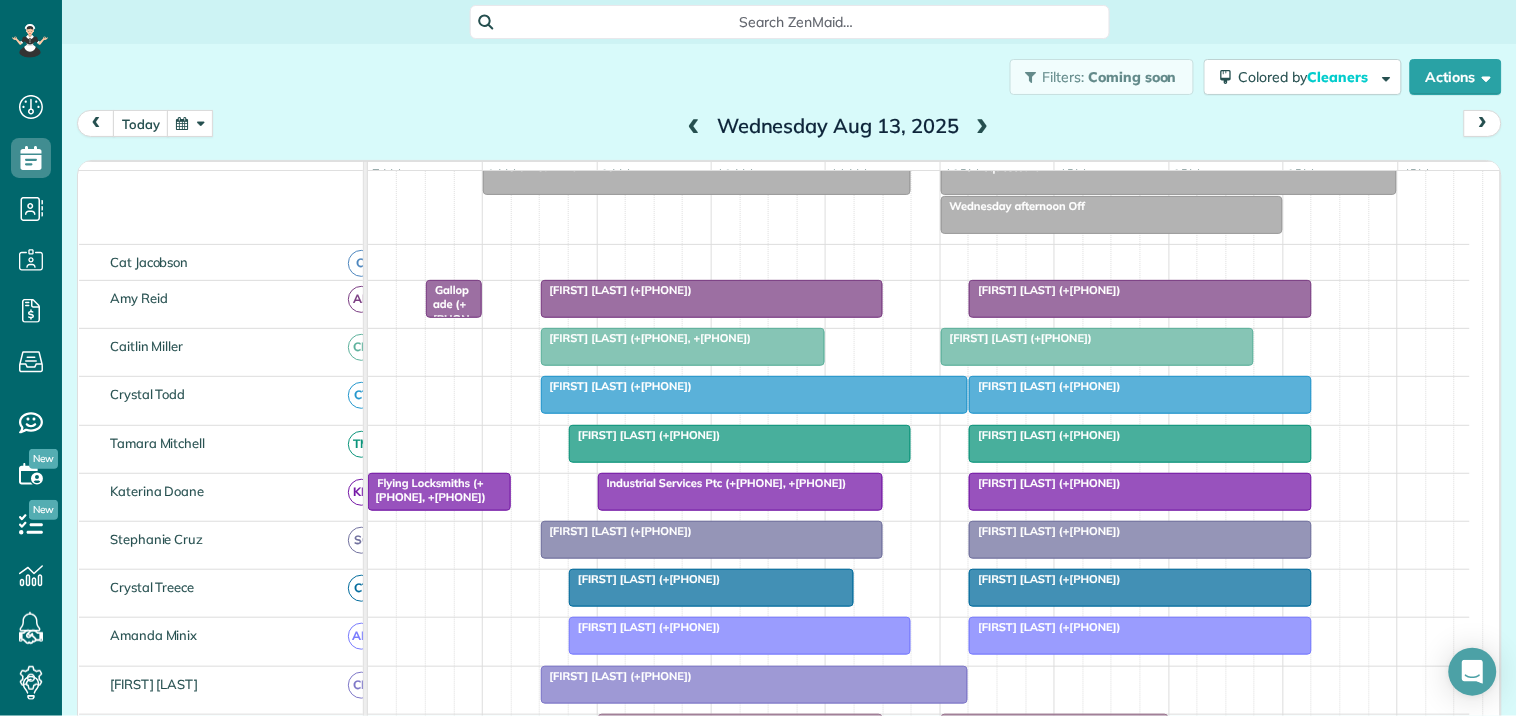 click at bounding box center (983, 127) 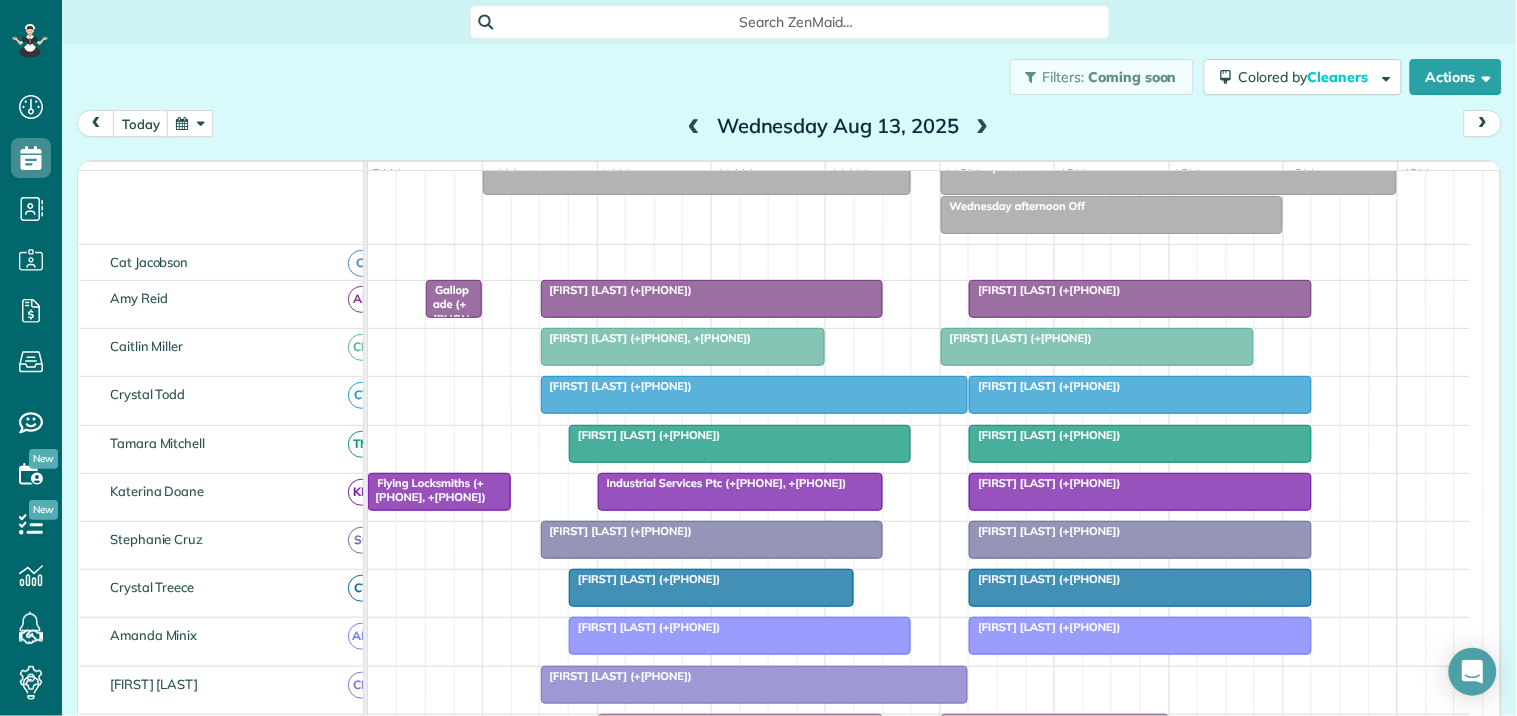 scroll, scrollTop: 40, scrollLeft: 0, axis: vertical 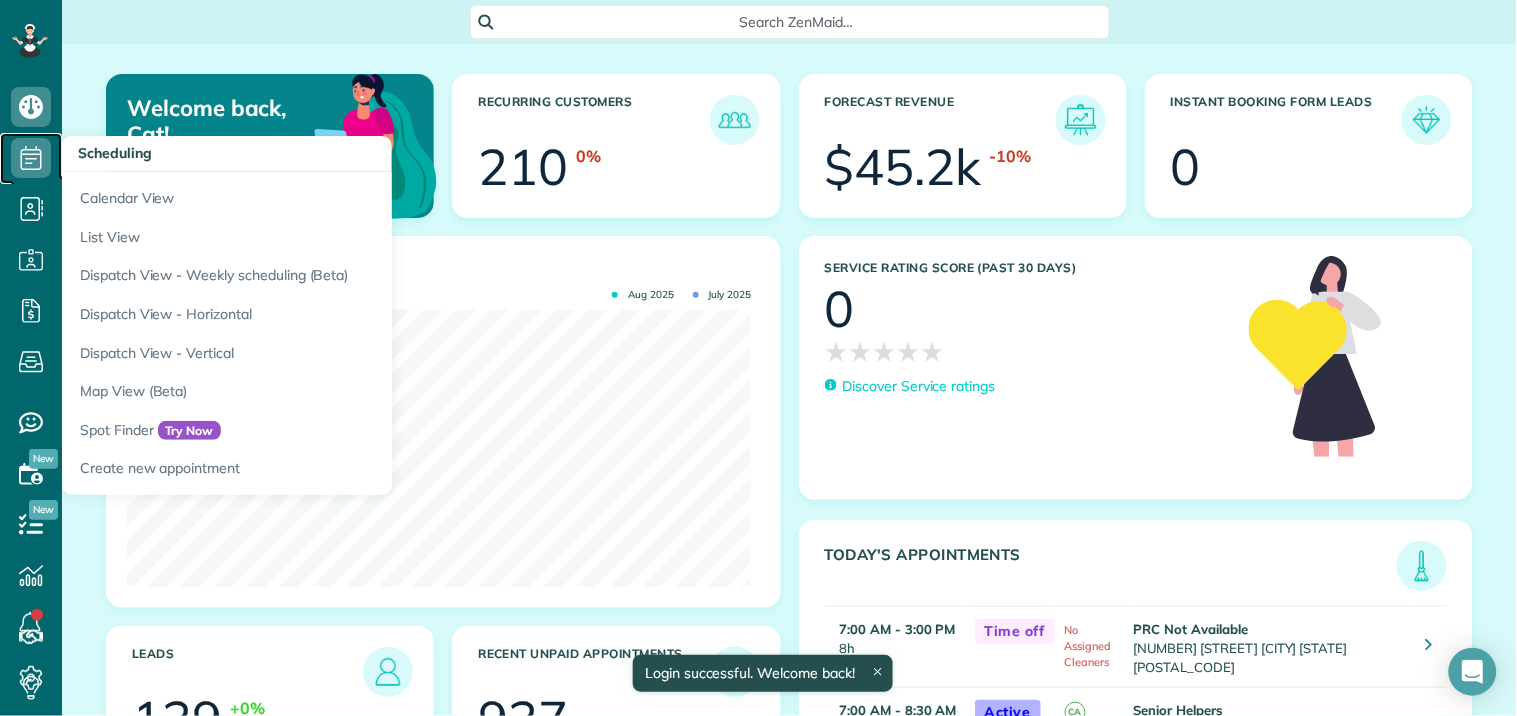 click 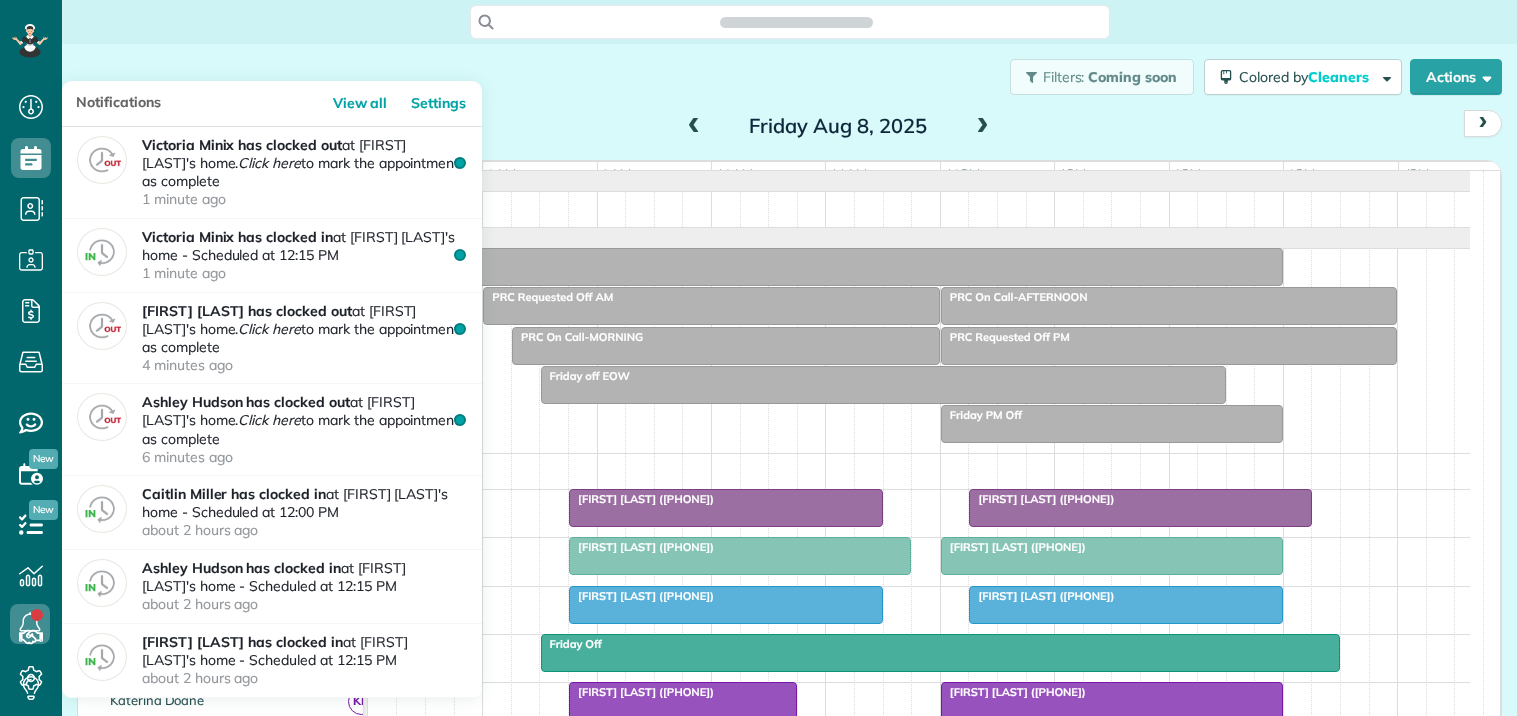 scroll, scrollTop: 0, scrollLeft: 0, axis: both 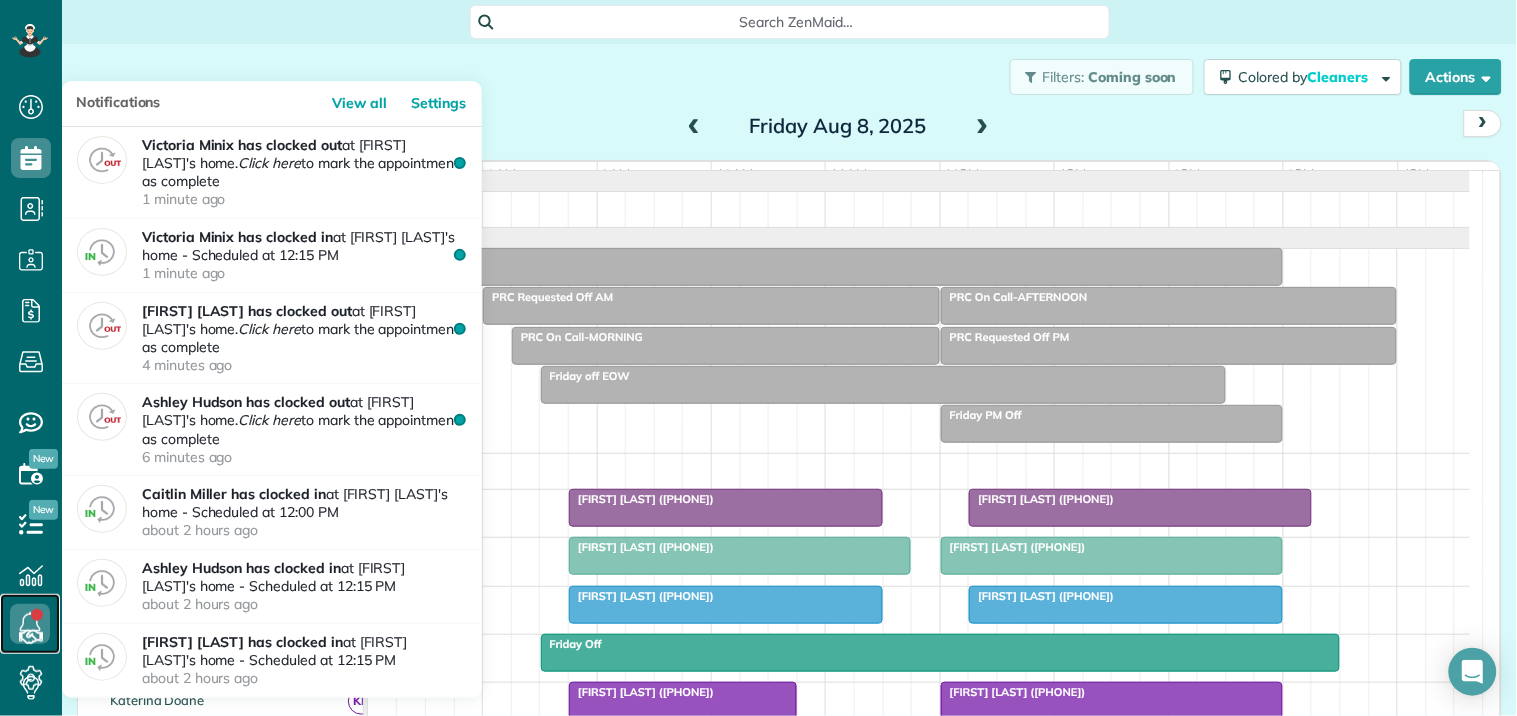 click at bounding box center (30, 624) 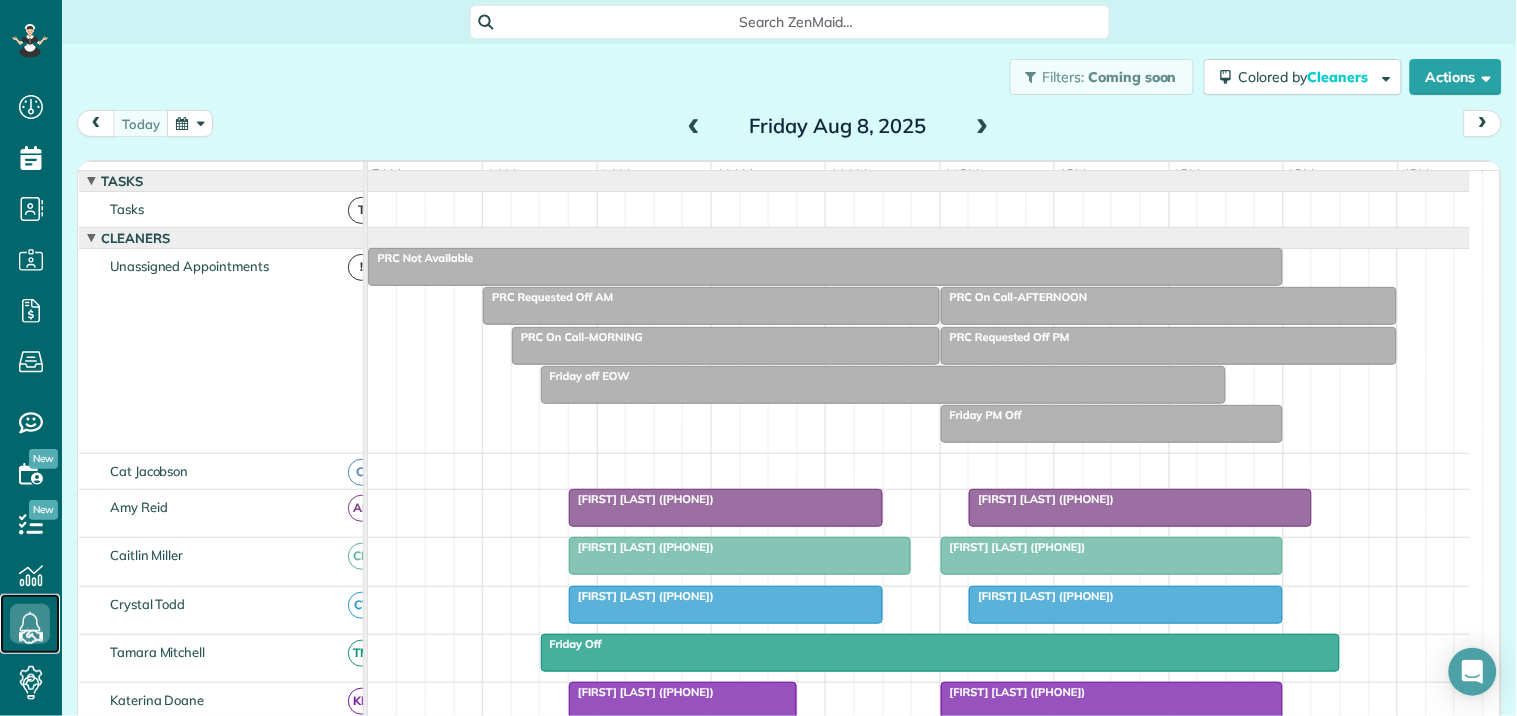 scroll, scrollTop: 333, scrollLeft: 0, axis: vertical 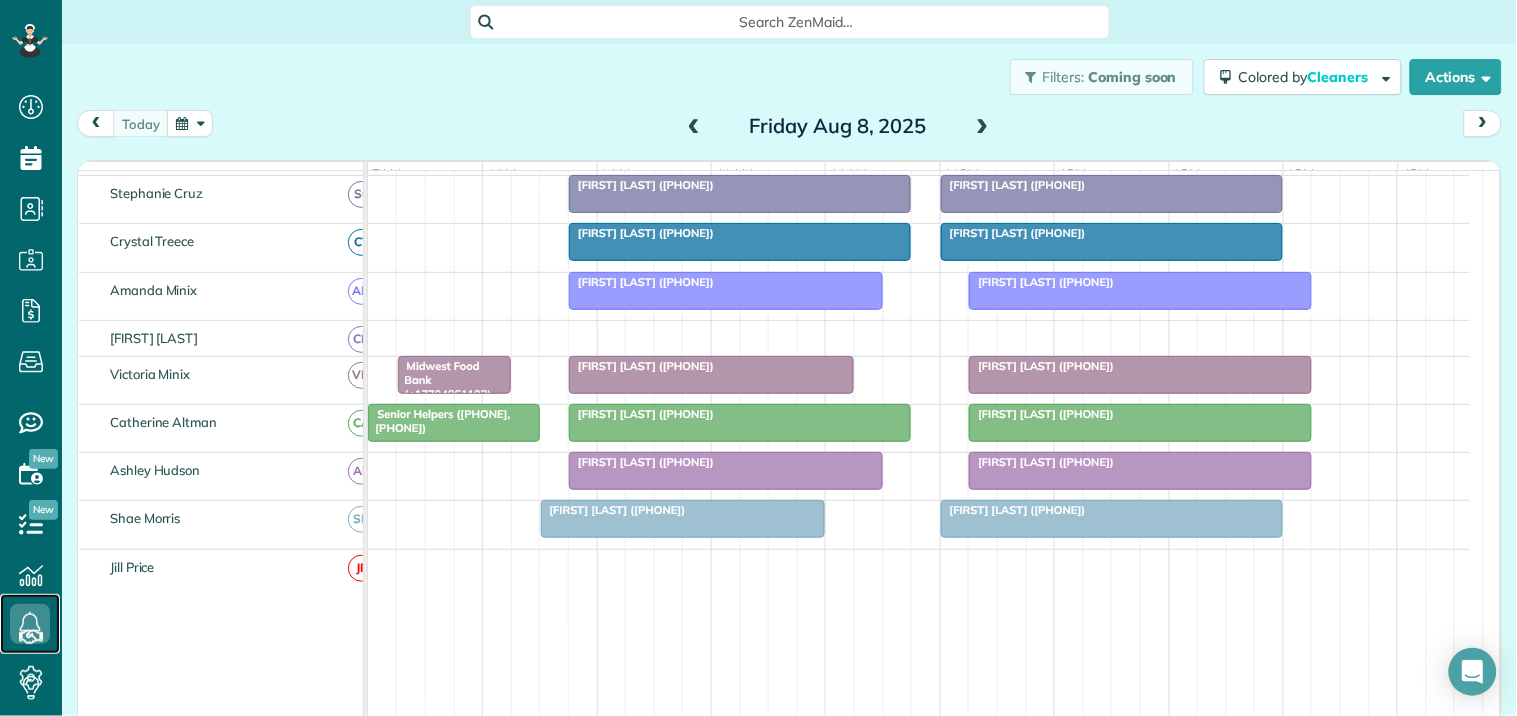 click at bounding box center [1140, 375] 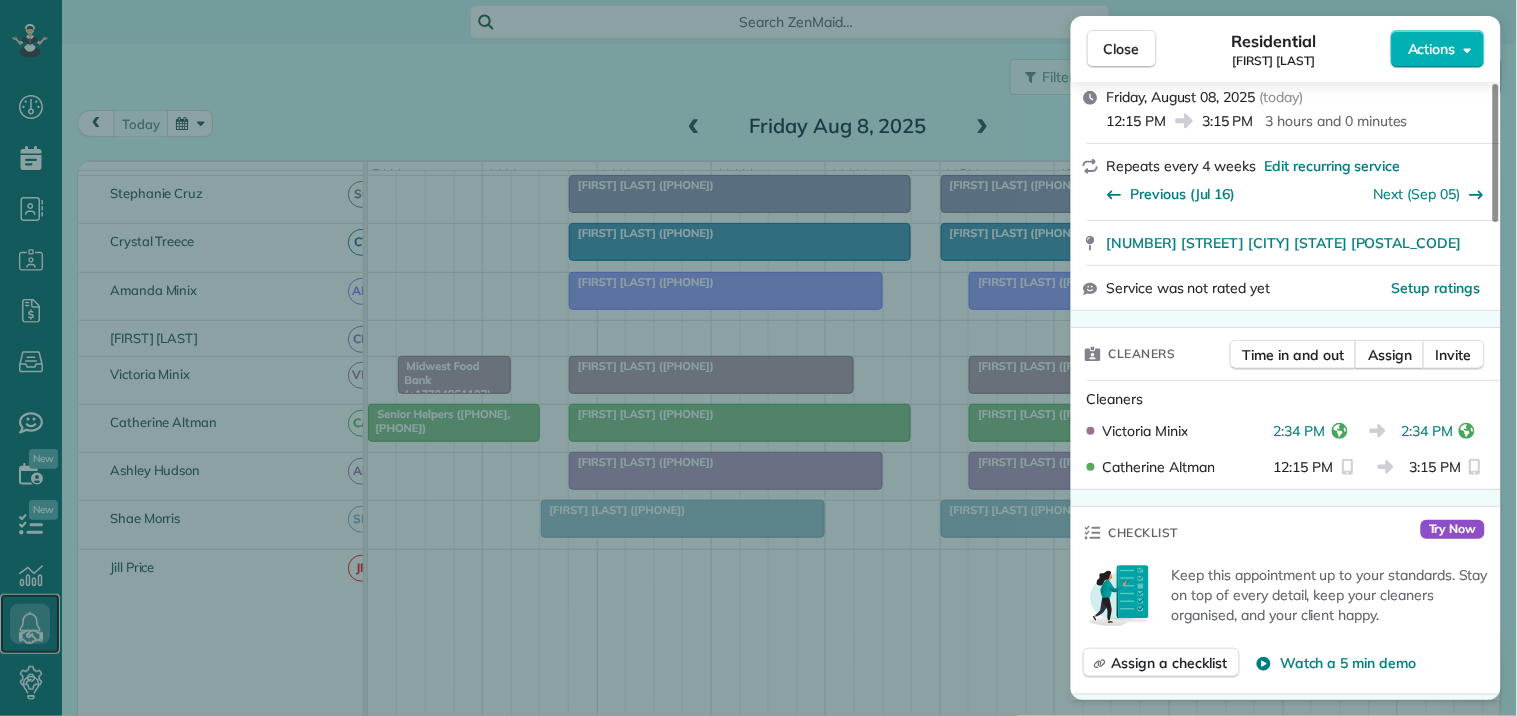 scroll, scrollTop: 333, scrollLeft: 0, axis: vertical 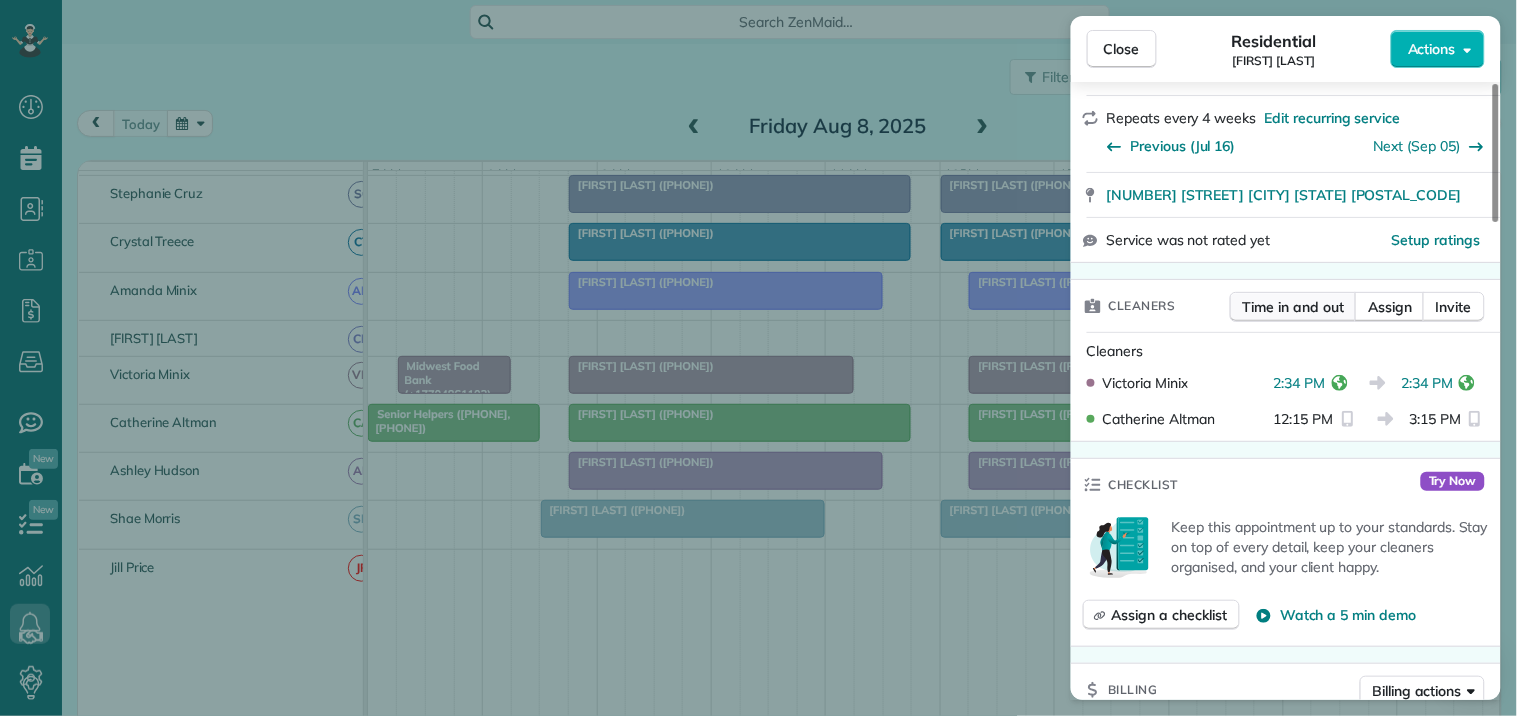 click on "Time in and out" at bounding box center [1293, 307] 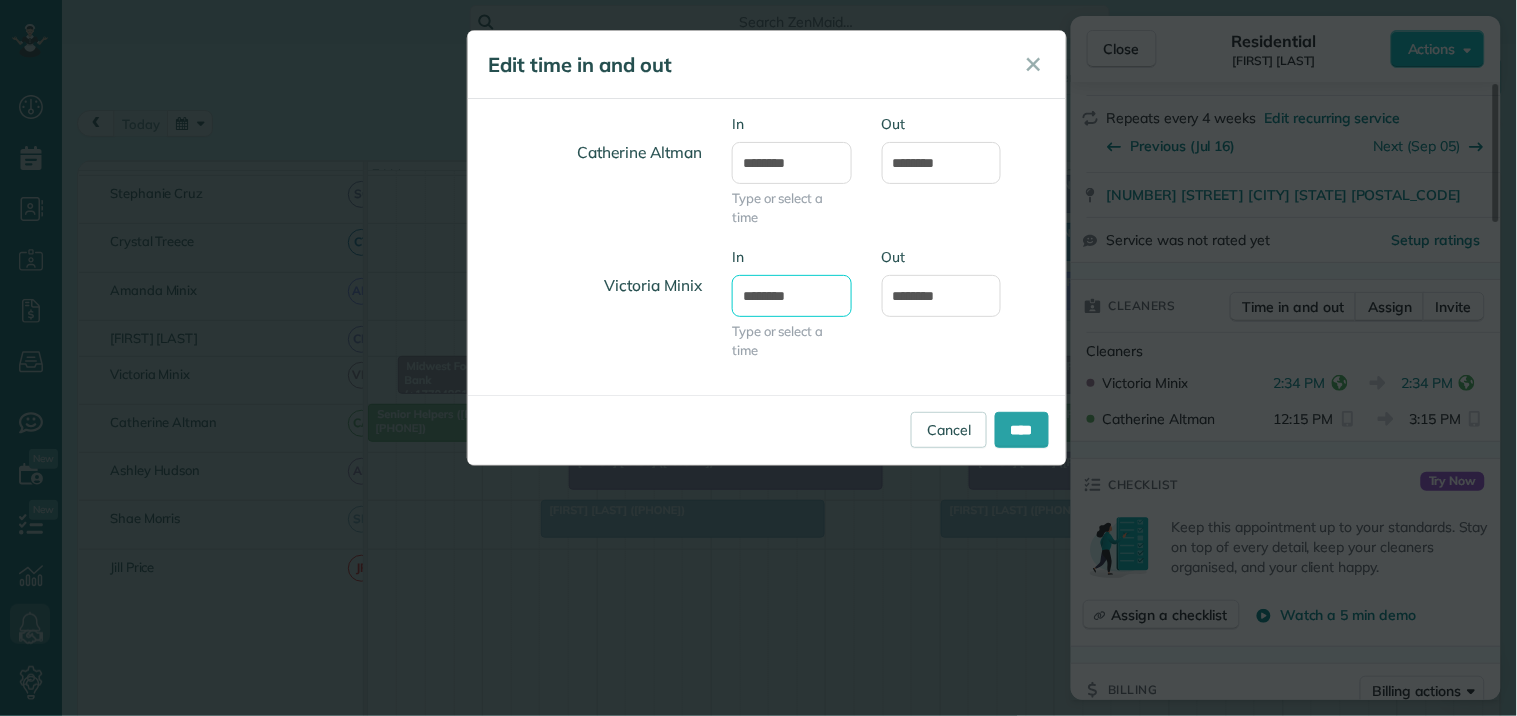 click on "*******" at bounding box center [792, 296] 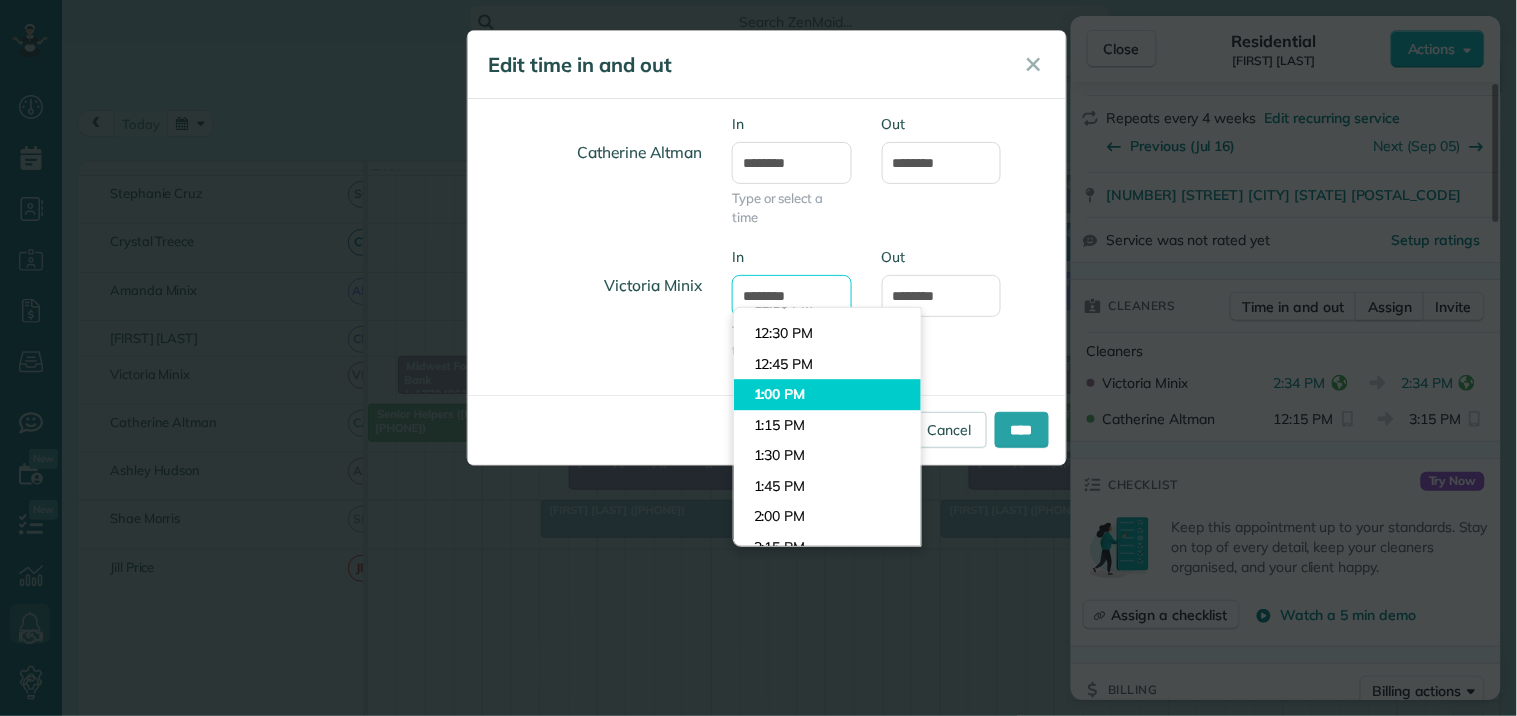 scroll, scrollTop: 1375, scrollLeft: 0, axis: vertical 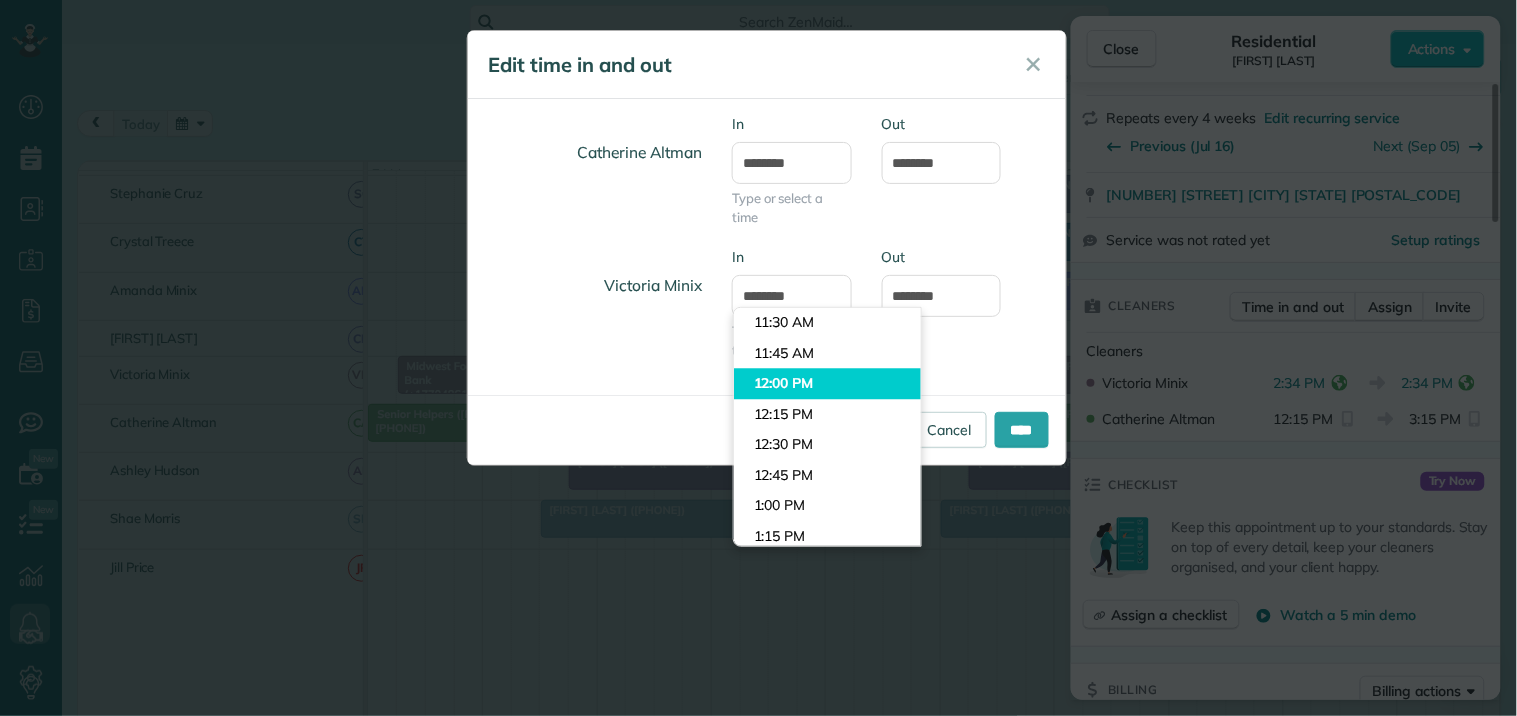 type on "********" 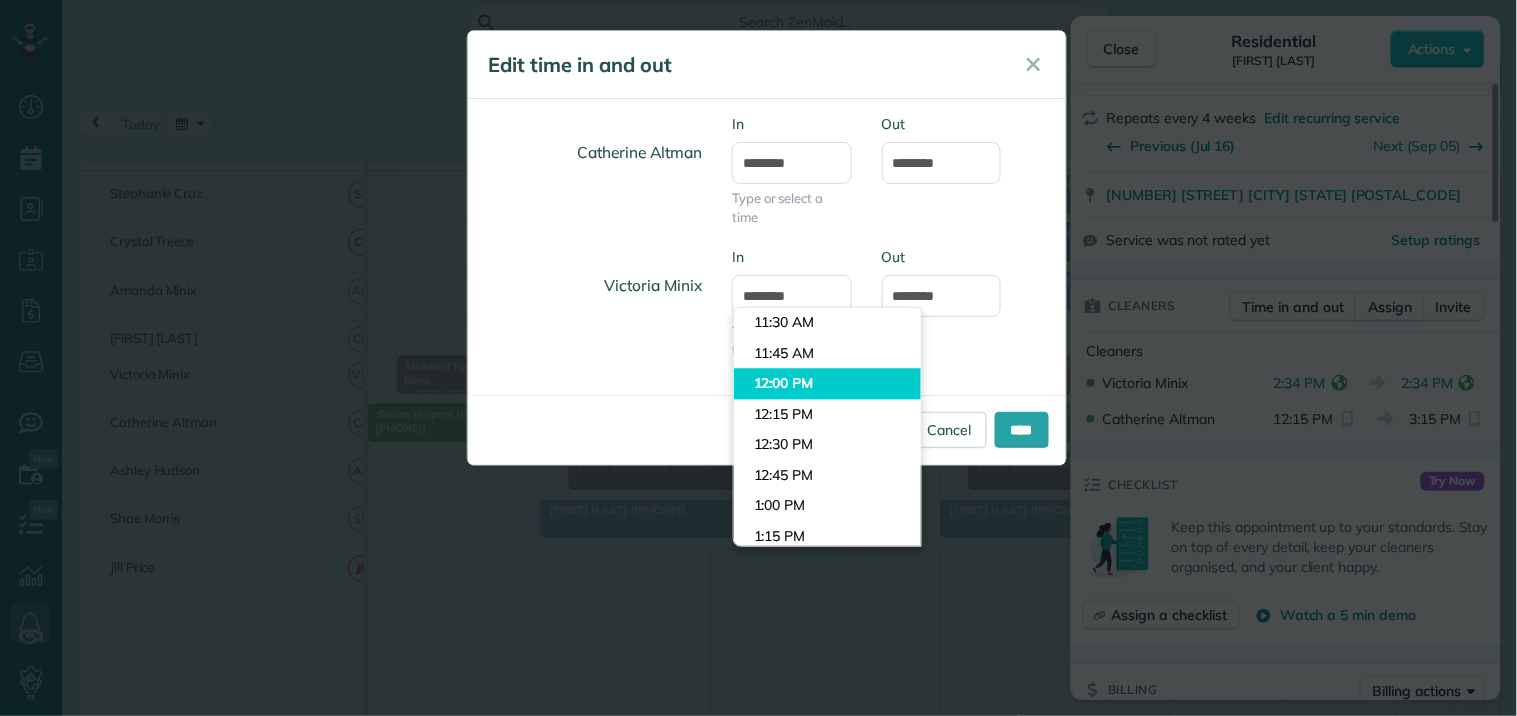 type on "*******" 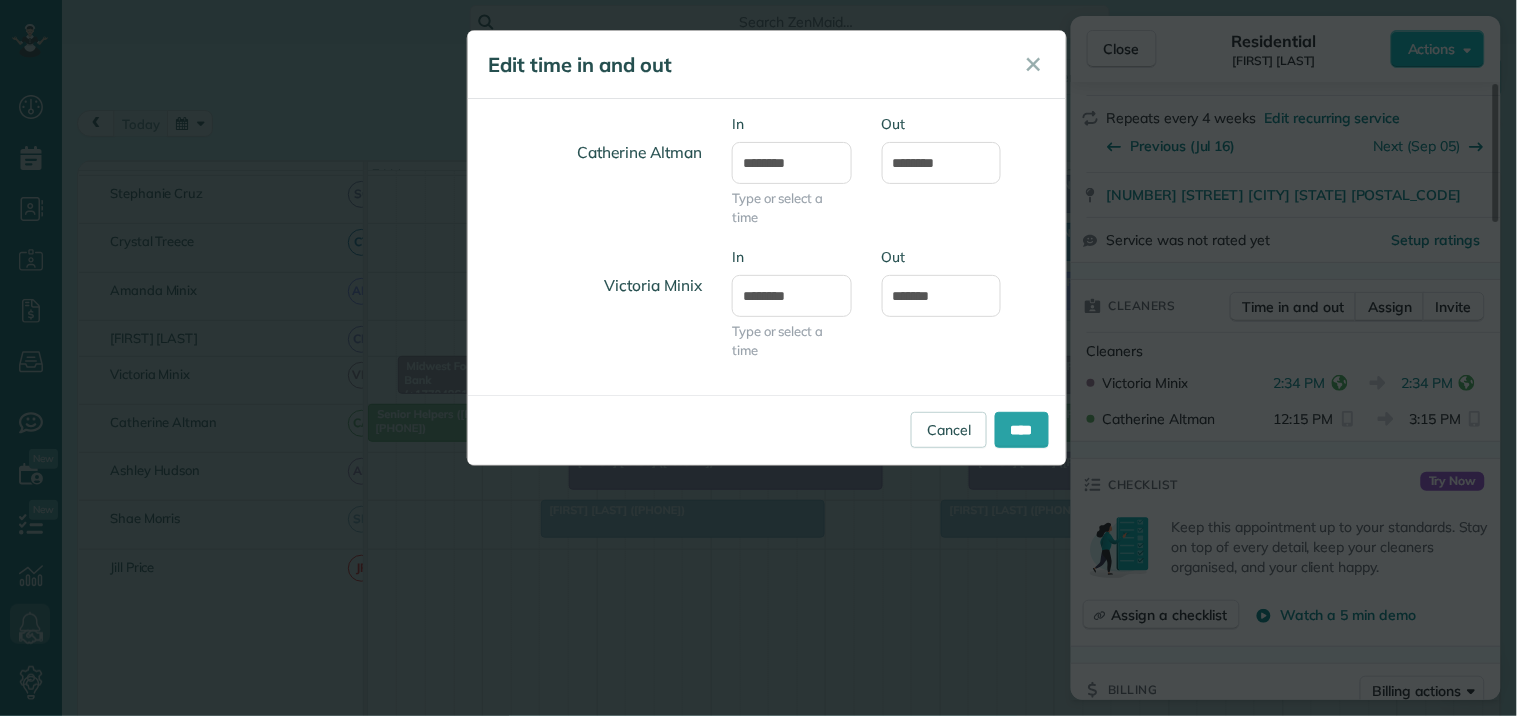 click on "Dashboard
Scheduling
Calendar View
List View
Dispatch View - Weekly scheduling (Beta)" at bounding box center [758, 358] 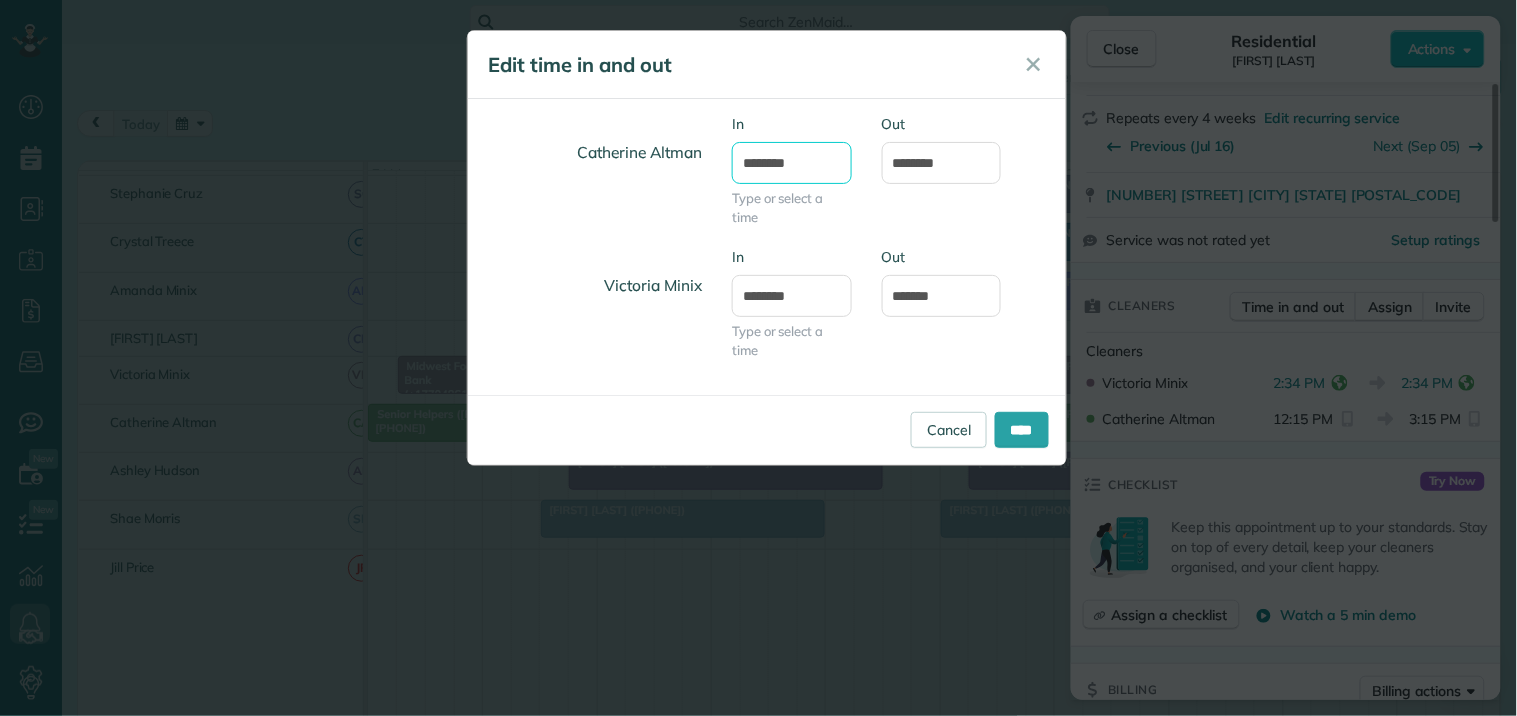 click on "********" at bounding box center (792, 163) 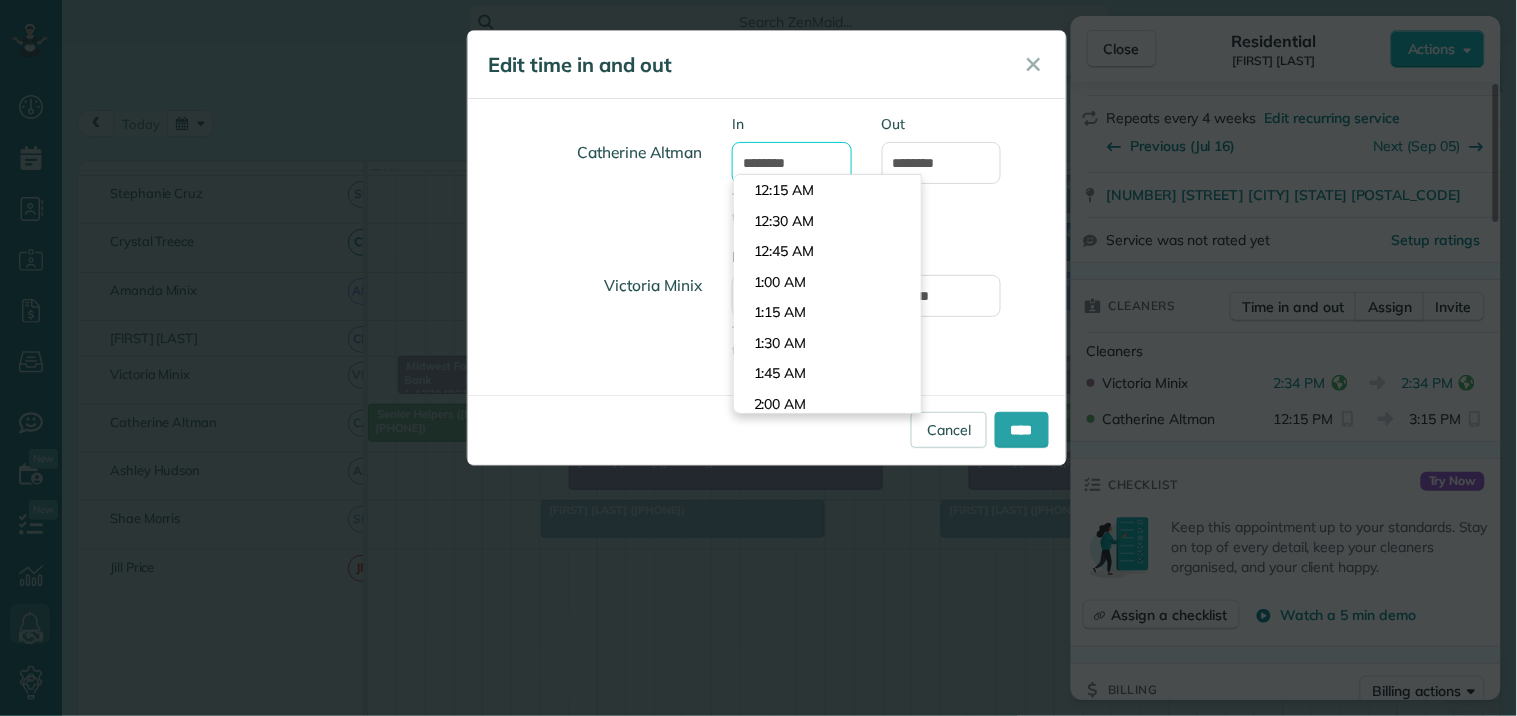 scroll, scrollTop: 1434, scrollLeft: 0, axis: vertical 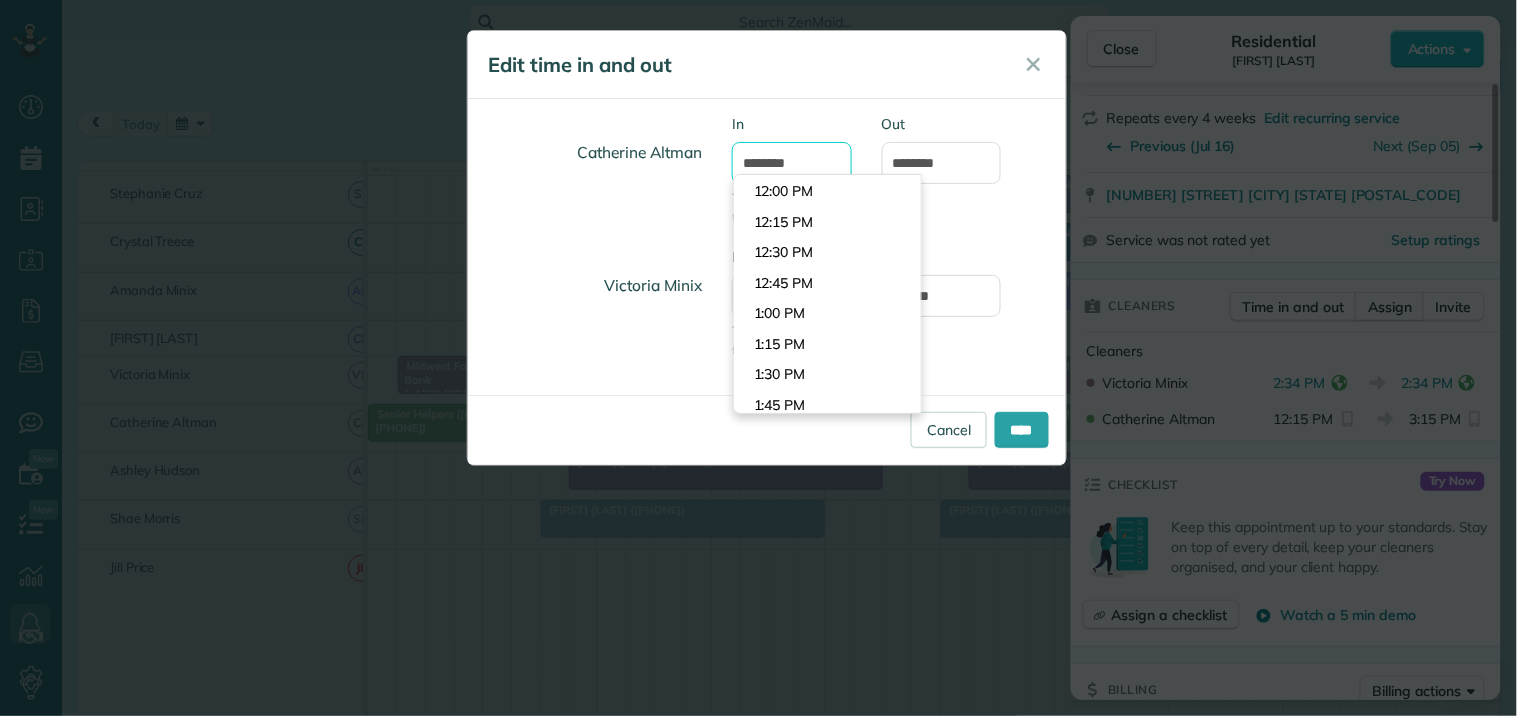 click on "********" at bounding box center (792, 163) 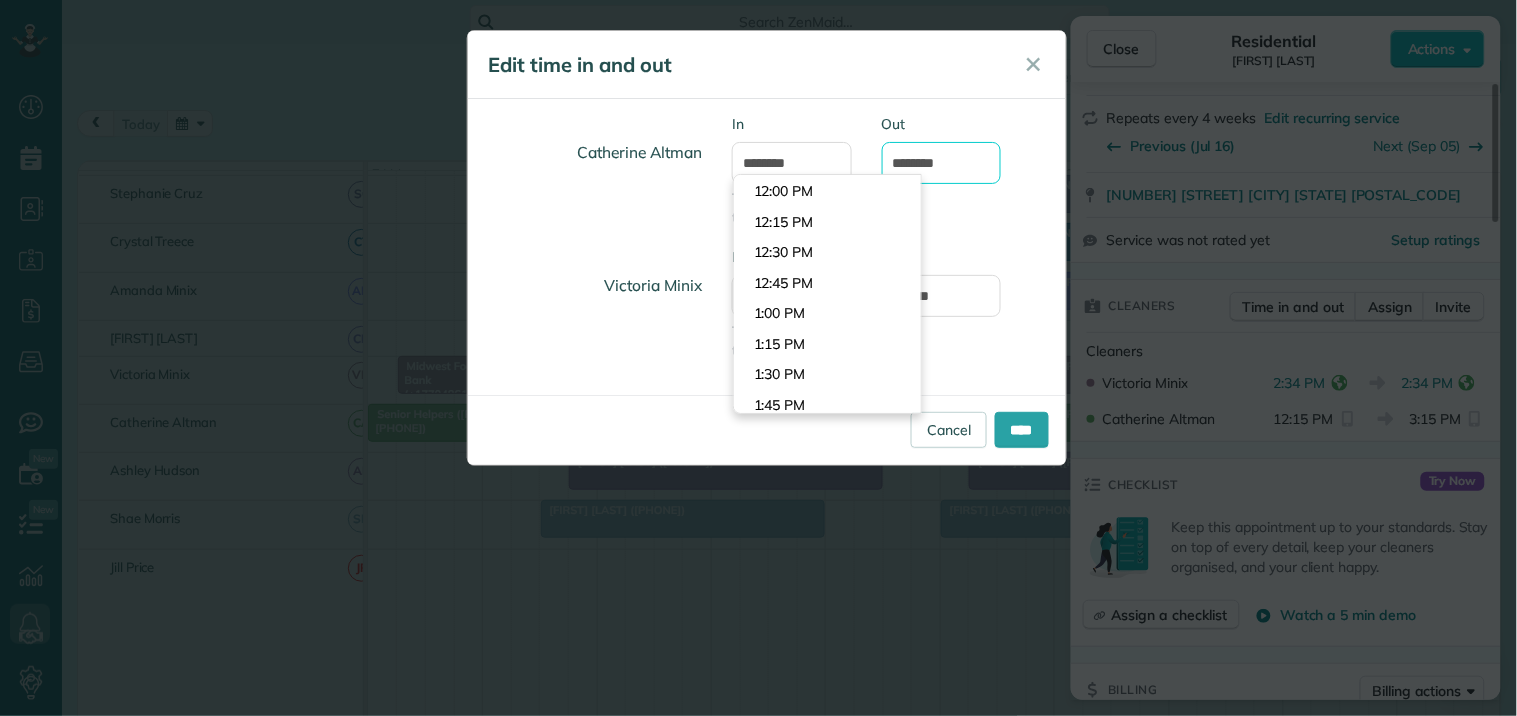 click on "*******" at bounding box center [942, 163] 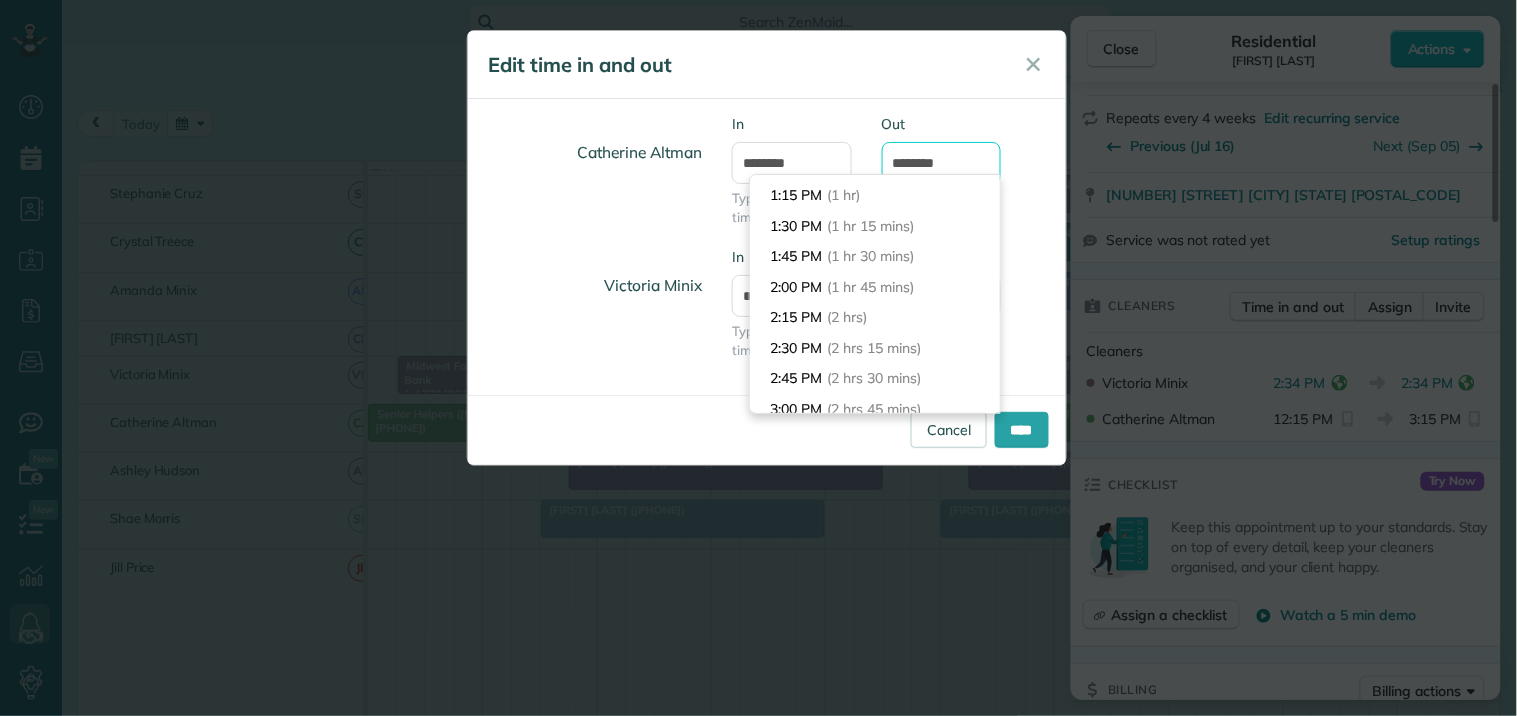 scroll, scrollTop: 113, scrollLeft: 0, axis: vertical 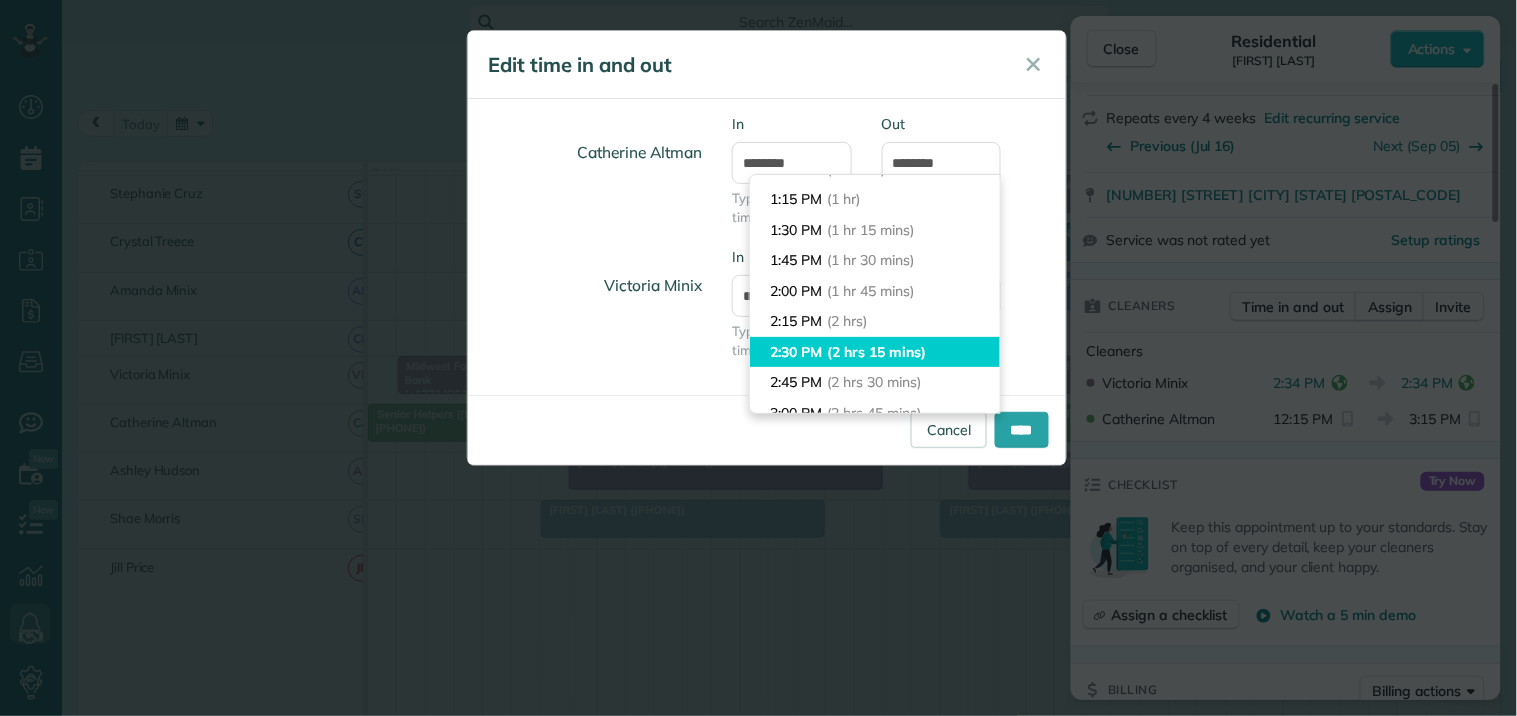 type on "*******" 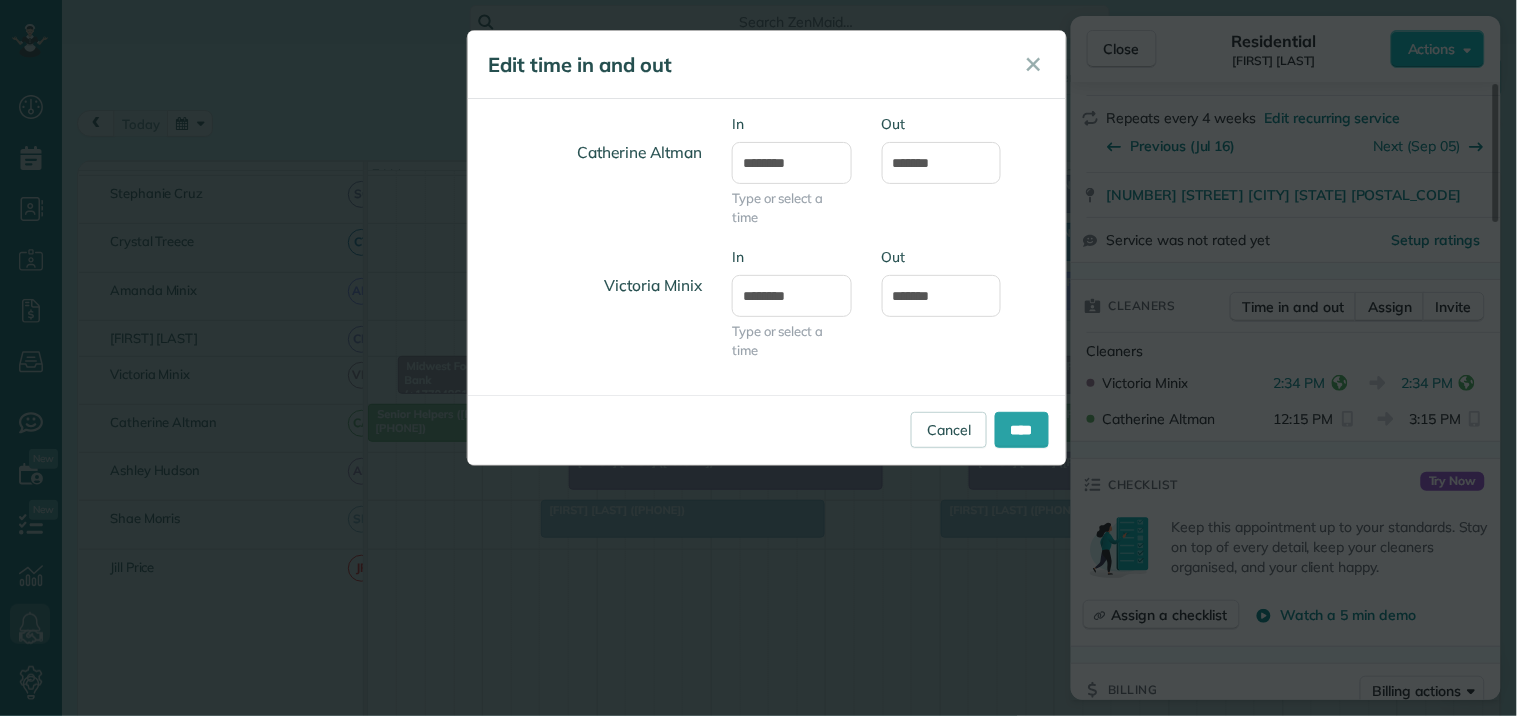 click on "Dashboard
Scheduling
Calendar View
List View
Dispatch View - Weekly scheduling (Beta)" at bounding box center (758, 358) 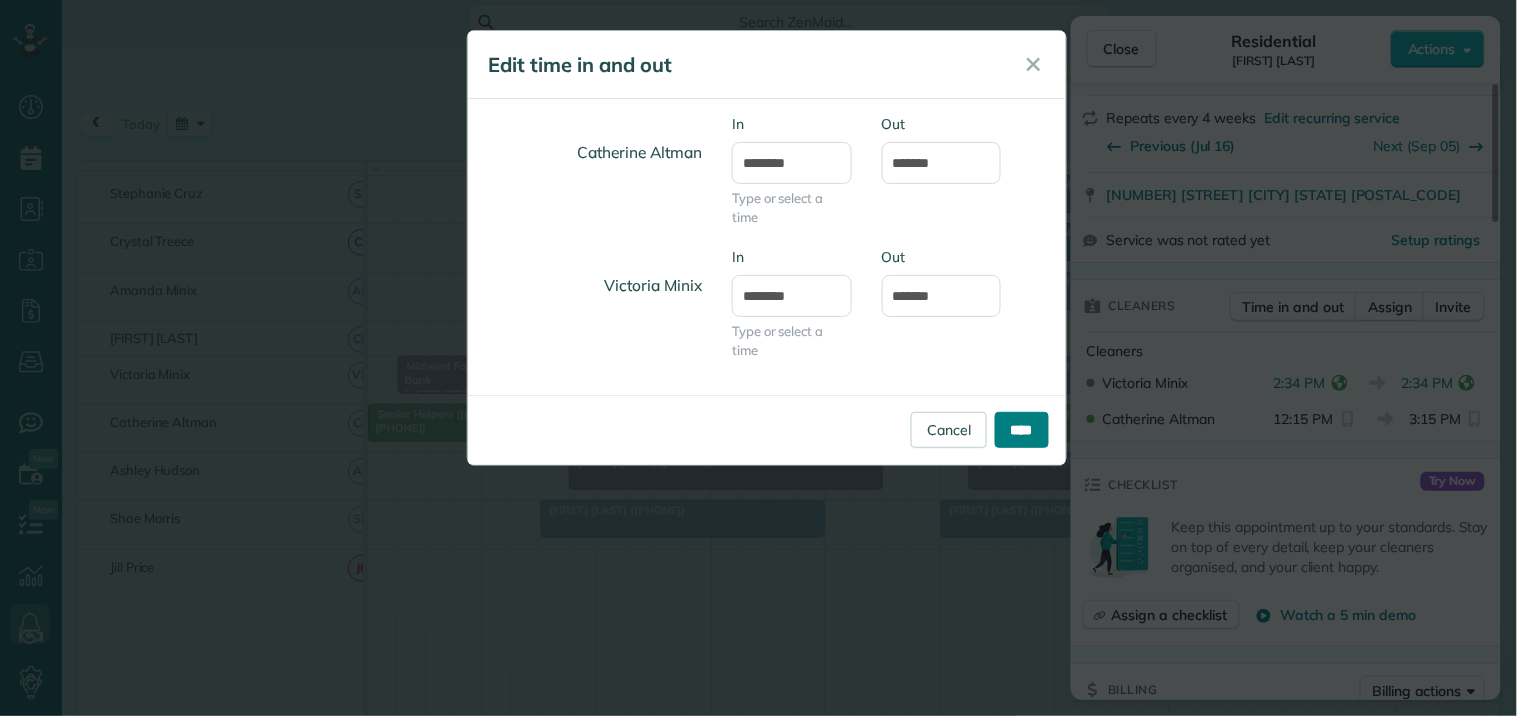 click on "****" at bounding box center (1022, 430) 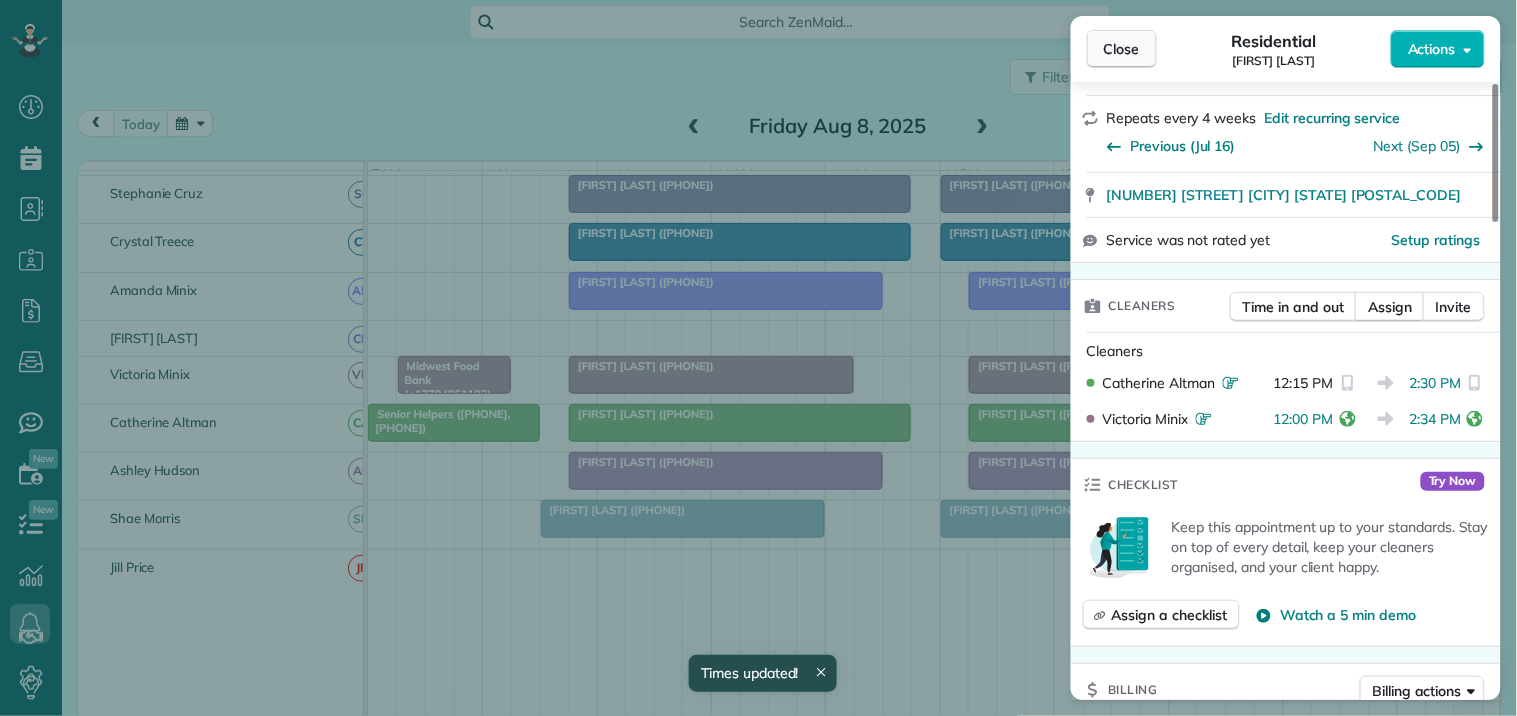 click on "Close" at bounding box center [1122, 49] 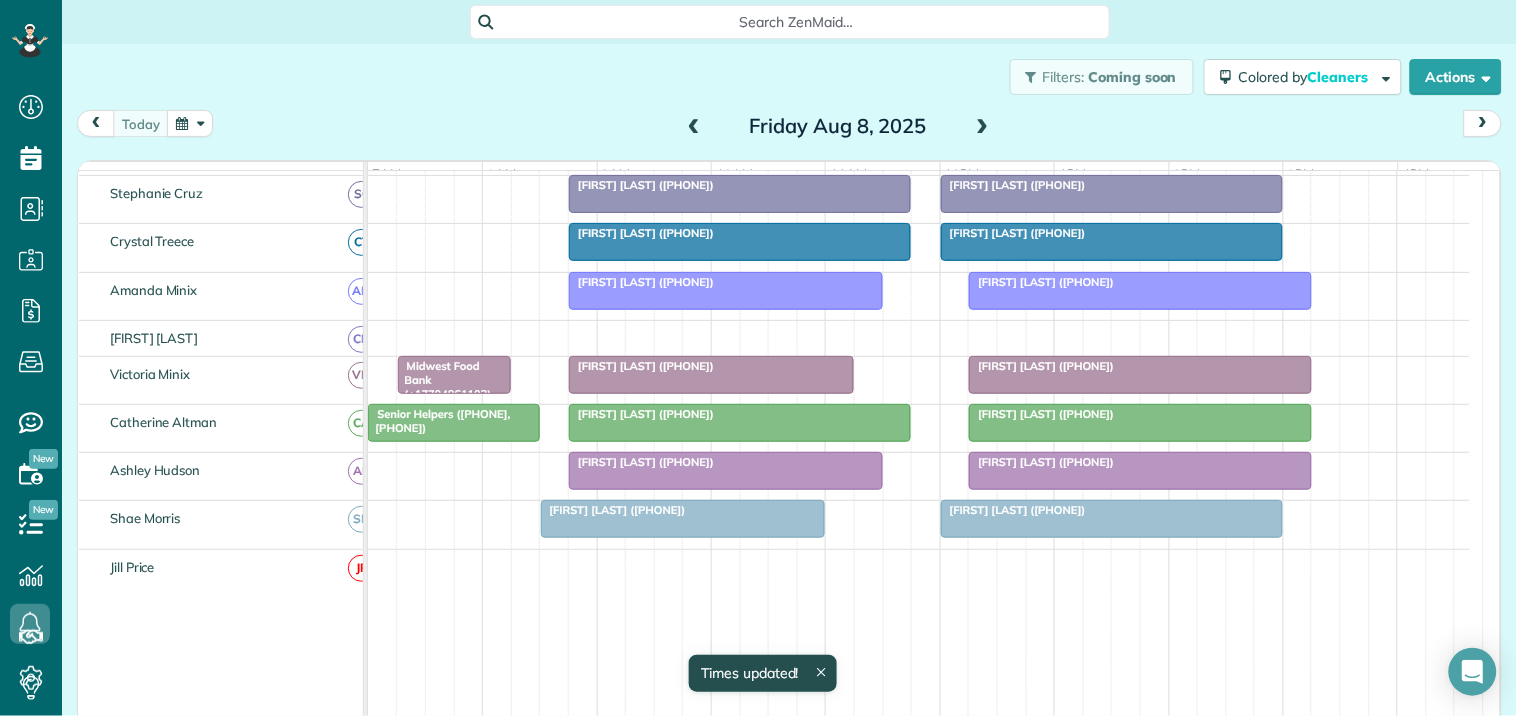 click at bounding box center [1140, 471] 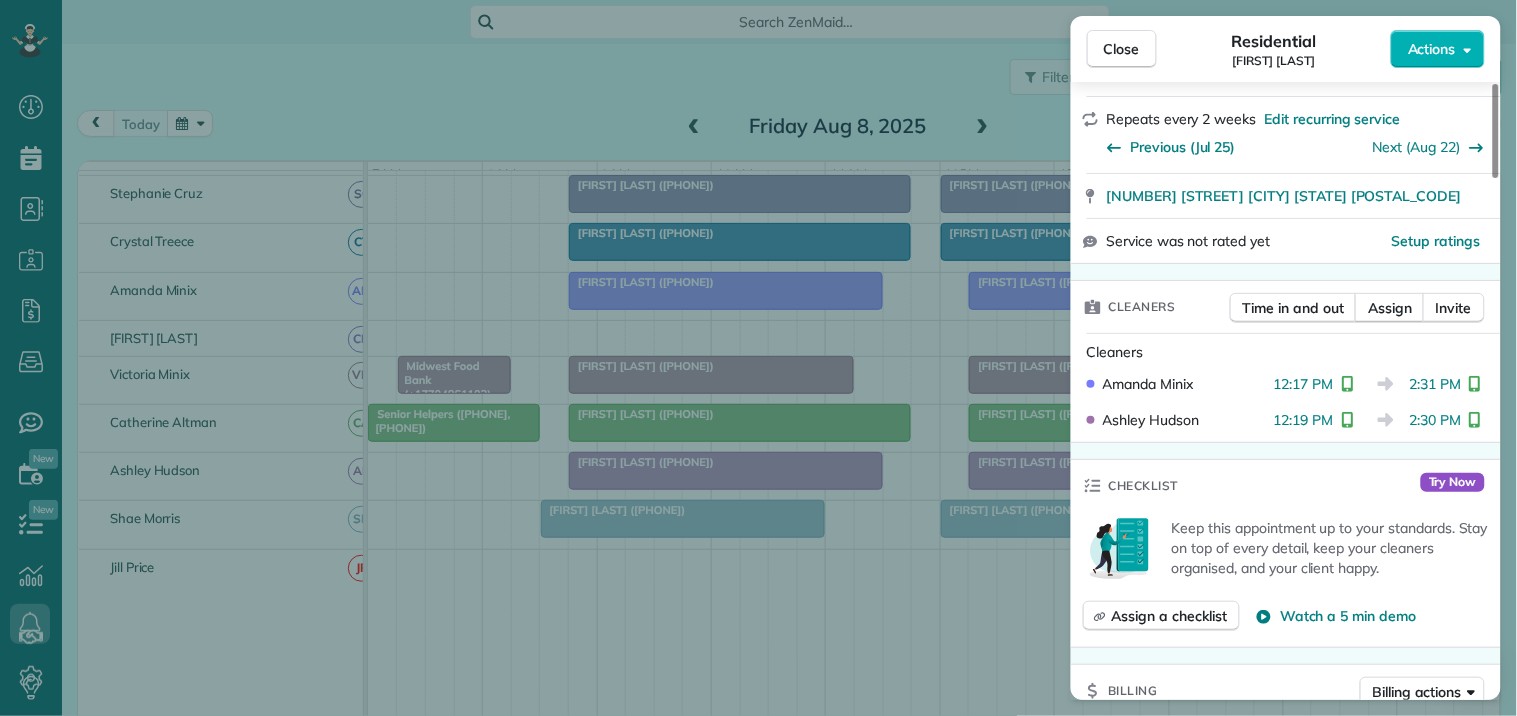 scroll, scrollTop: 333, scrollLeft: 0, axis: vertical 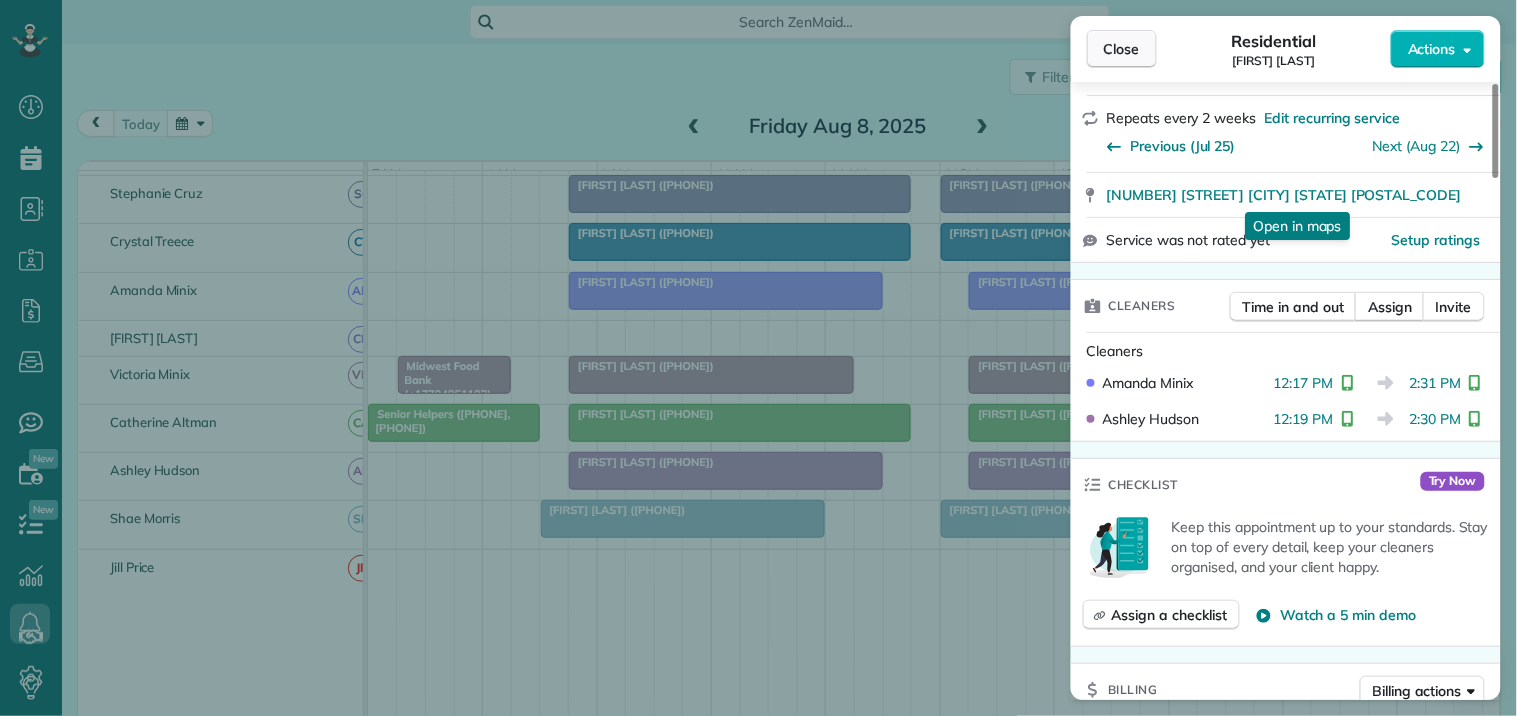 click on "Close" at bounding box center (1122, 49) 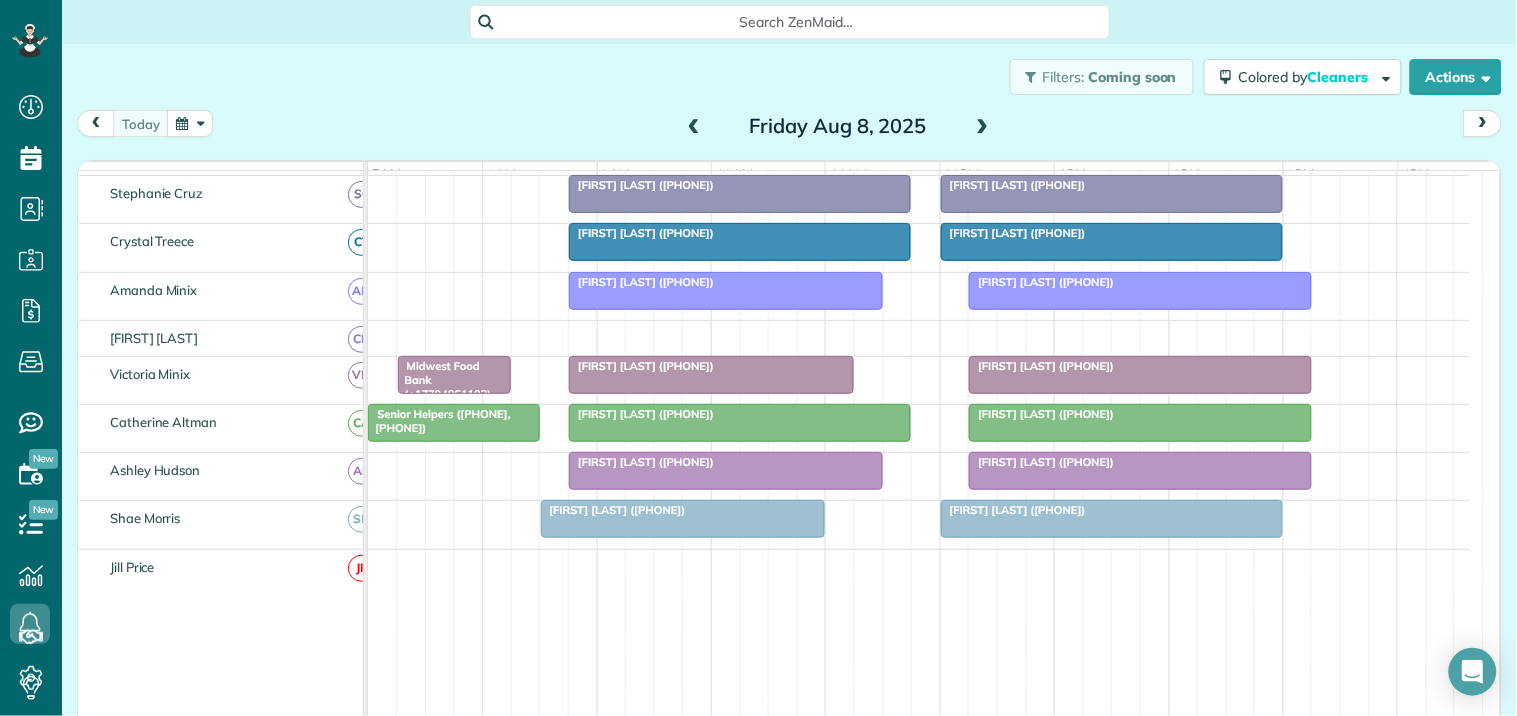 click on "Erica Holland (+14104284181)" at bounding box center (1013, 510) 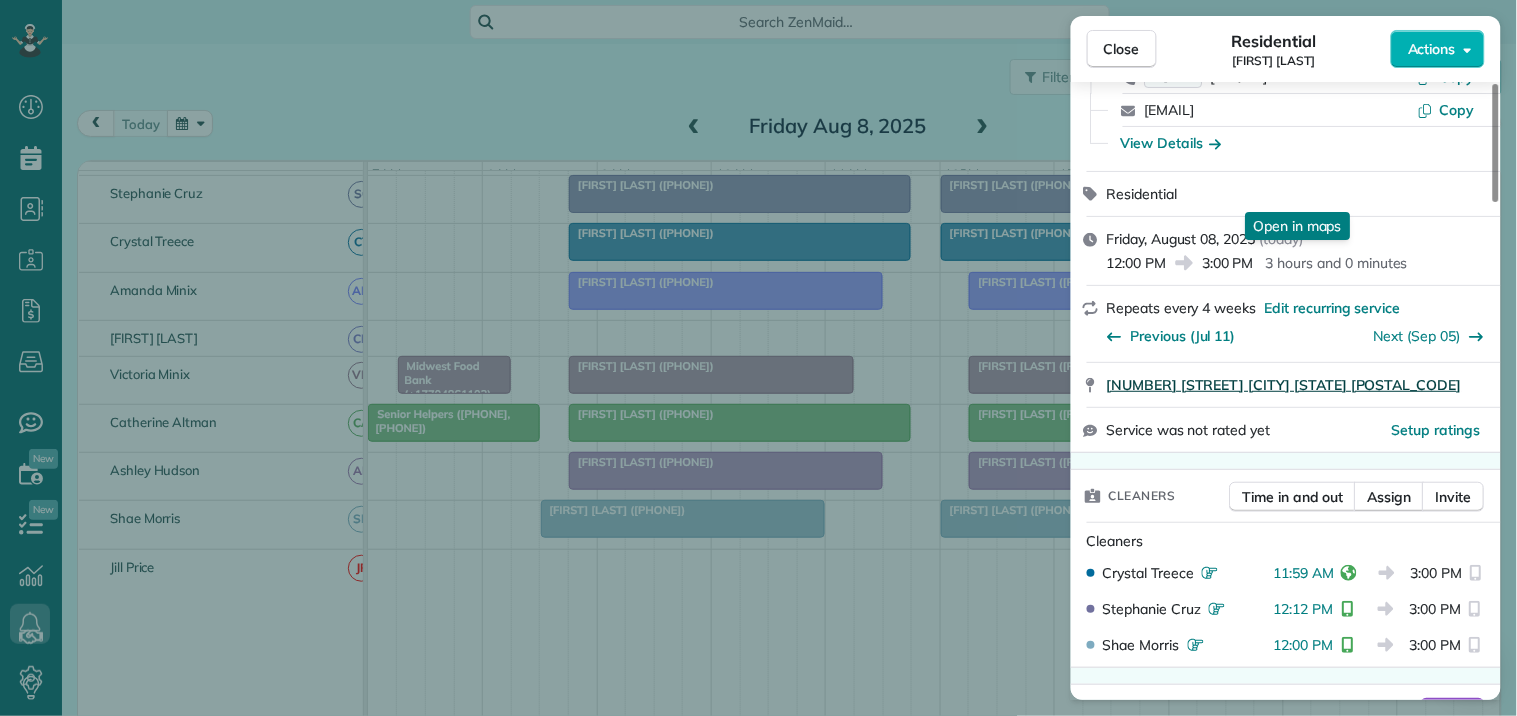 scroll, scrollTop: 333, scrollLeft: 0, axis: vertical 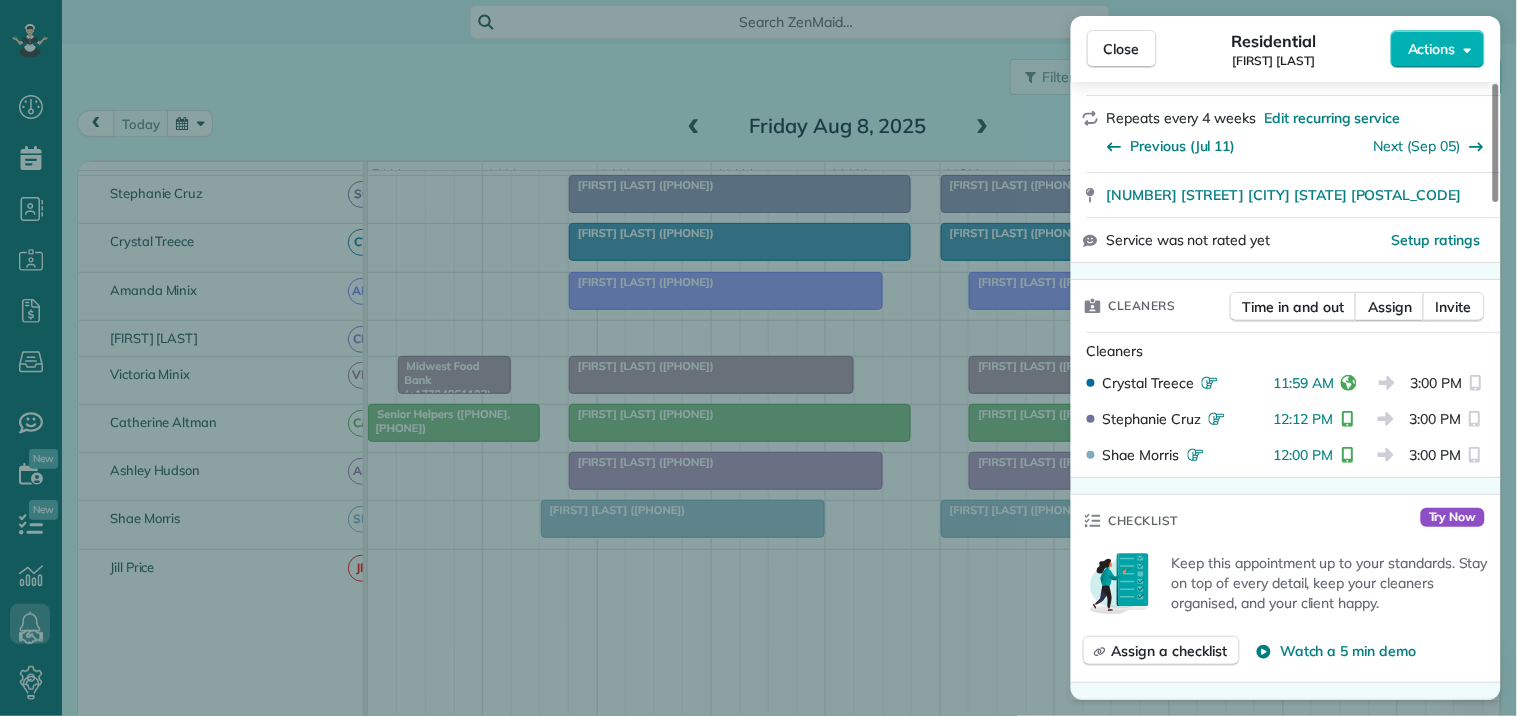 drag, startPoint x: 1121, startPoint y: 50, endPoint x: 1053, endPoint y: 457, distance: 412.64148 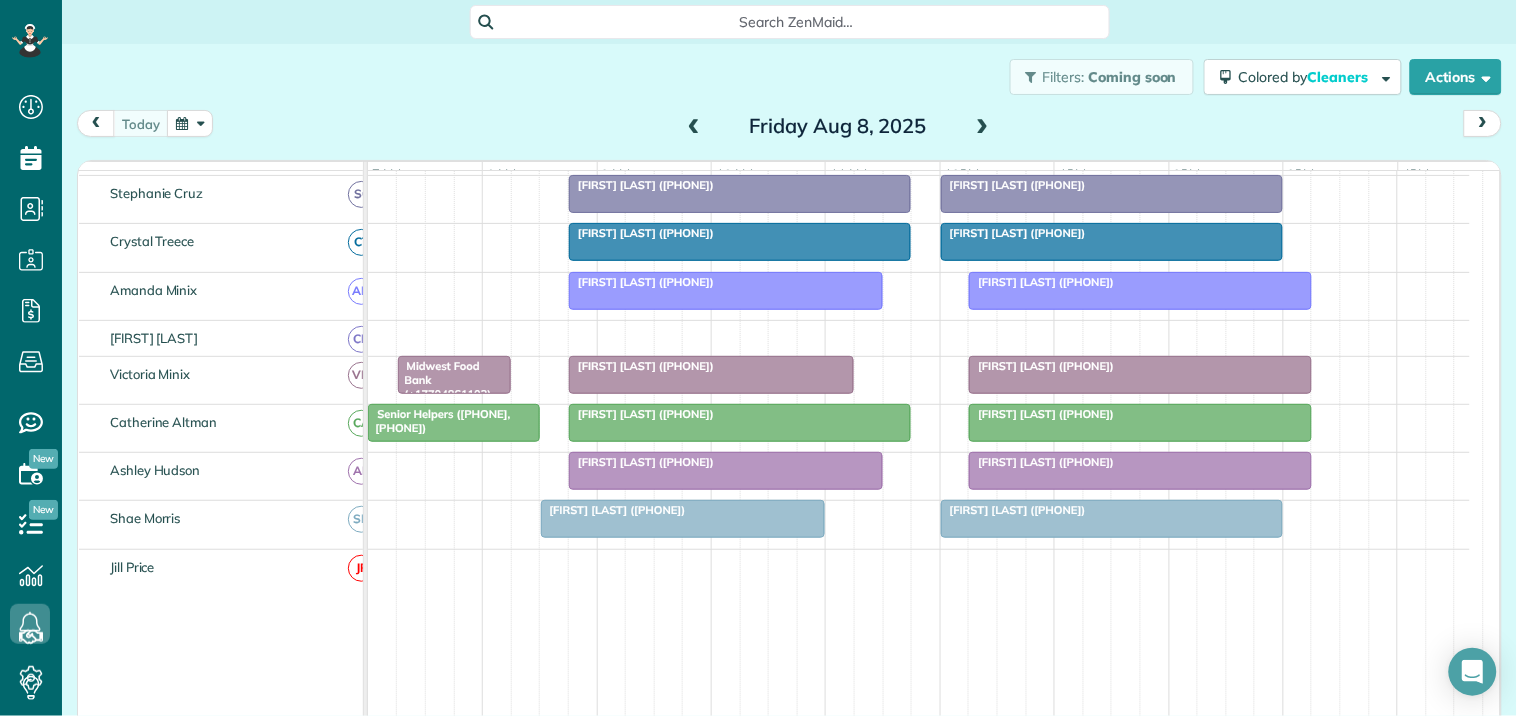 scroll, scrollTop: 284, scrollLeft: 0, axis: vertical 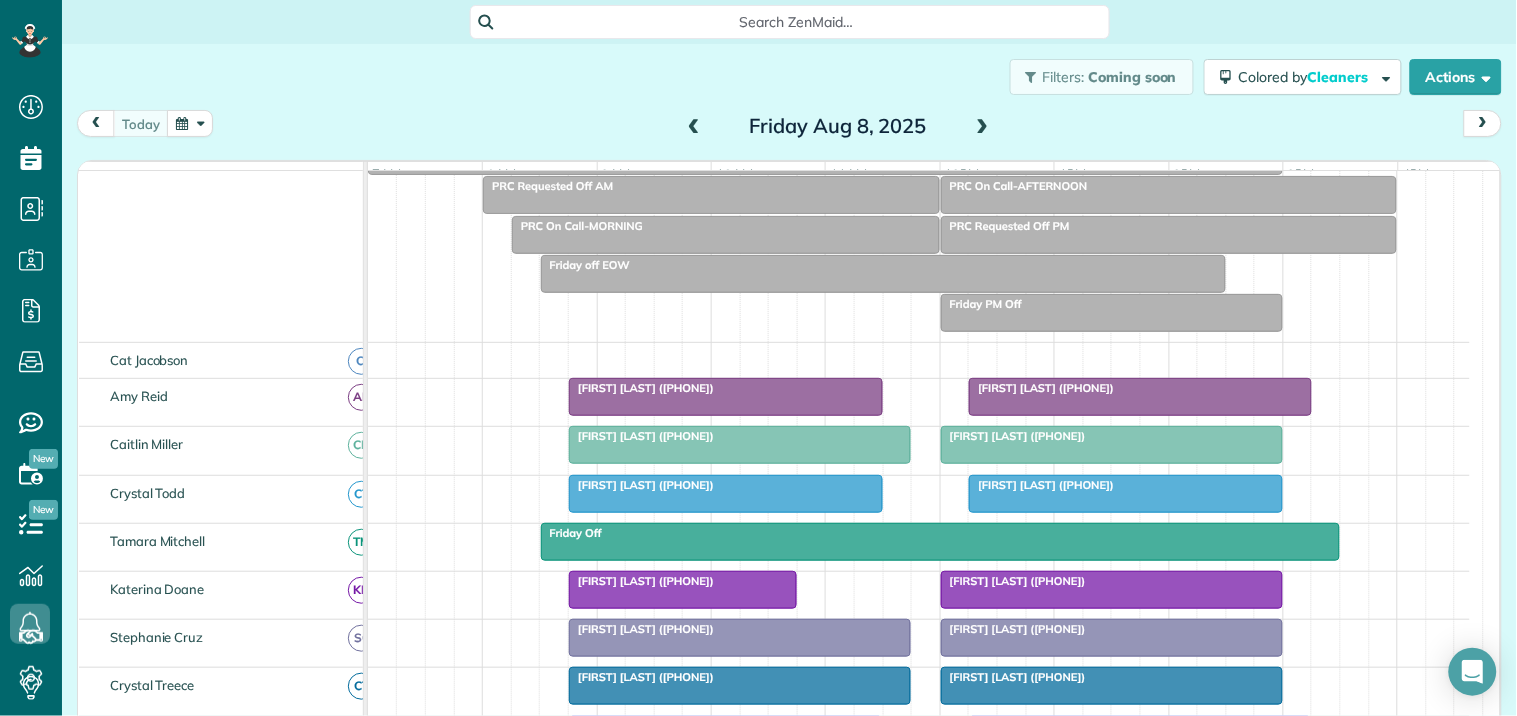 click at bounding box center (1140, 397) 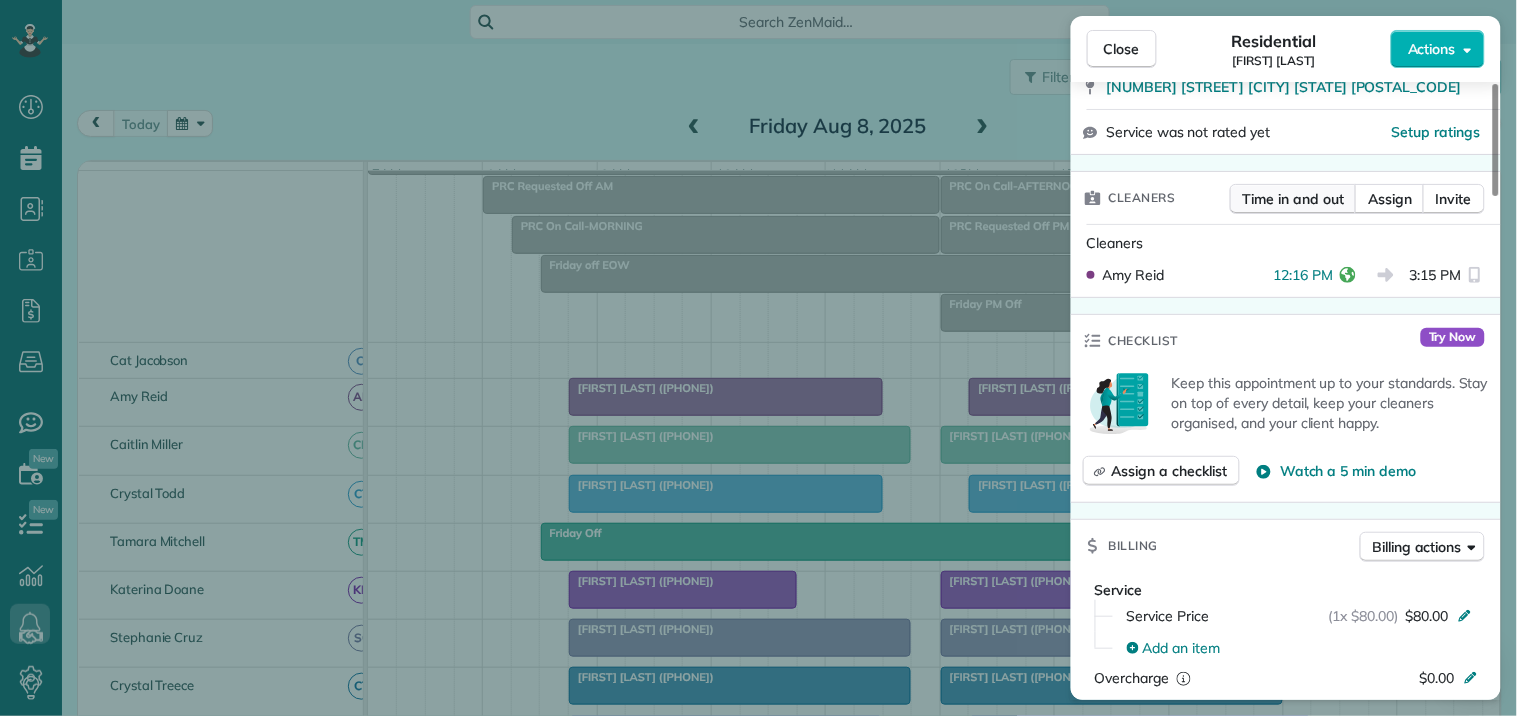 scroll, scrollTop: 444, scrollLeft: 0, axis: vertical 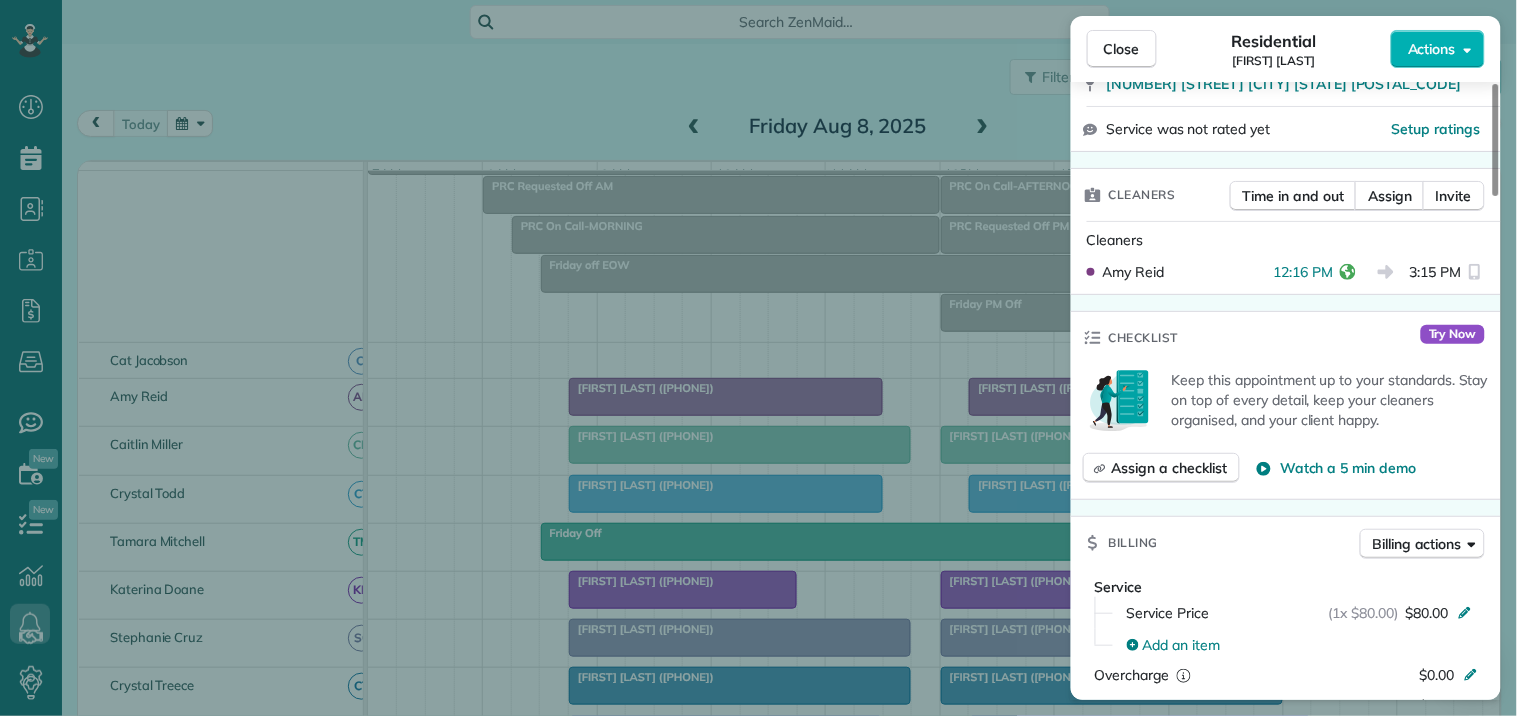 drag, startPoint x: 1115, startPoint y: 54, endPoint x: 1162, endPoint y: 76, distance: 51.894123 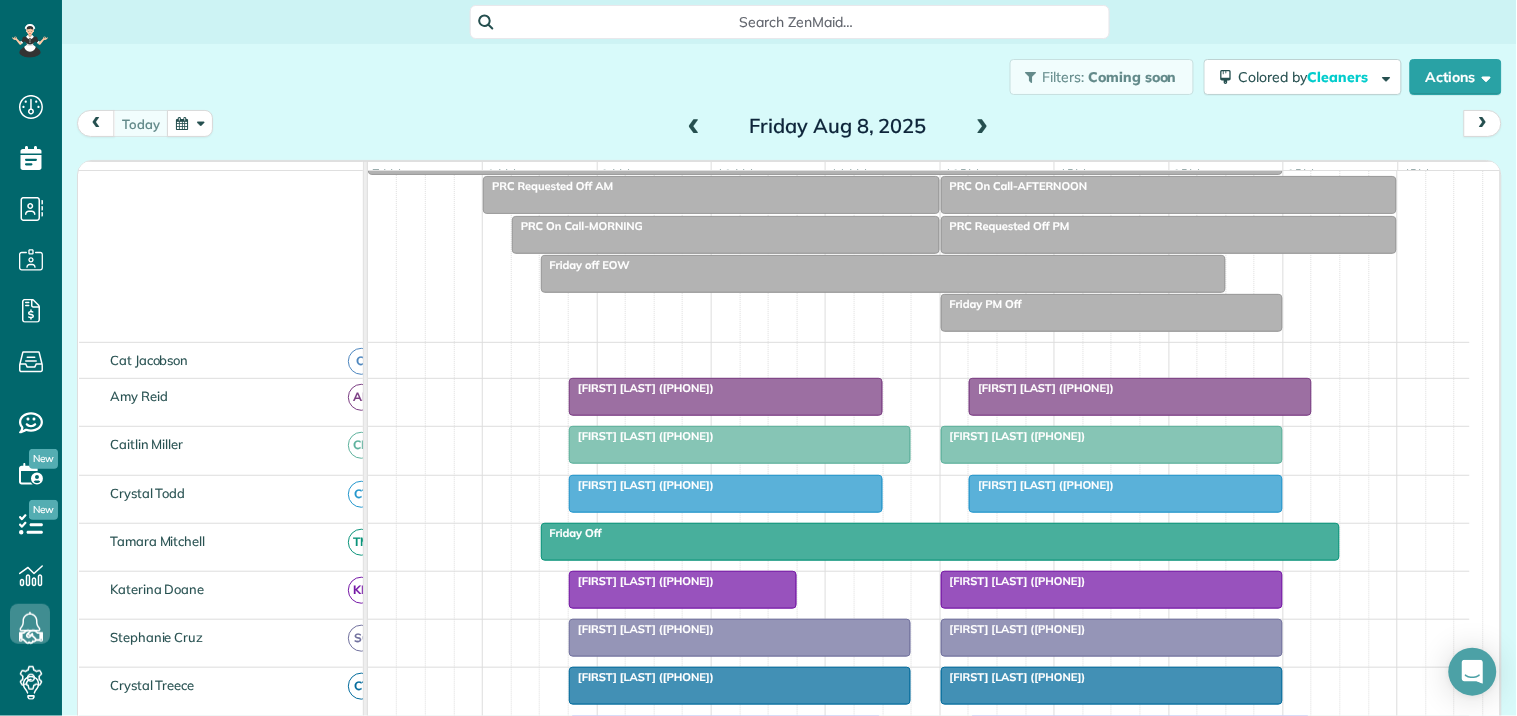 click at bounding box center (1112, 445) 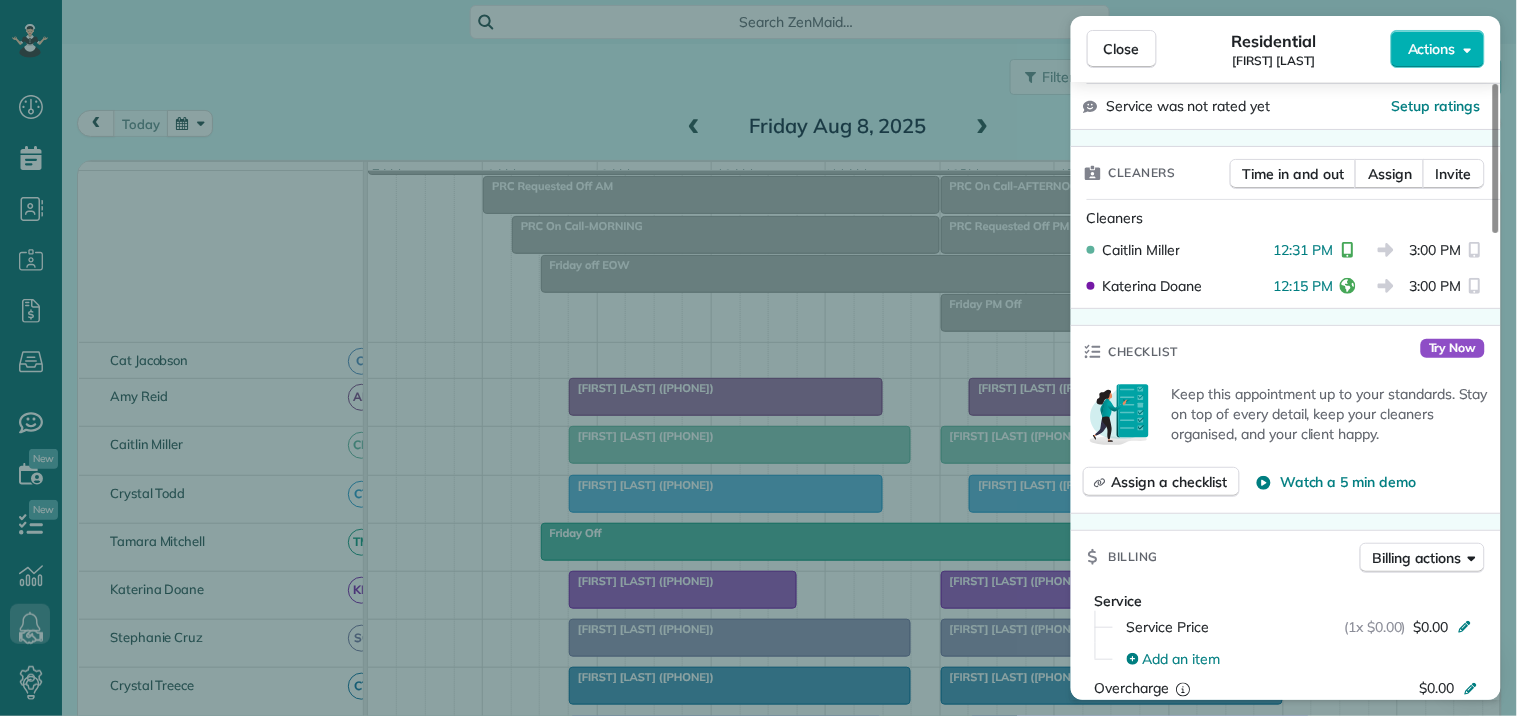 scroll, scrollTop: 444, scrollLeft: 0, axis: vertical 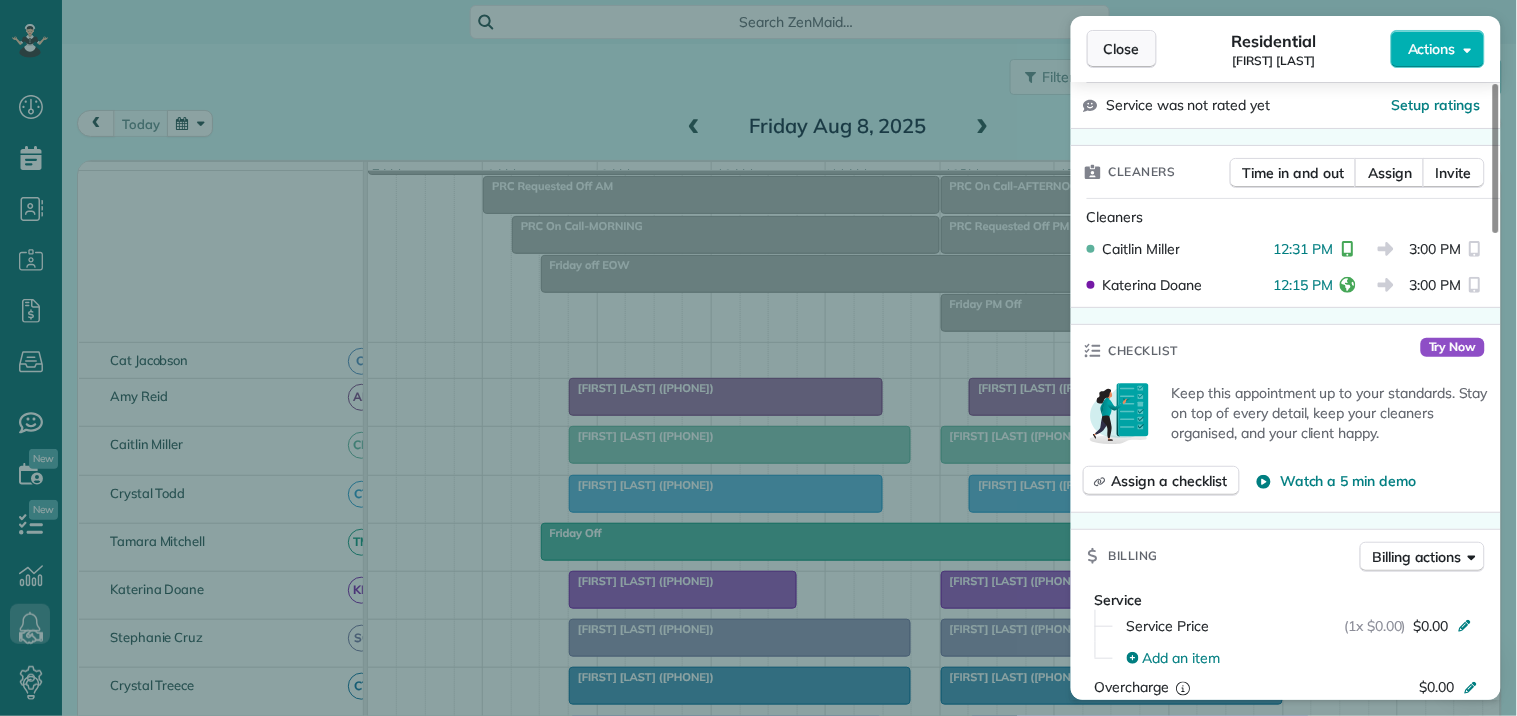 click on "Close" at bounding box center [1122, 49] 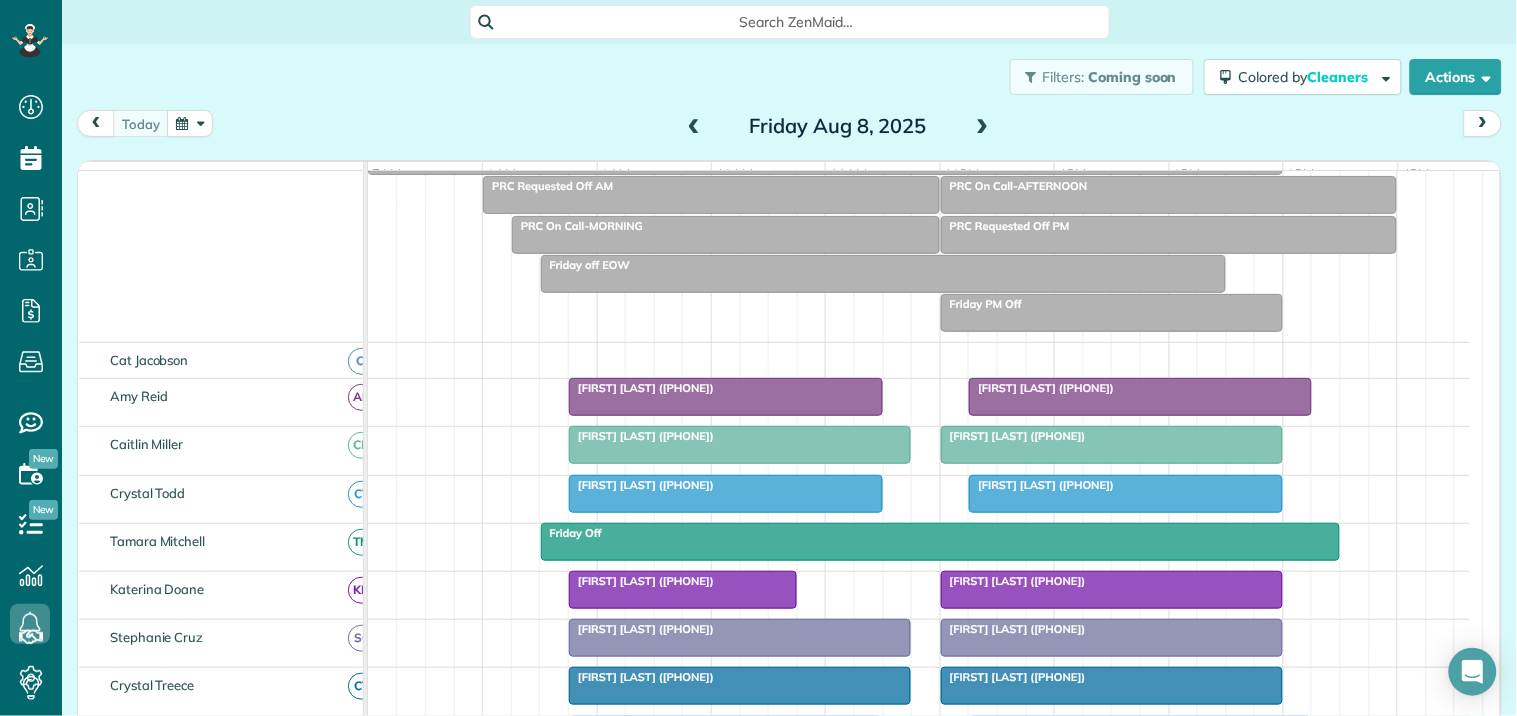 scroll, scrollTop: 333, scrollLeft: 0, axis: vertical 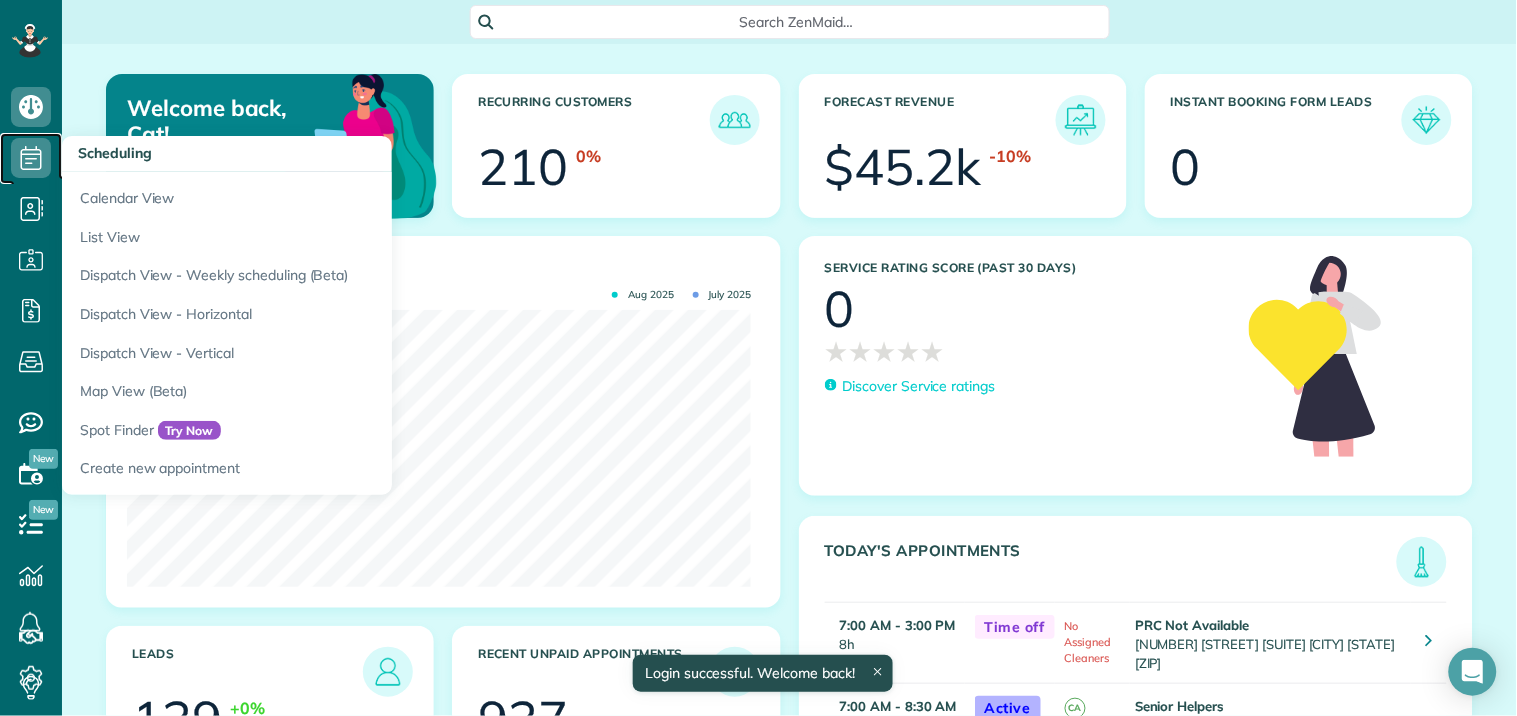 click 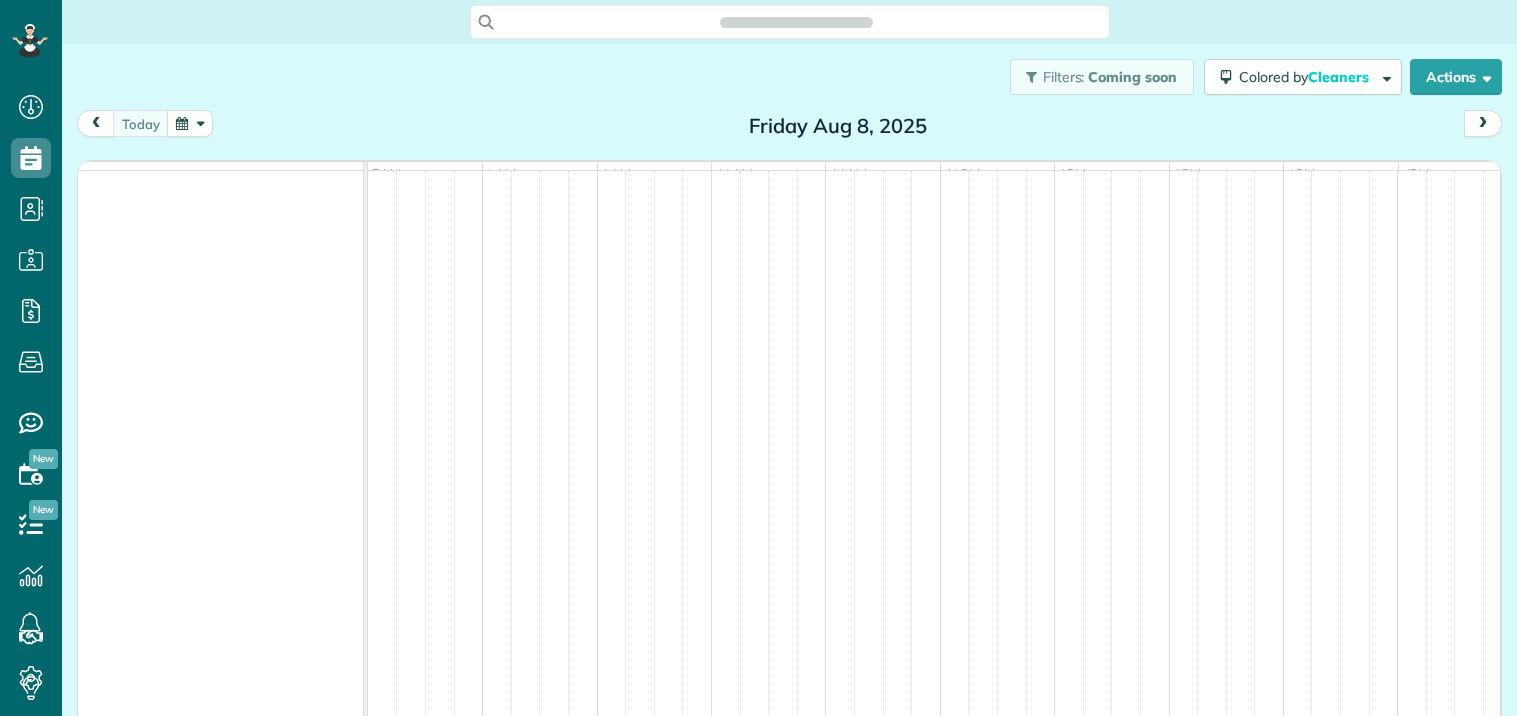 scroll, scrollTop: 0, scrollLeft: 0, axis: both 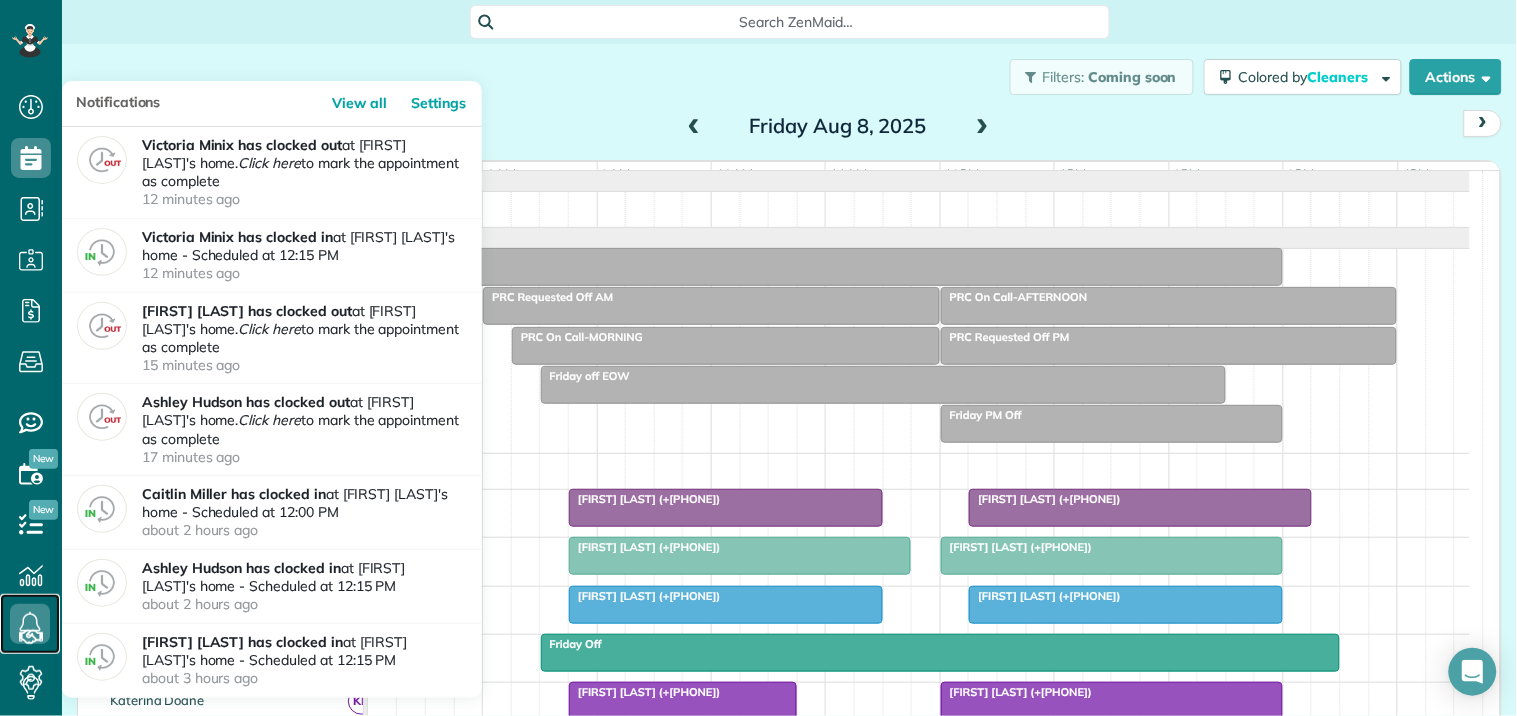 click 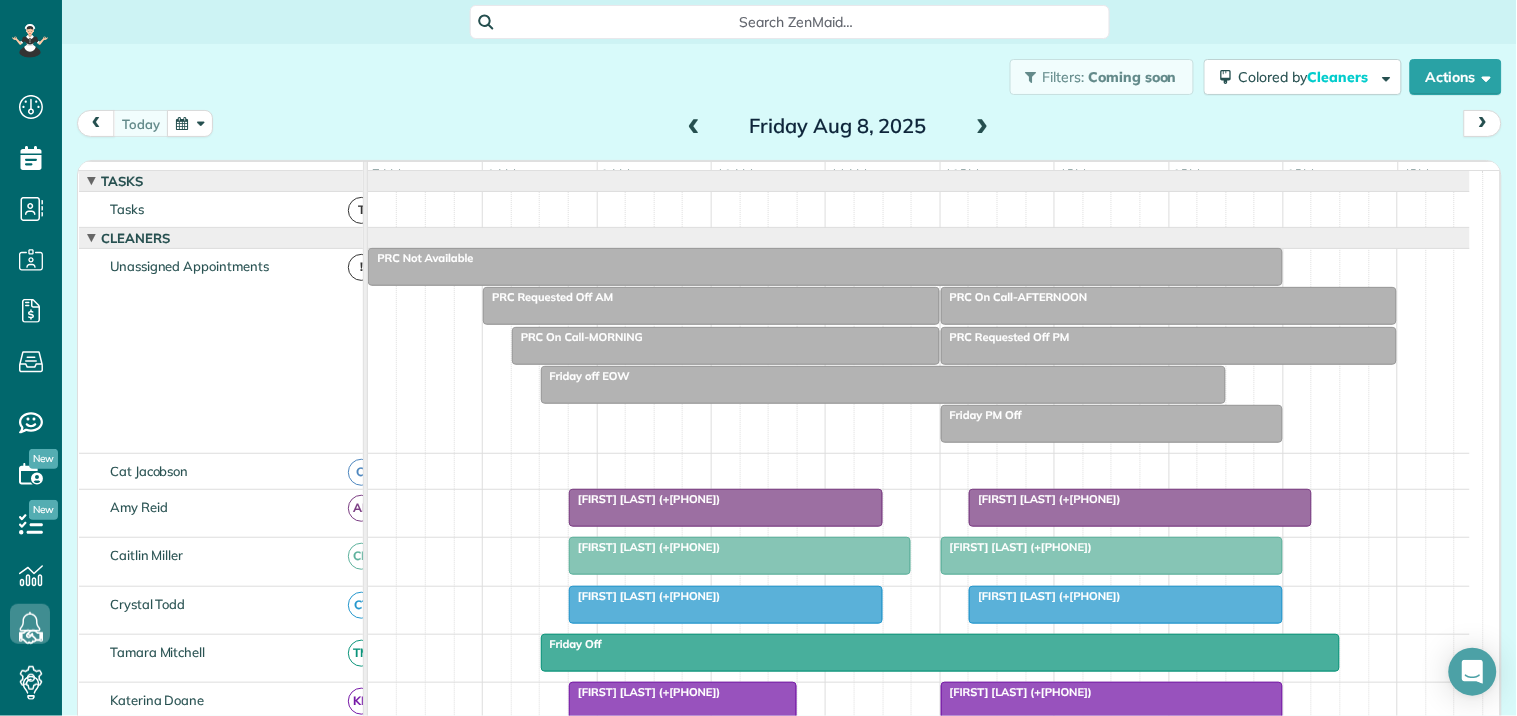 click on "Filters:   Coming soon
Colored by  Cleaners
Color by Cleaner
Color by Team
Color by Status
Color by Recurrence
Color by Paid/Unpaid
Filters  Default
Schedule Changes
Actions
Create Appointment
Create Task
Clock In/Out
Send Work Orders
Print Route Sheets
Today's Emails/Texts
Export data.." at bounding box center [789, 77] 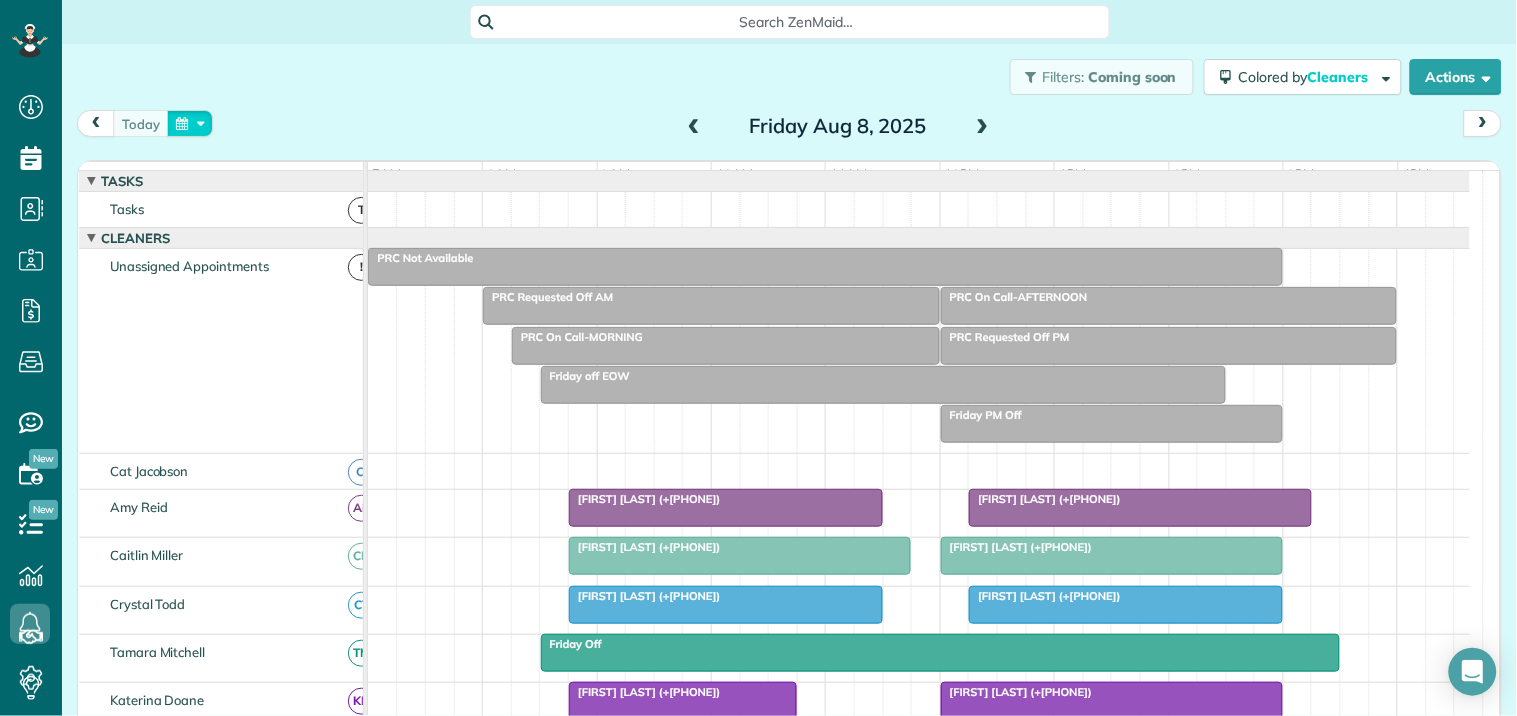 click at bounding box center (190, 123) 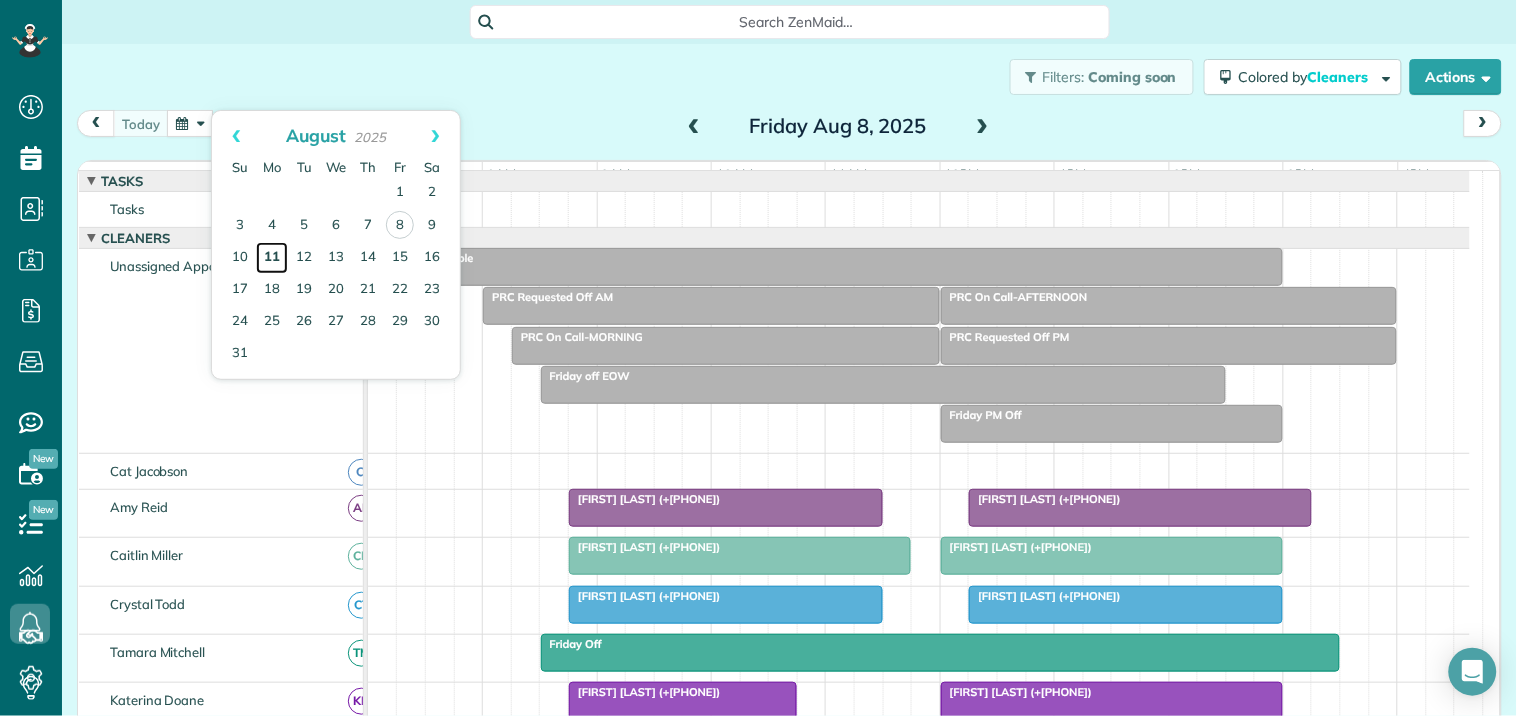 click on "11" at bounding box center [272, 258] 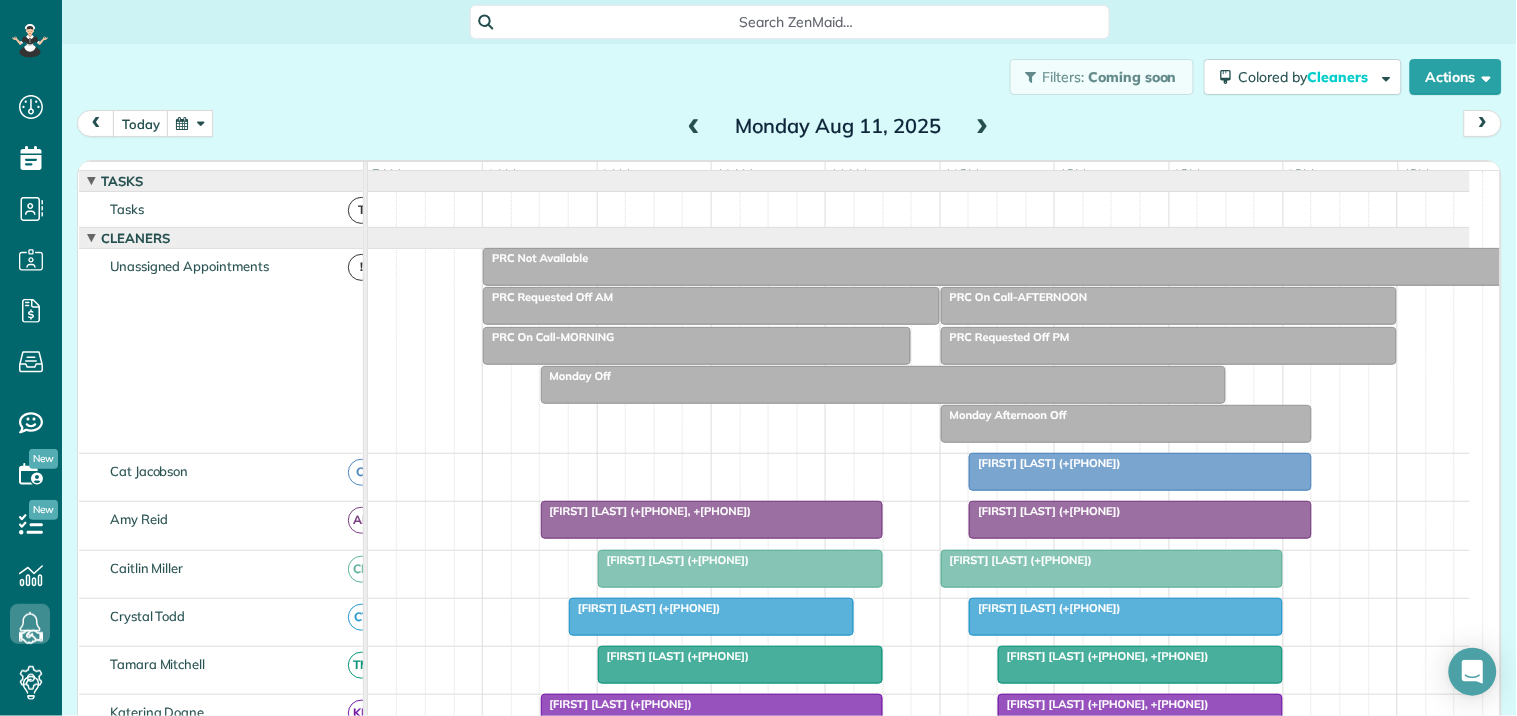 scroll, scrollTop: 90, scrollLeft: 0, axis: vertical 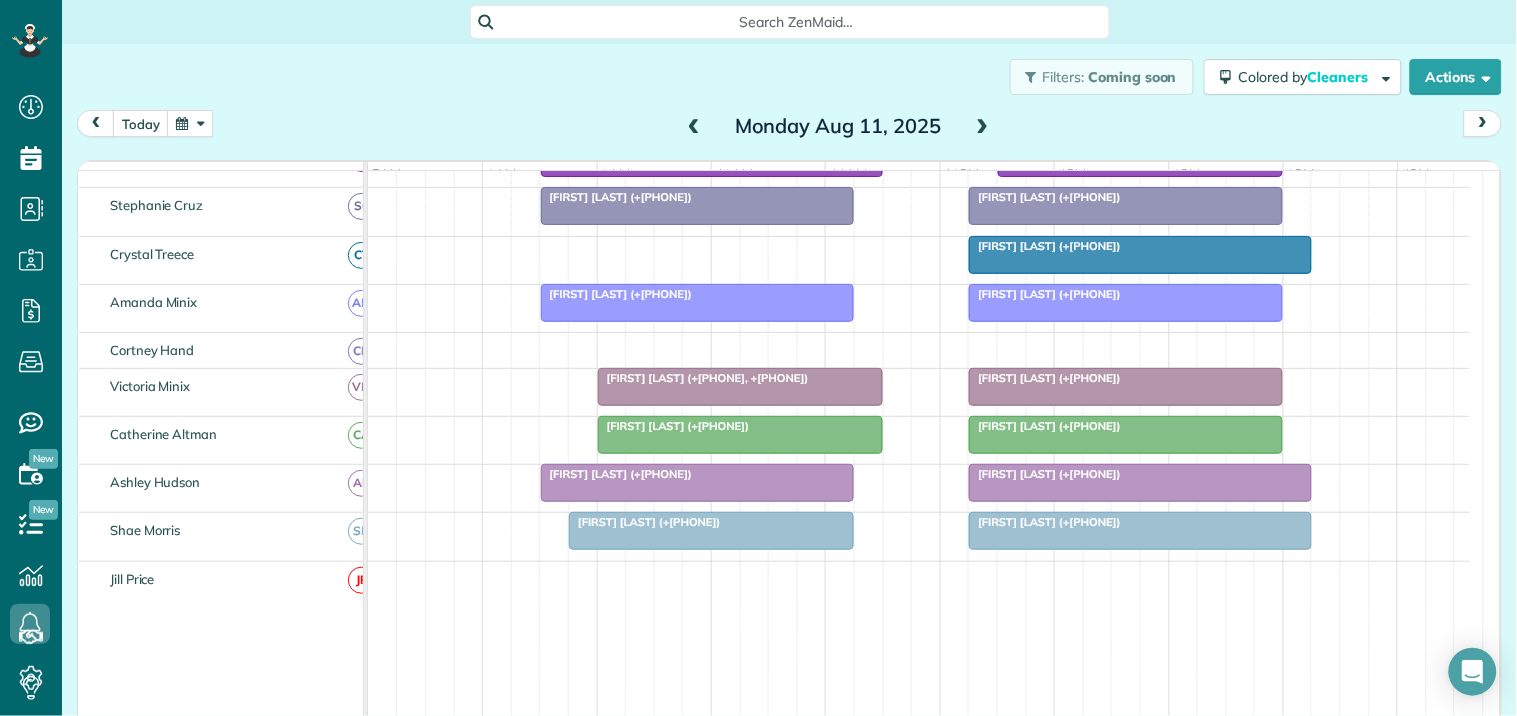 click at bounding box center (983, 127) 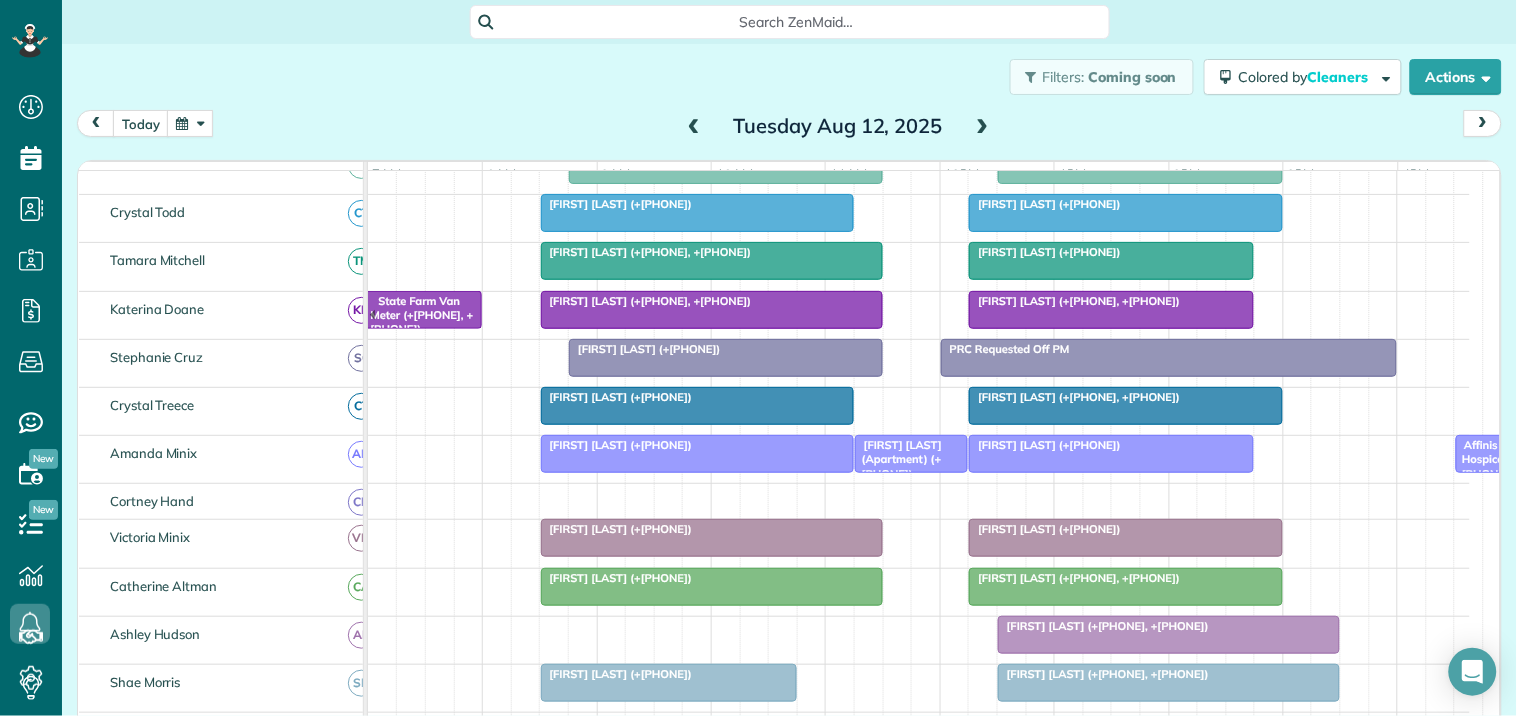 scroll, scrollTop: 464, scrollLeft: 0, axis: vertical 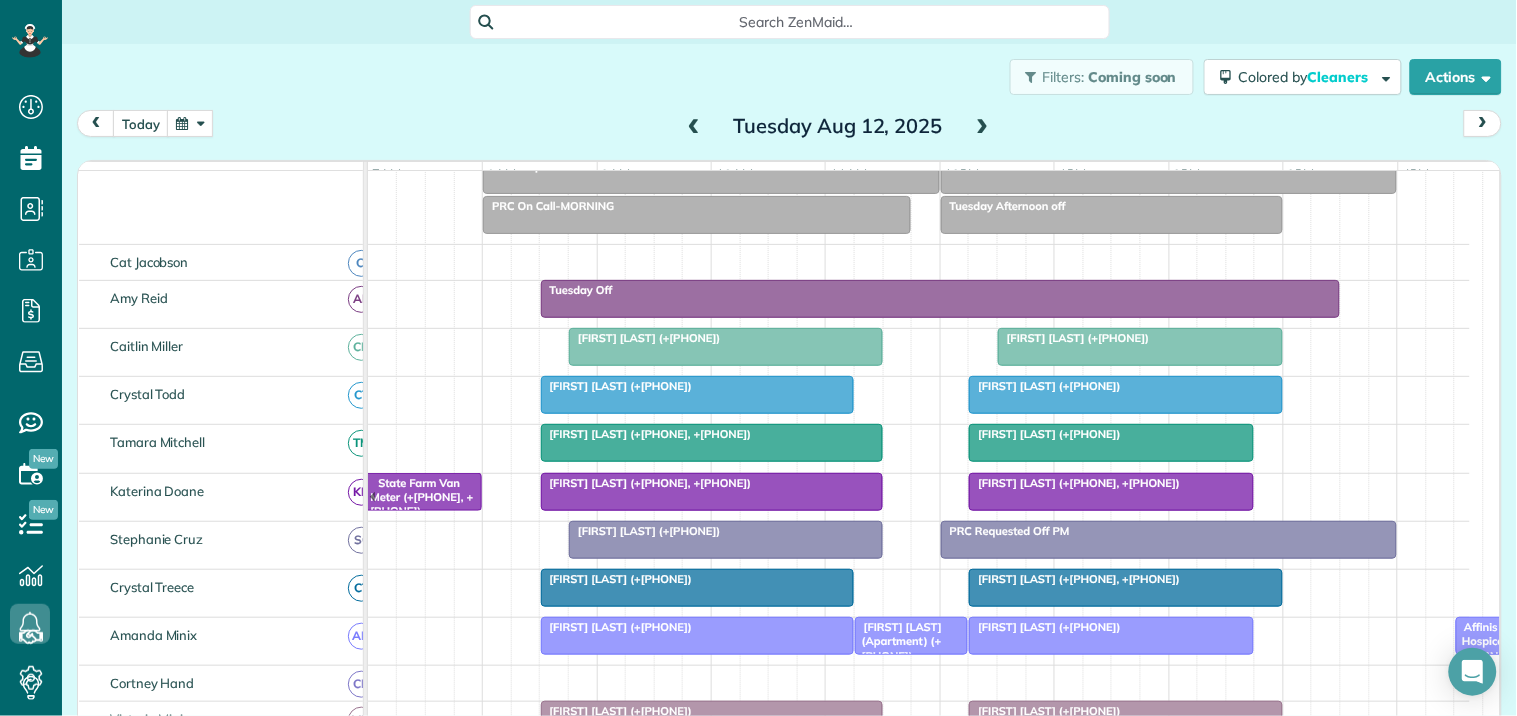 click at bounding box center (983, 127) 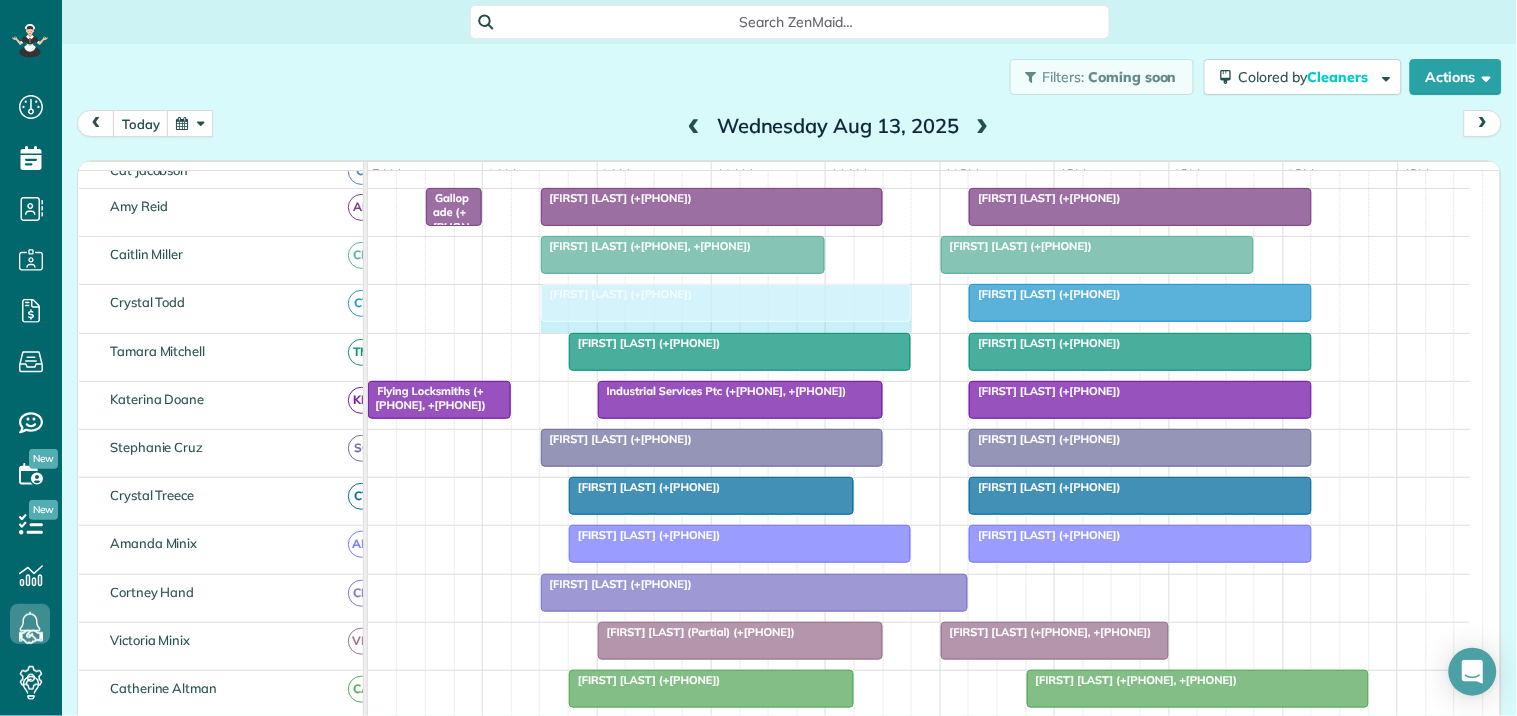 drag, startPoint x: 963, startPoint y: 307, endPoint x: 900, endPoint y: 303, distance: 63.126858 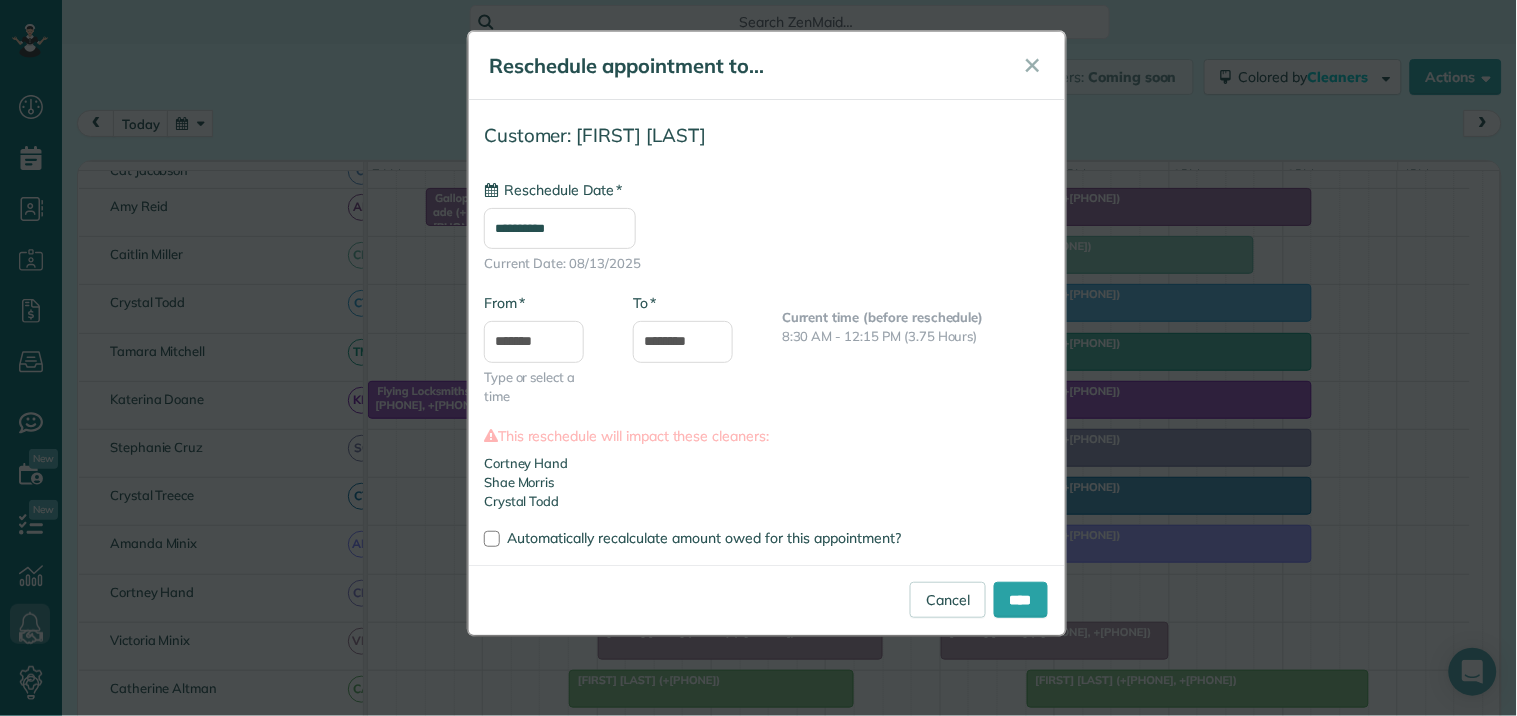 type on "**********" 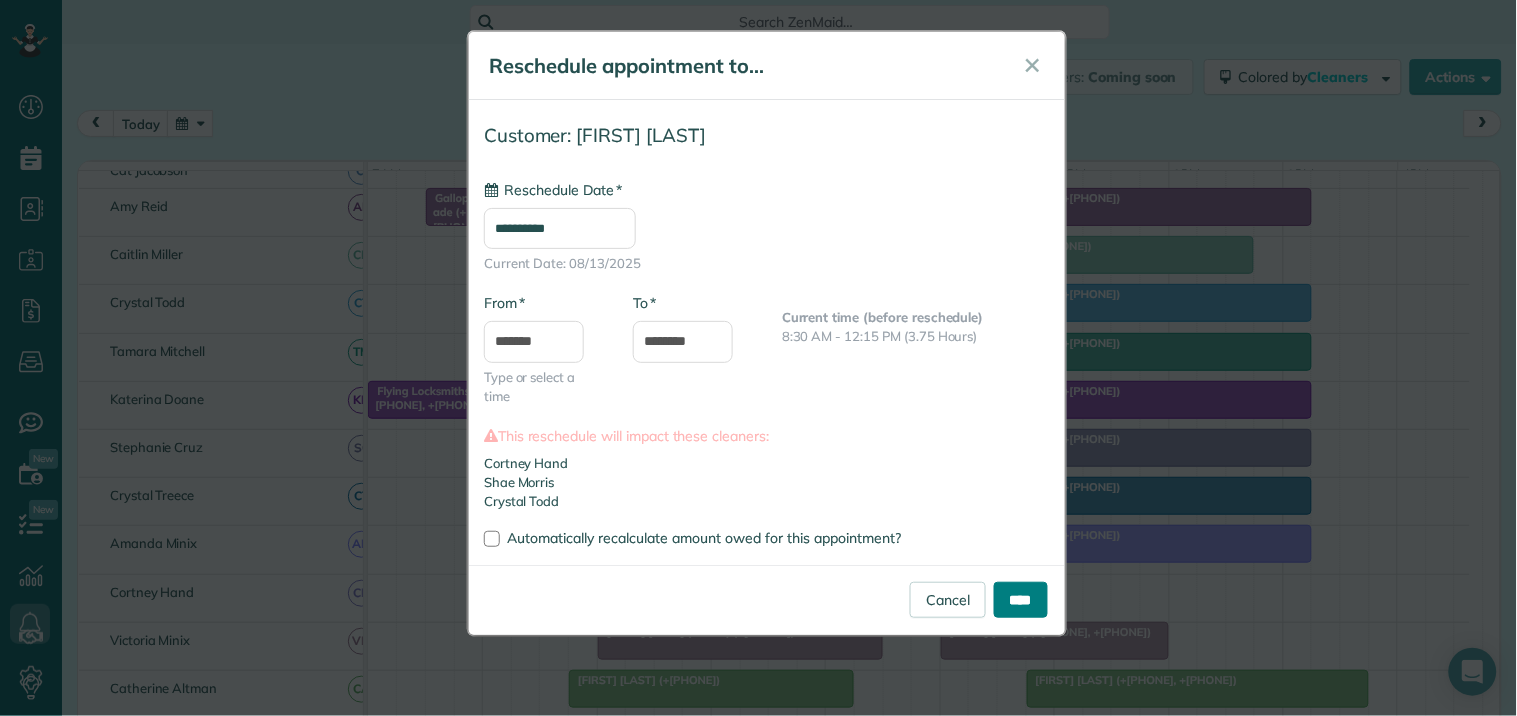 click on "****" at bounding box center (1021, 600) 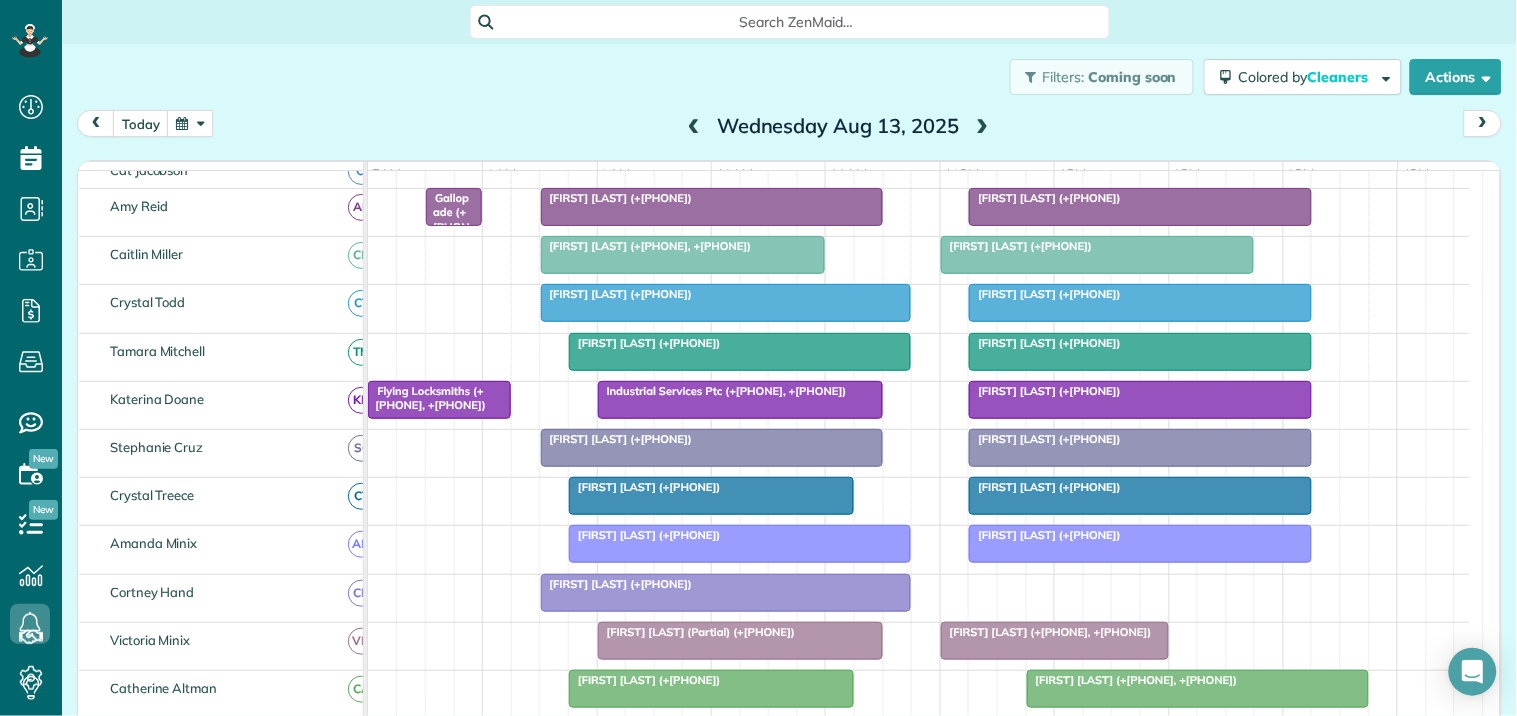 click at bounding box center (983, 127) 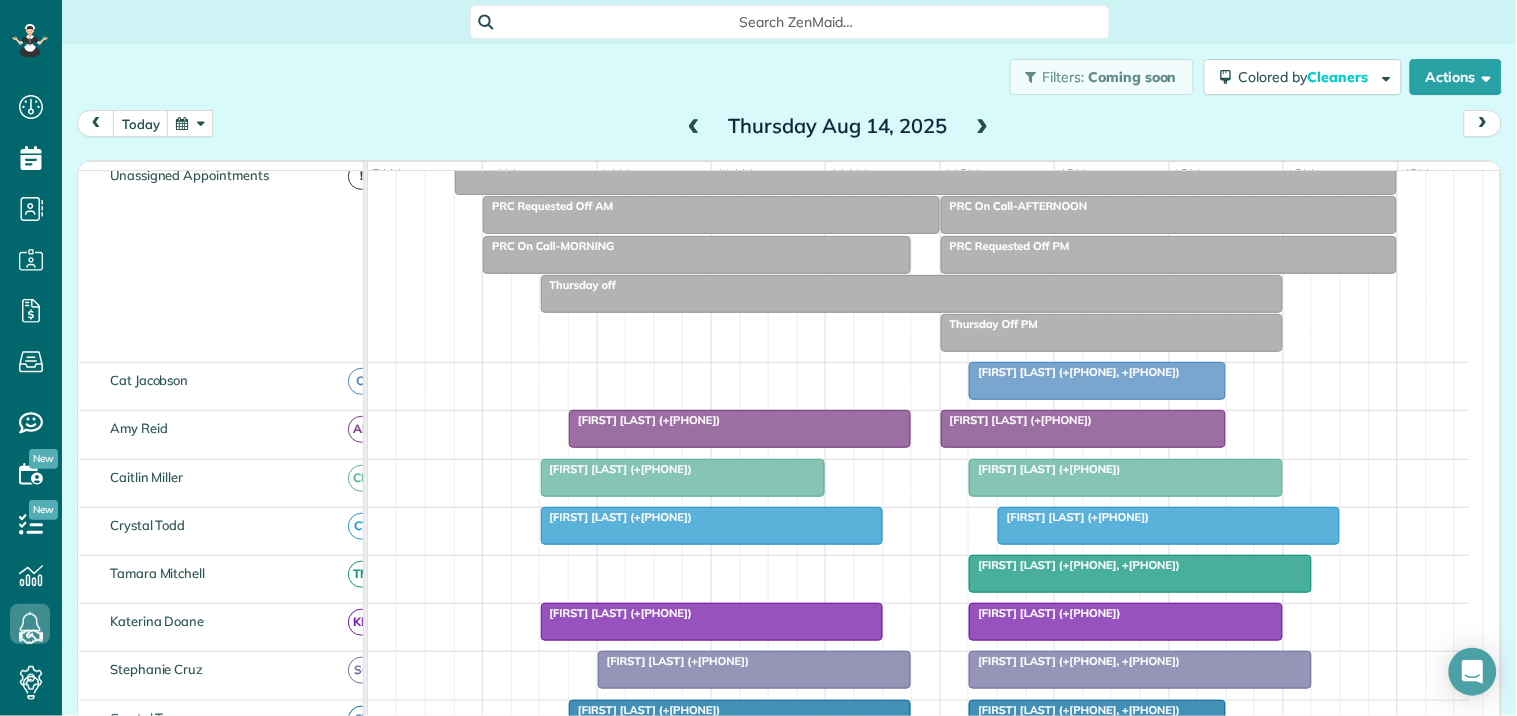 click at bounding box center (983, 127) 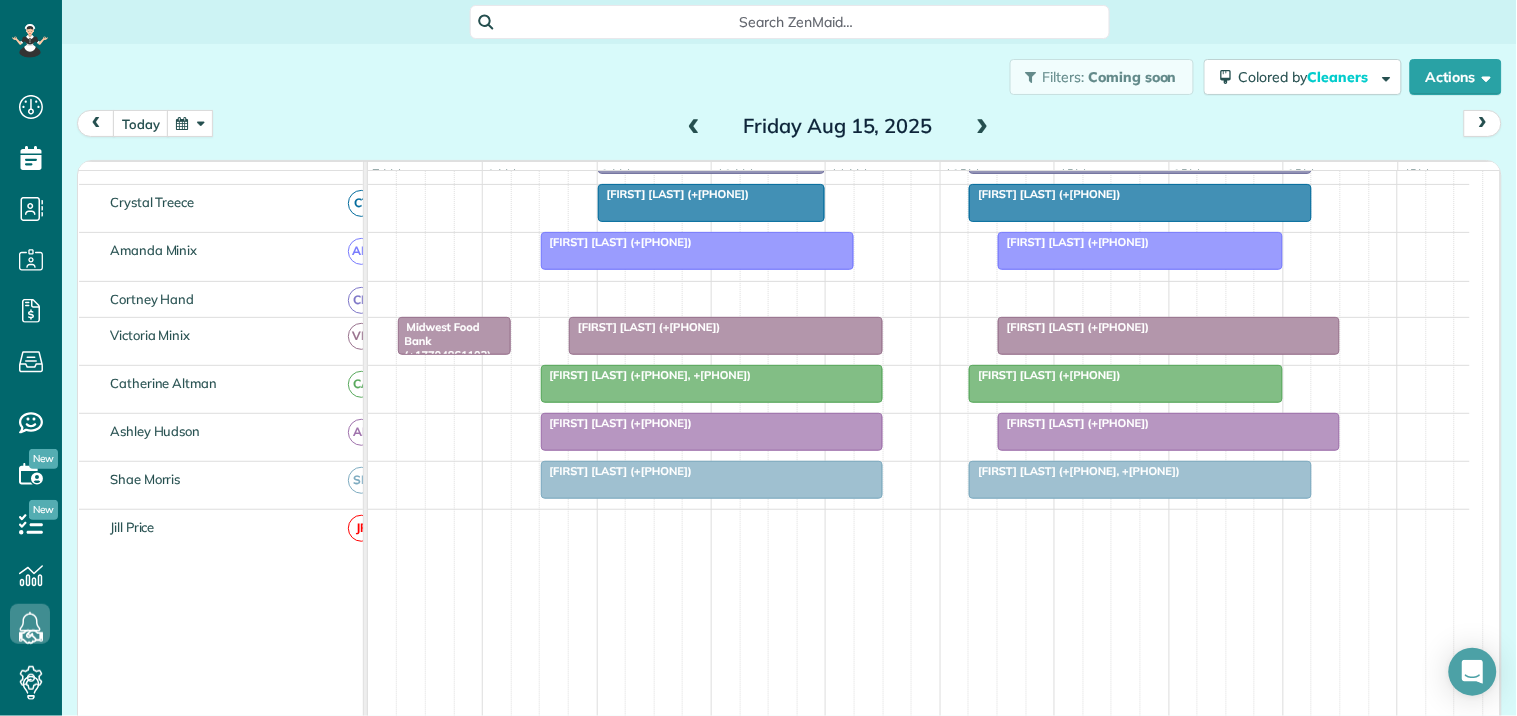 click on "Filters:   Coming soon
Colored by  Cleaners
Color by Cleaner
Color by Team
Color by Status
Color by Recurrence
Color by Paid/Unpaid
Filters  Default
Schedule Changes
Actions
Create Appointment
Create Task
Clock In/Out
Send Work Orders
Print Route Sheets
Today's Emails/Texts
Export data.." at bounding box center (789, 77) 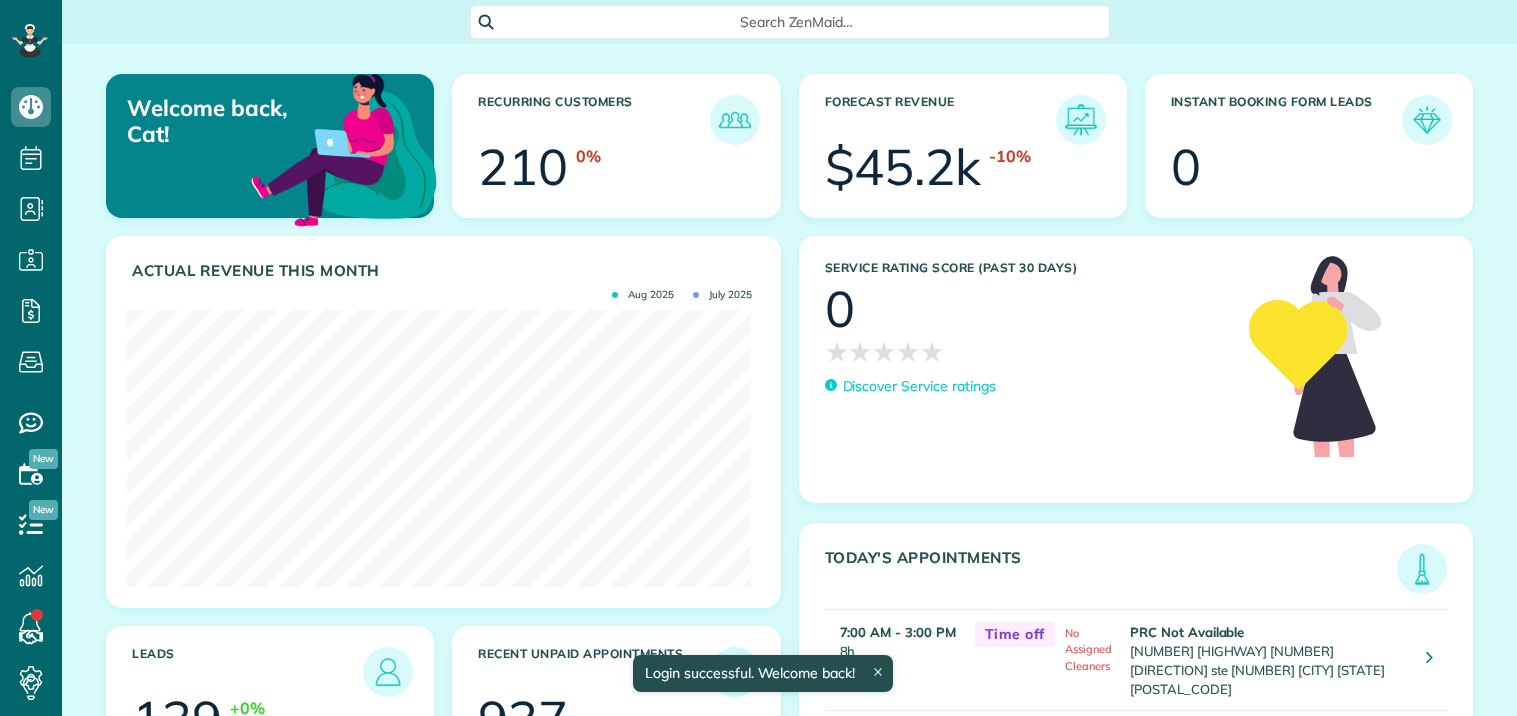 scroll, scrollTop: 0, scrollLeft: 0, axis: both 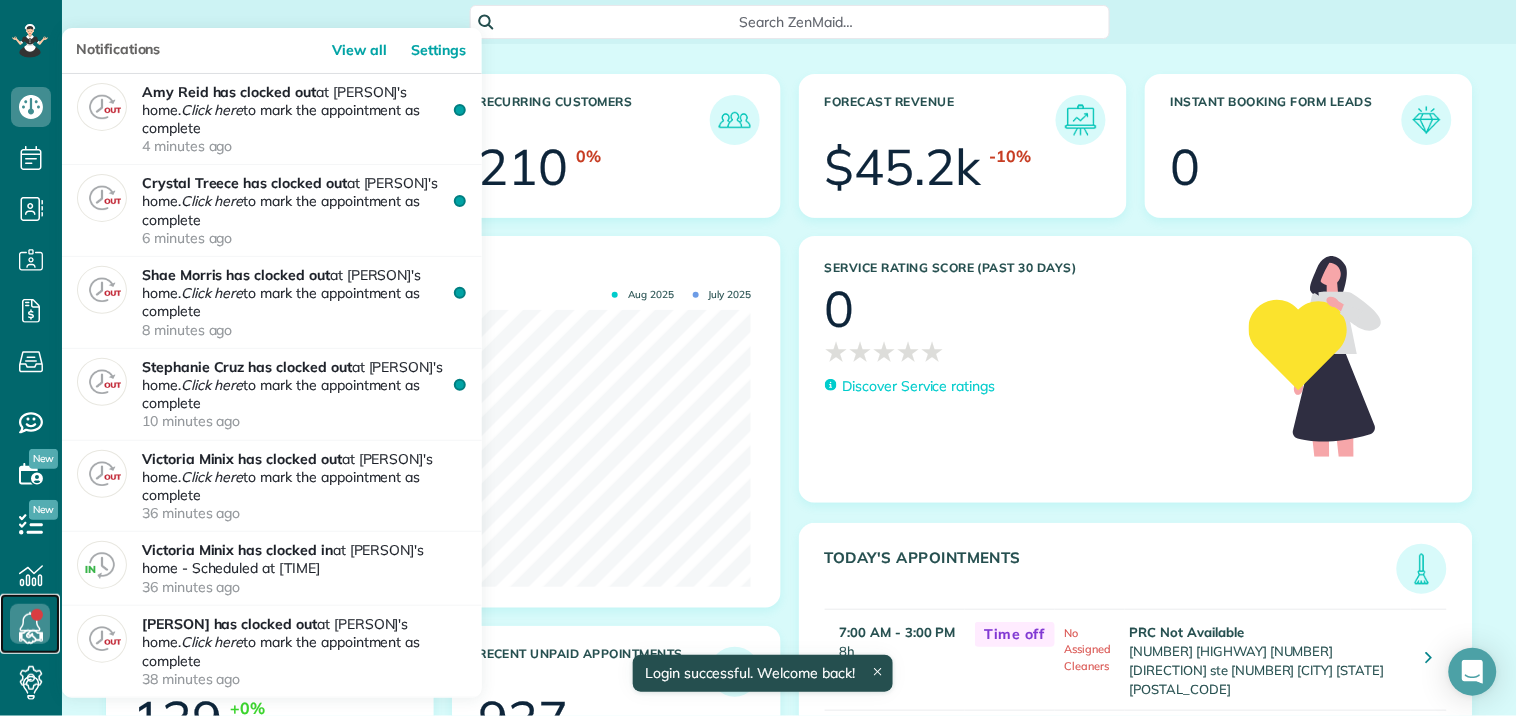 click at bounding box center (30, 624) 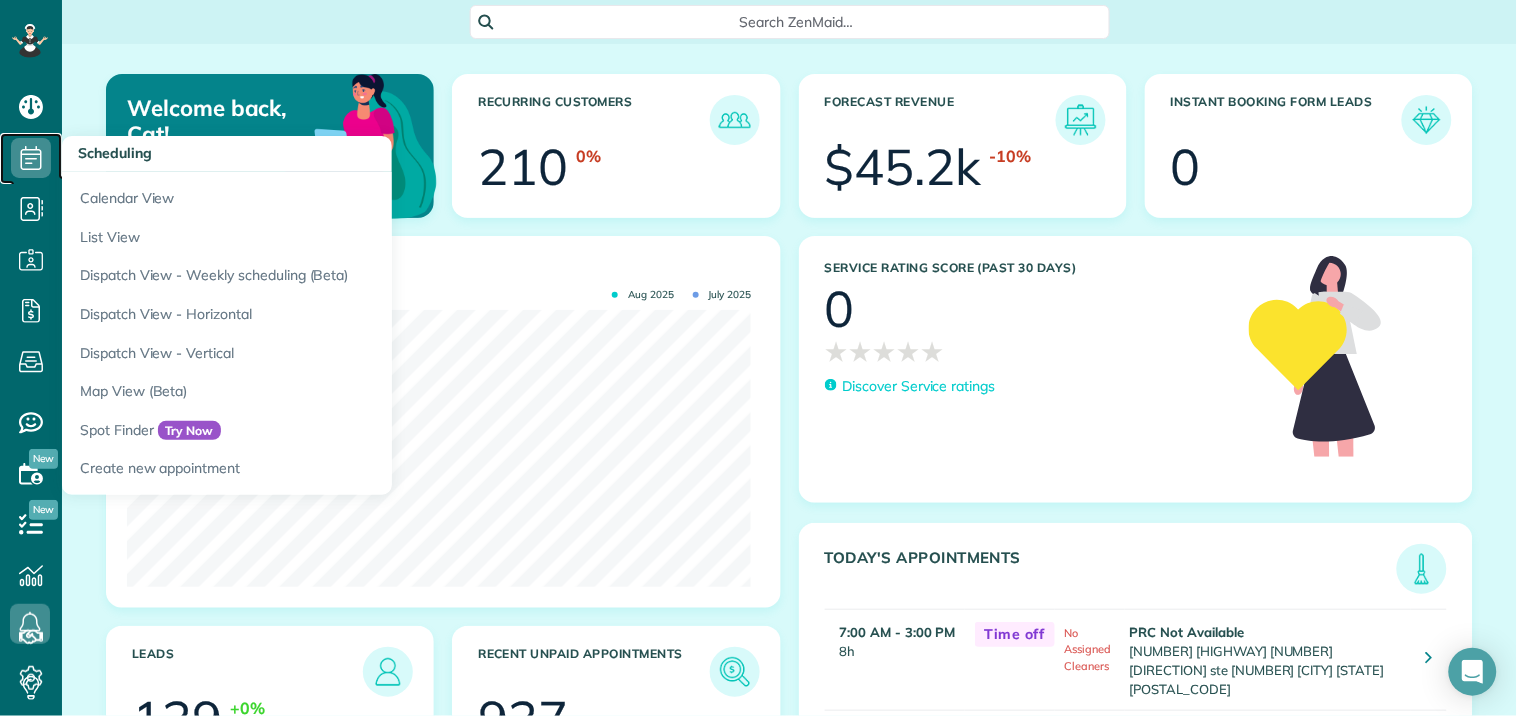 click 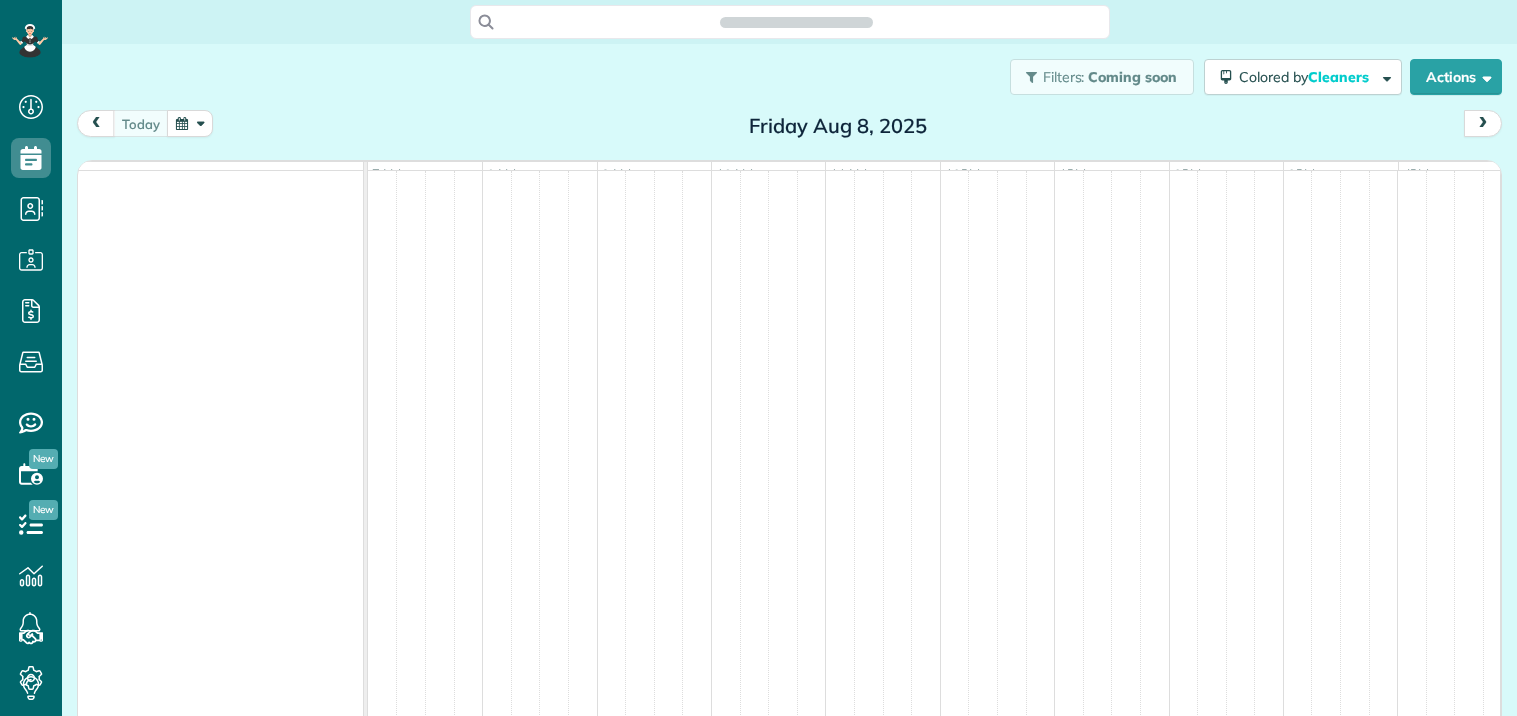 scroll, scrollTop: 0, scrollLeft: 0, axis: both 